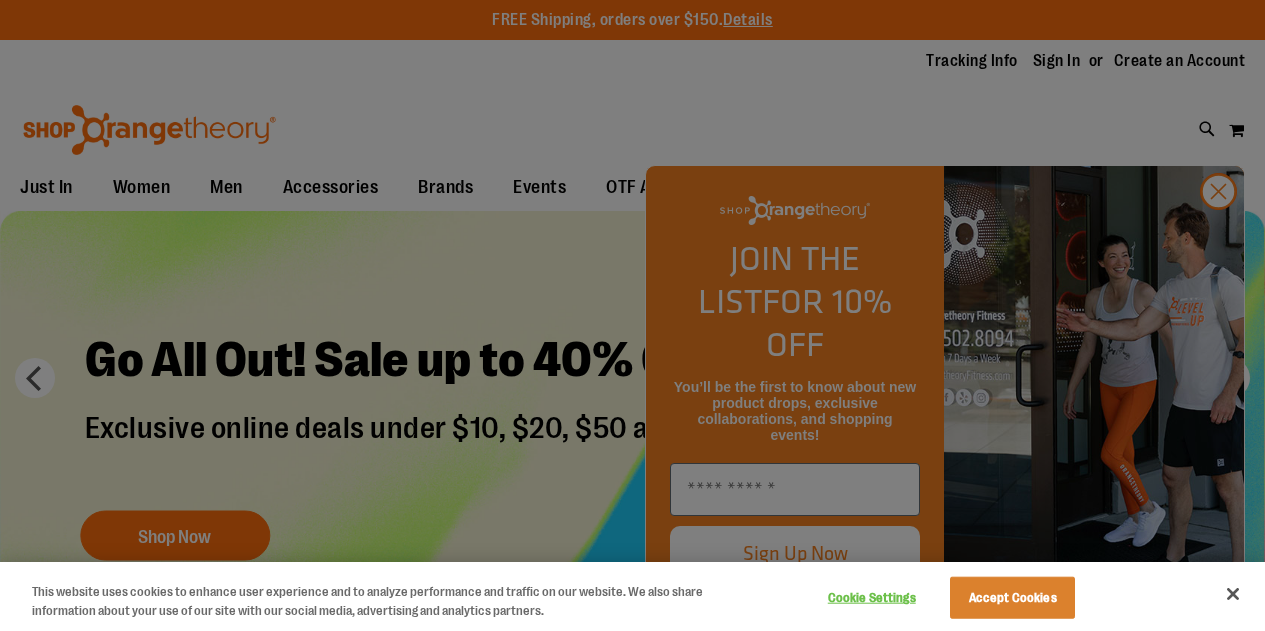 scroll, scrollTop: 0, scrollLeft: 0, axis: both 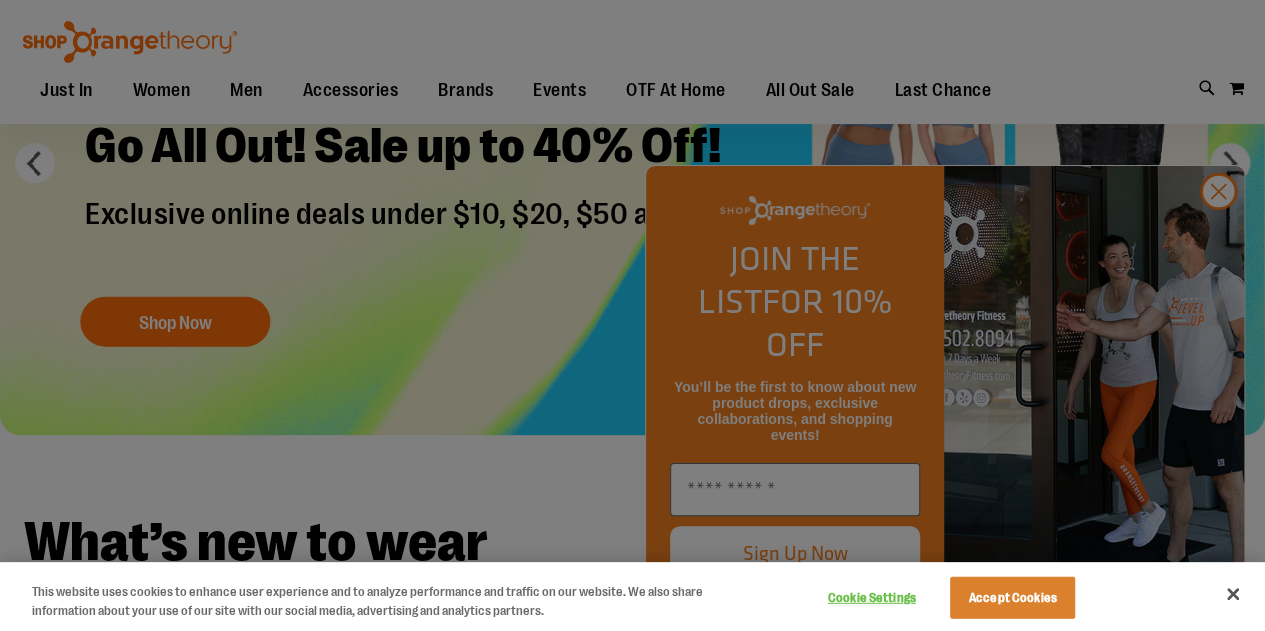 click at bounding box center [632, 315] 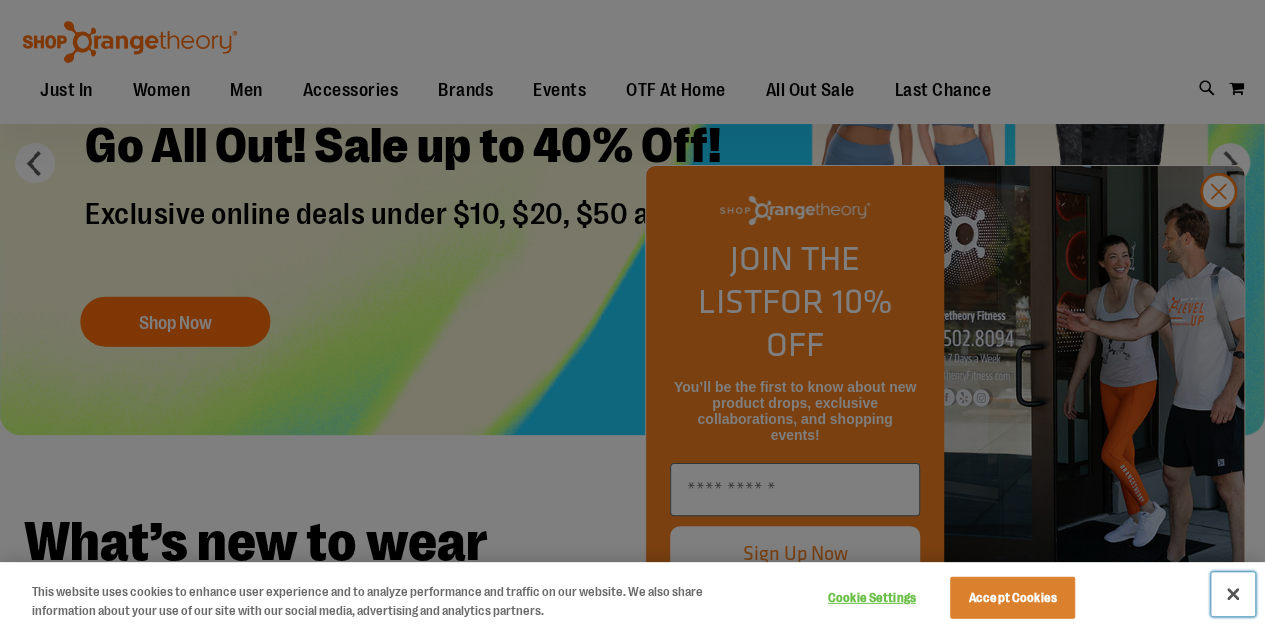 click at bounding box center [1233, 594] 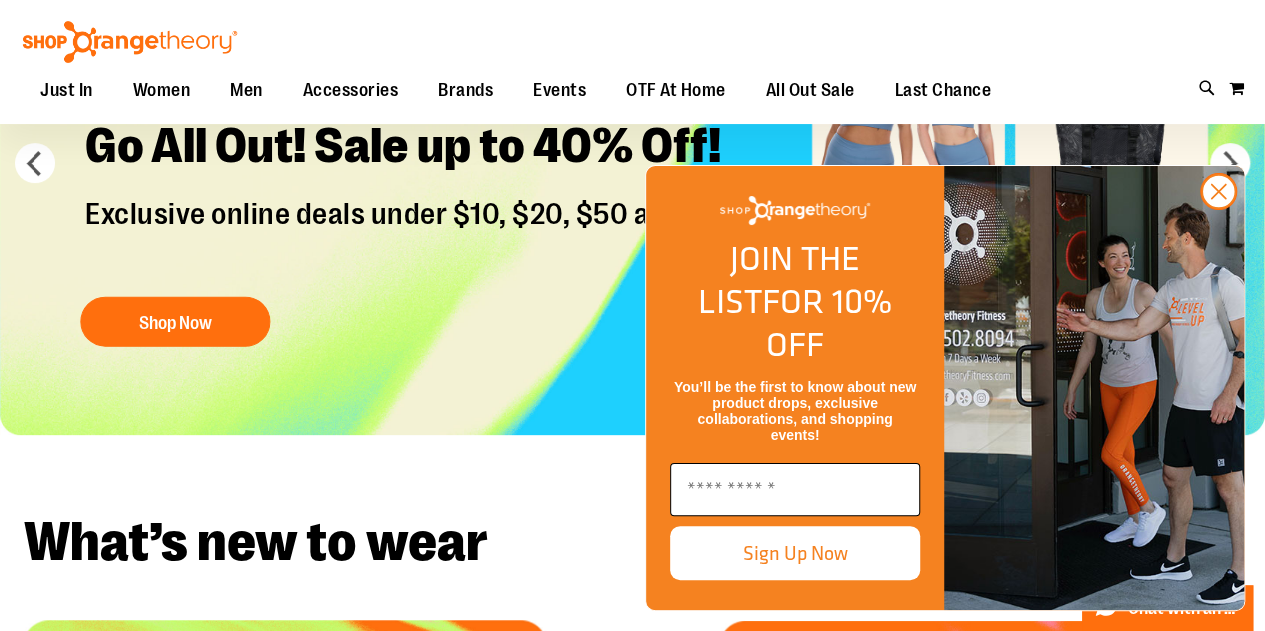click at bounding box center [795, 489] 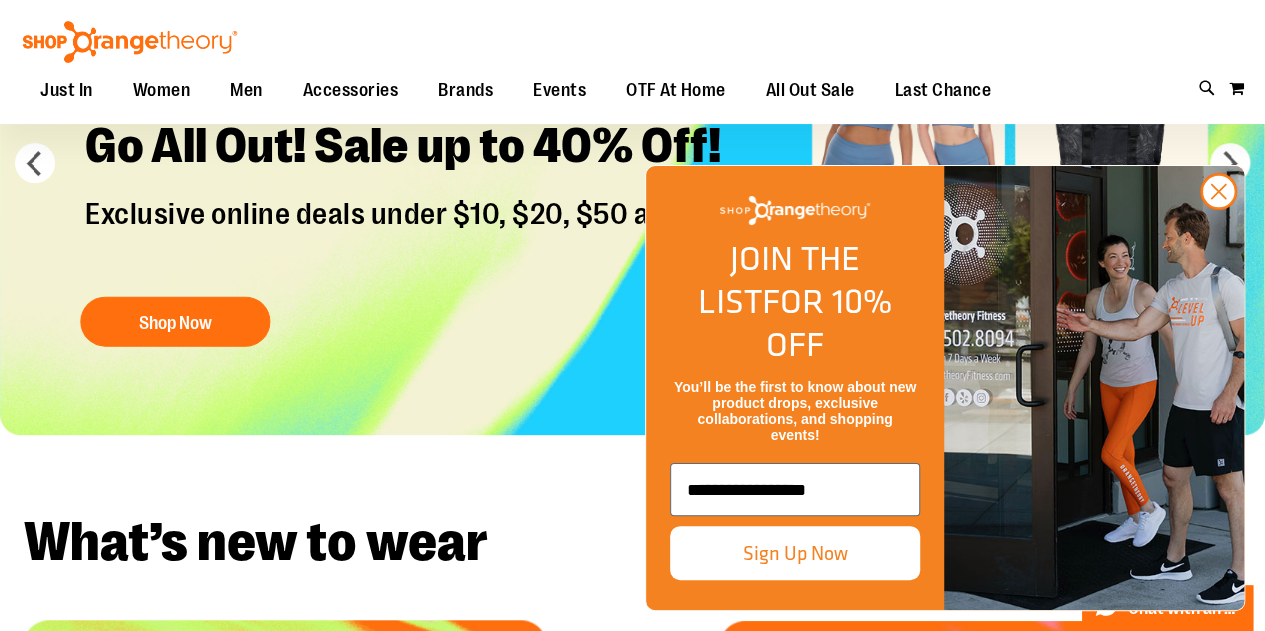 scroll, scrollTop: 0, scrollLeft: 0, axis: both 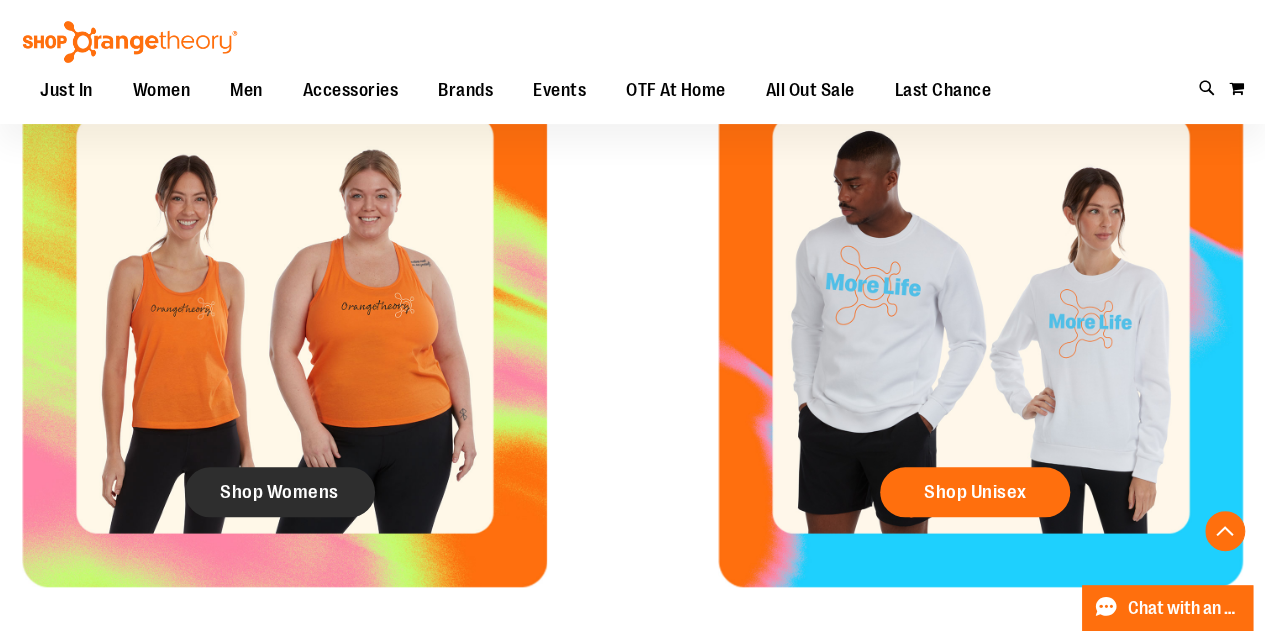 click on "Shop Womens" 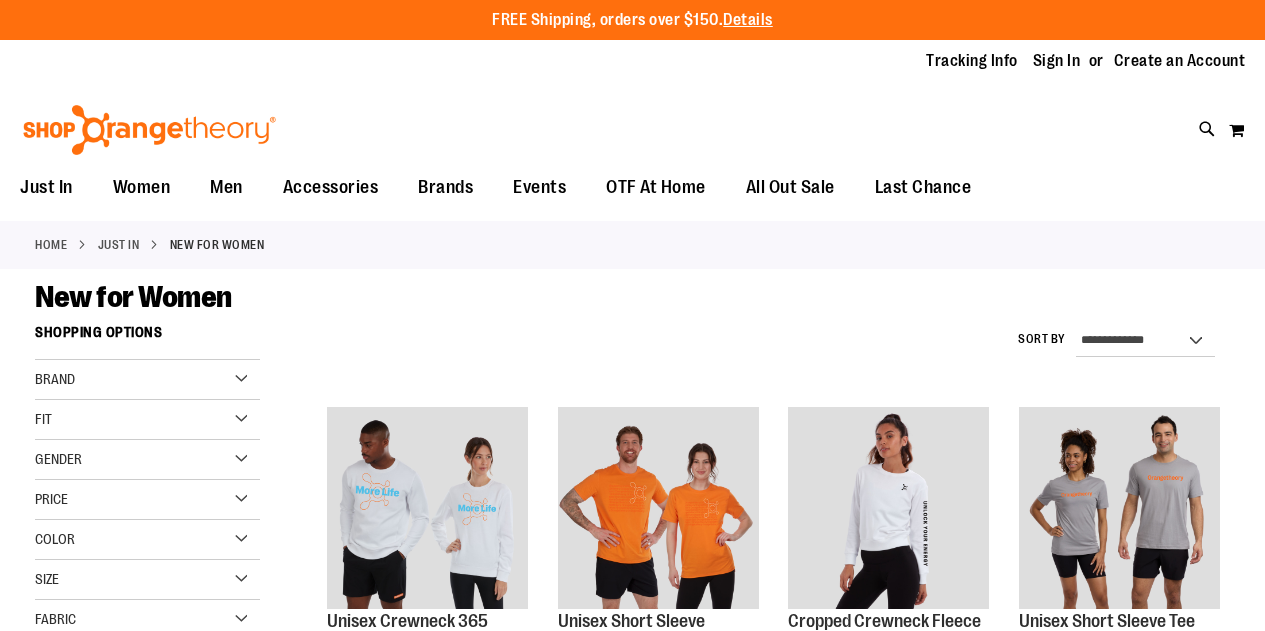 scroll, scrollTop: 0, scrollLeft: 0, axis: both 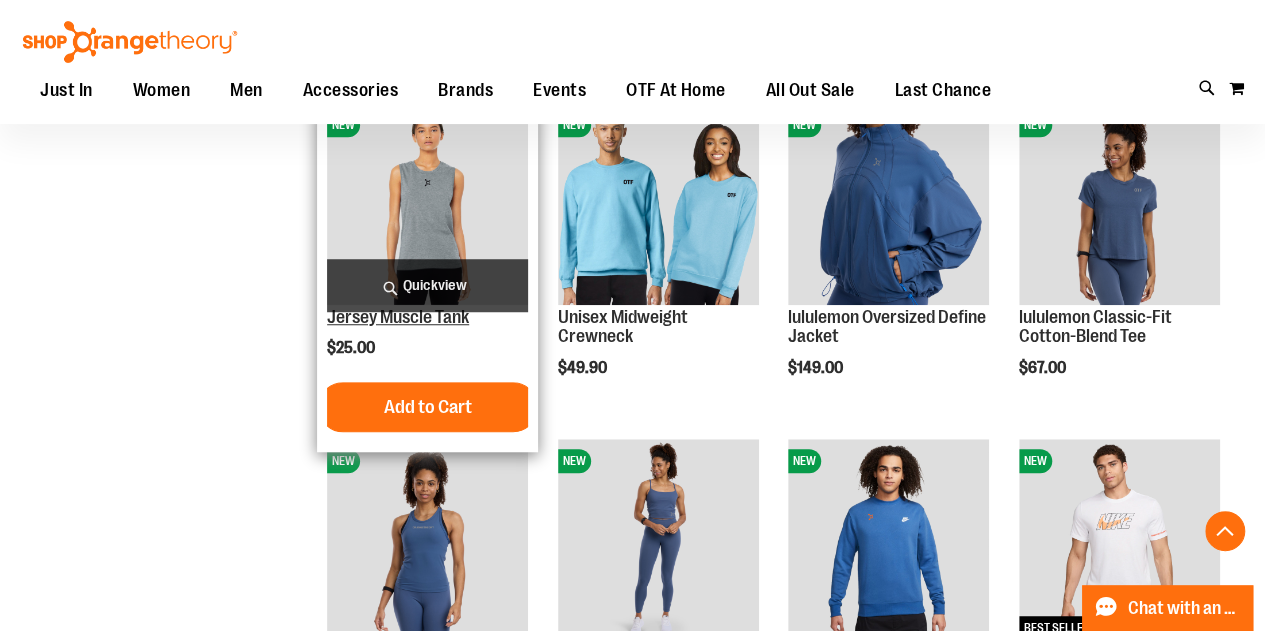 click on "Jersey Muscle Tank" at bounding box center [398, 317] 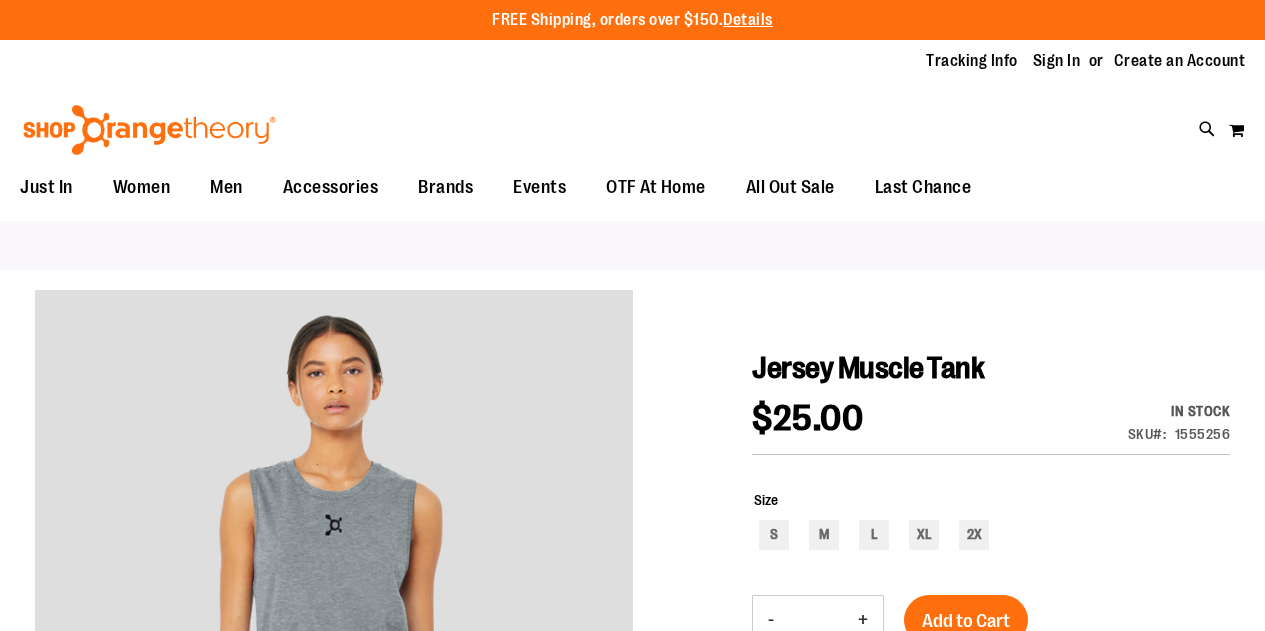 scroll, scrollTop: 0, scrollLeft: 0, axis: both 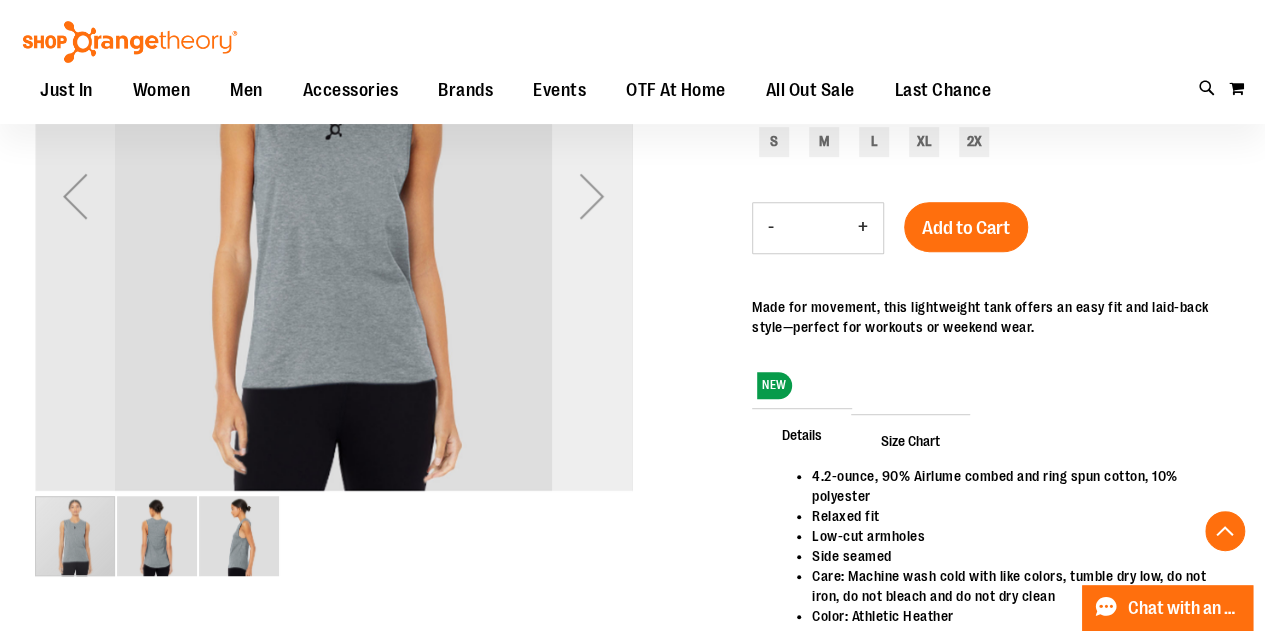 click at bounding box center (592, 196) 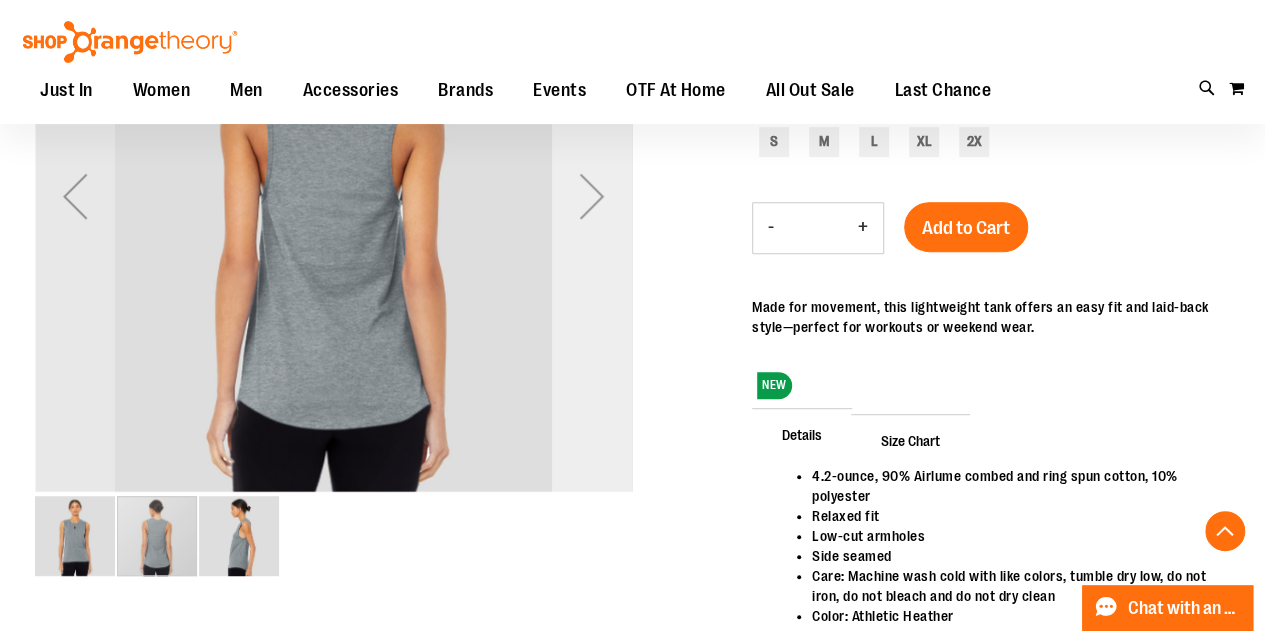 click at bounding box center (592, 196) 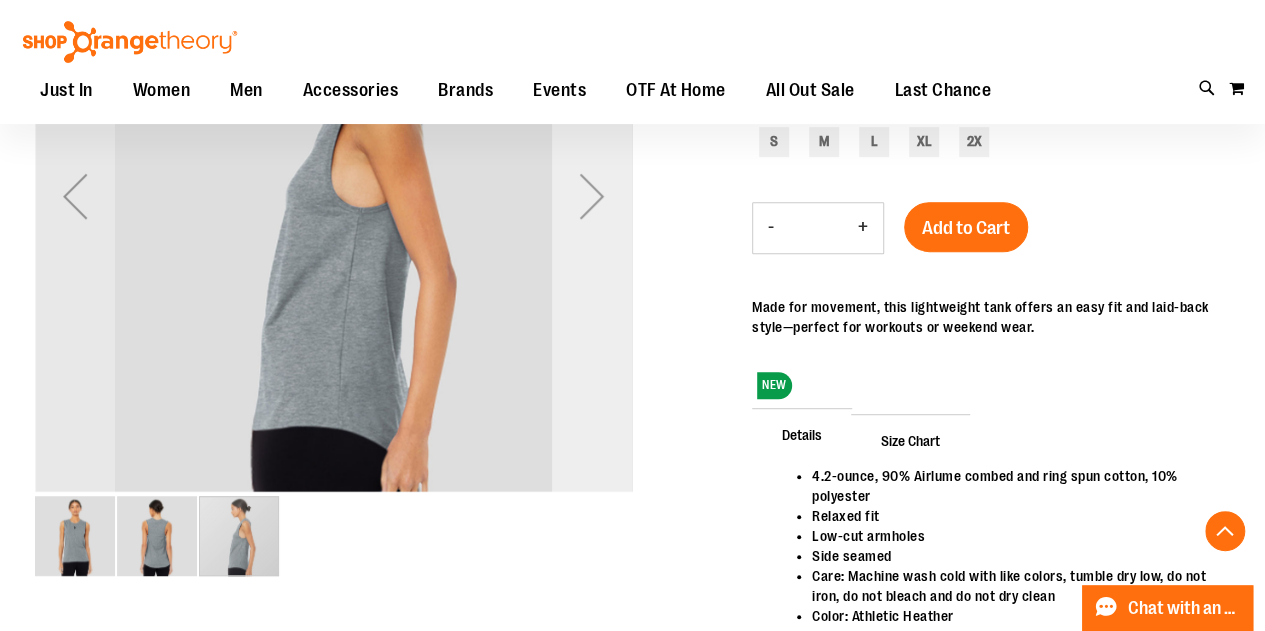 click at bounding box center [592, 196] 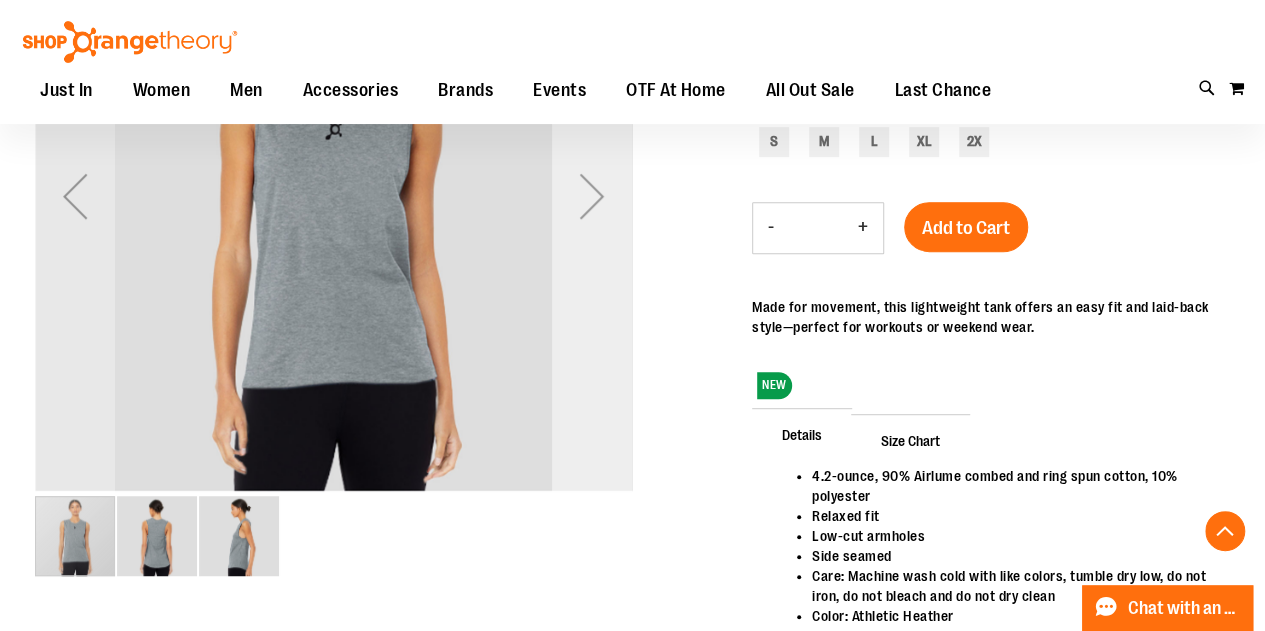 click at bounding box center [592, 196] 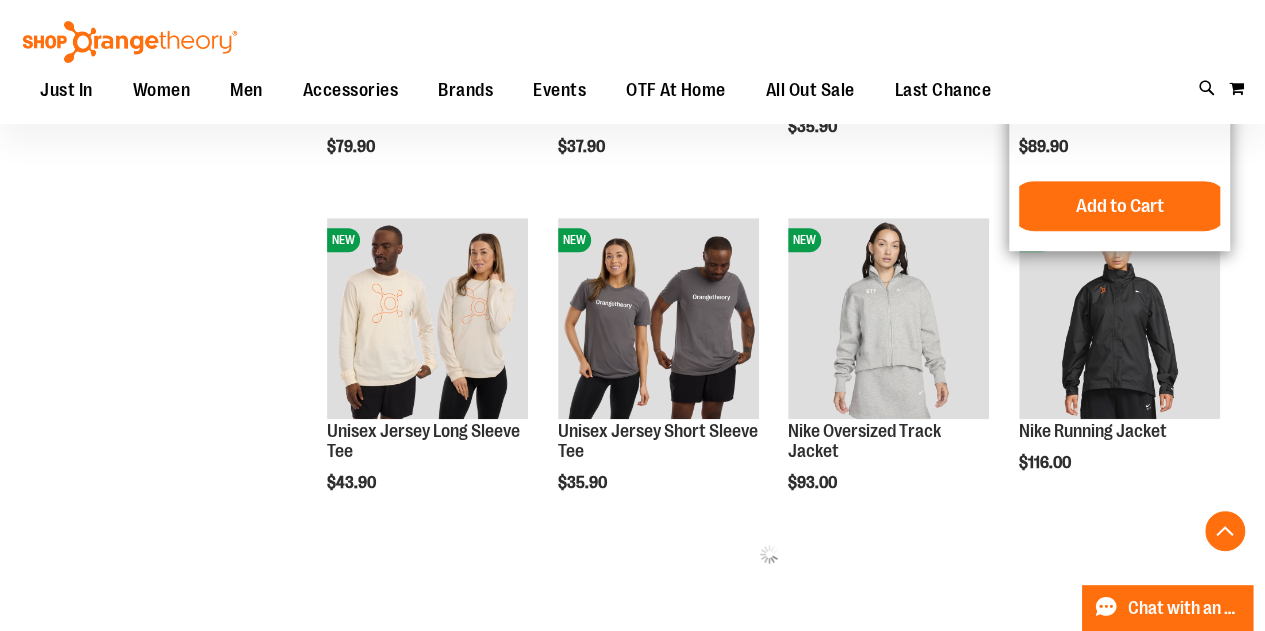 scroll, scrollTop: 419, scrollLeft: 0, axis: vertical 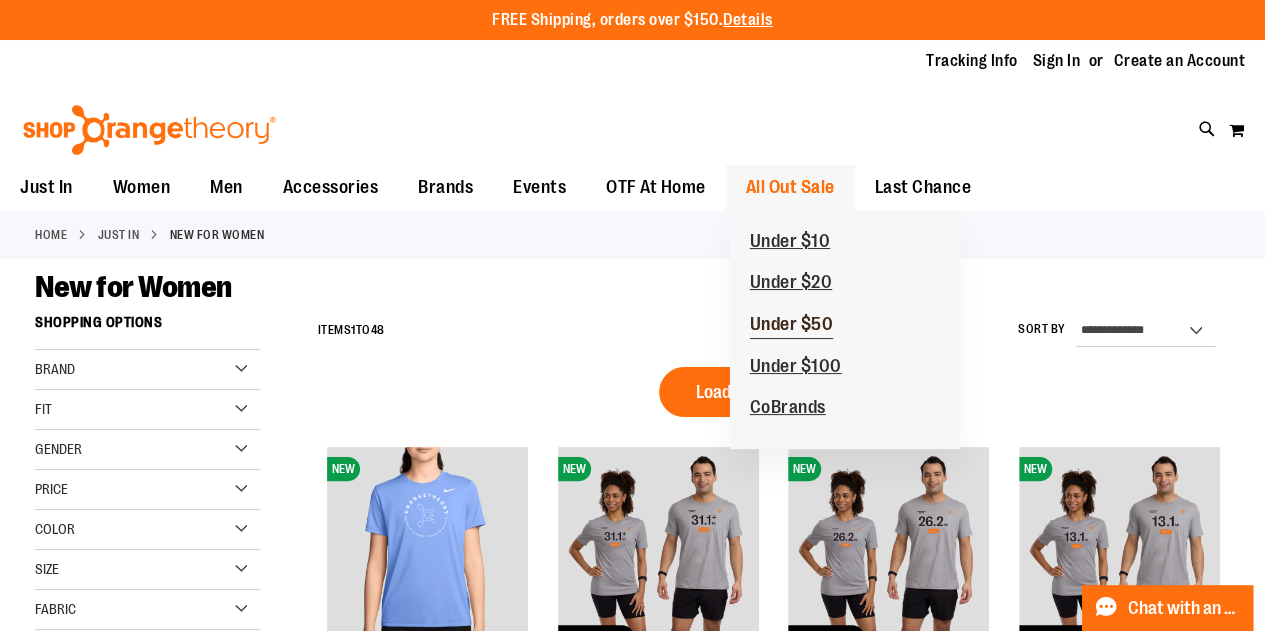 click on "Under $50" at bounding box center [792, 326] 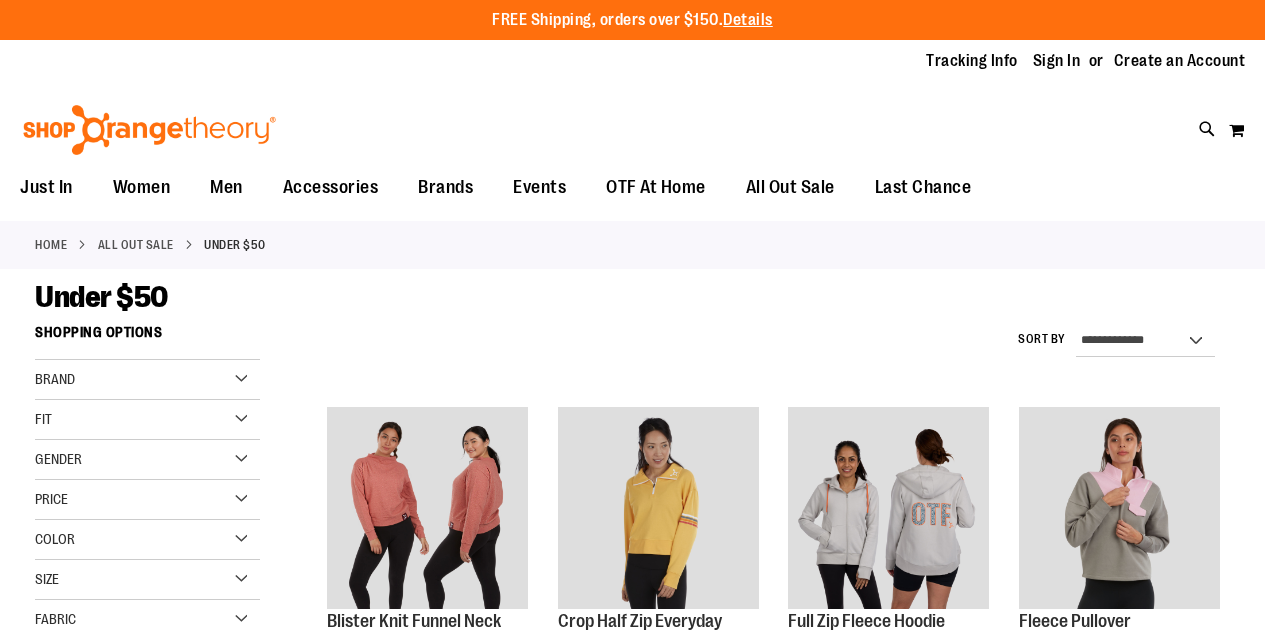 scroll, scrollTop: 0, scrollLeft: 0, axis: both 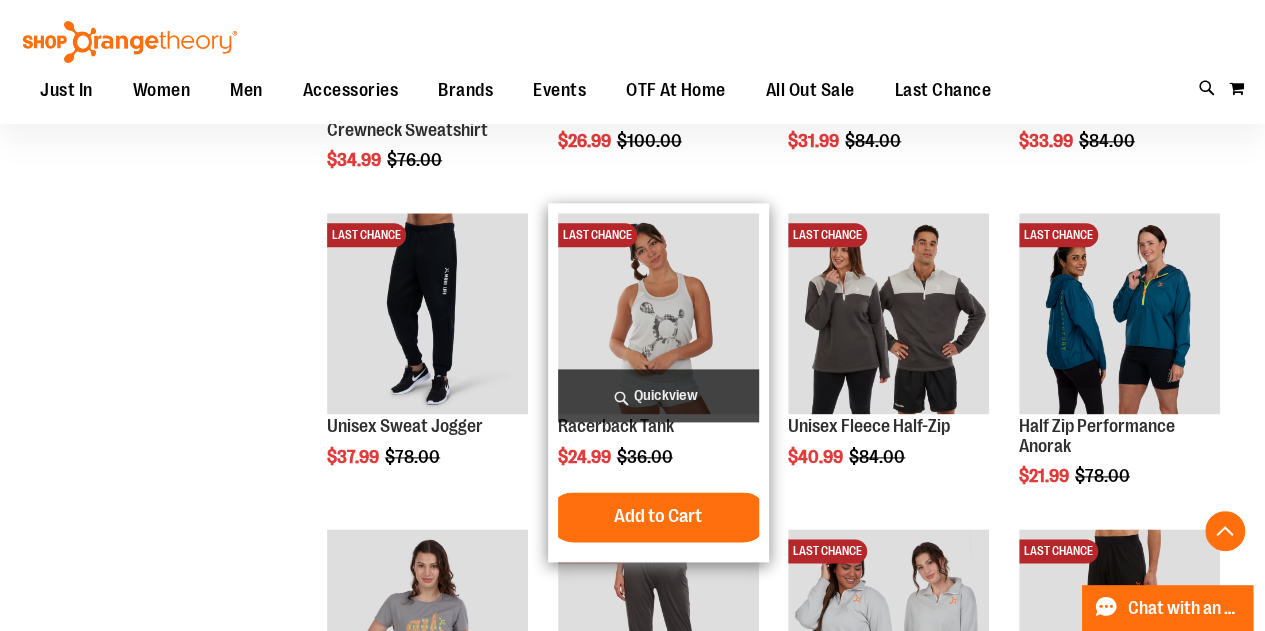 click at bounding box center (658, 313) 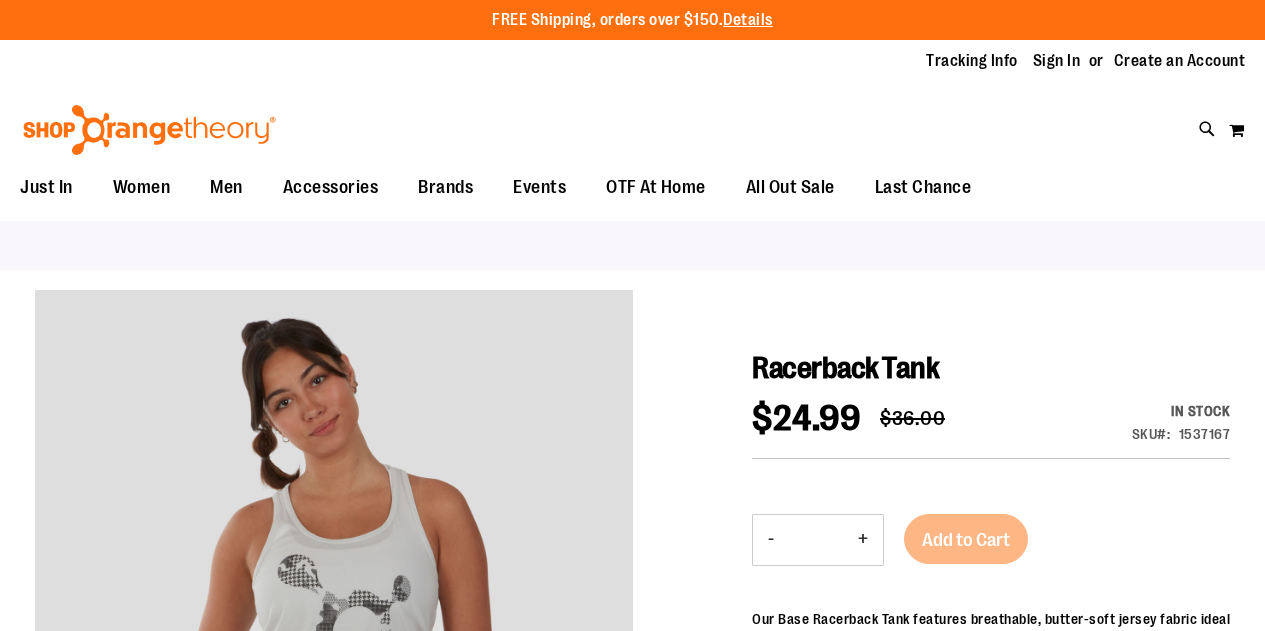 scroll, scrollTop: 0, scrollLeft: 0, axis: both 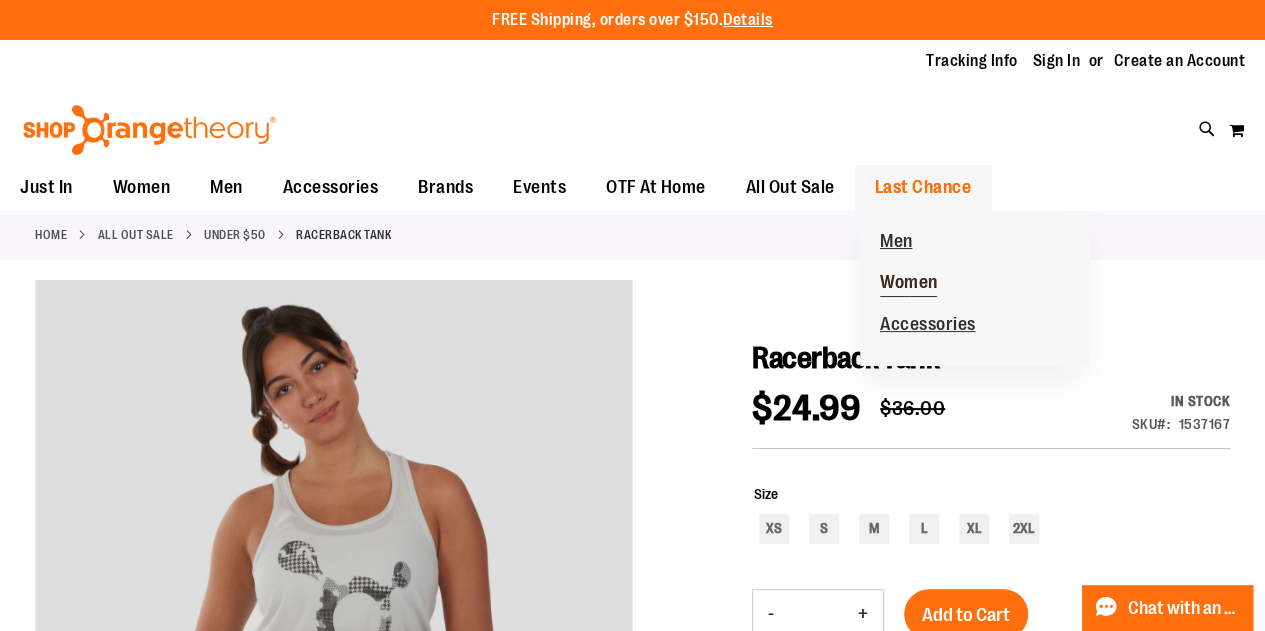 click on "Women" at bounding box center [909, 284] 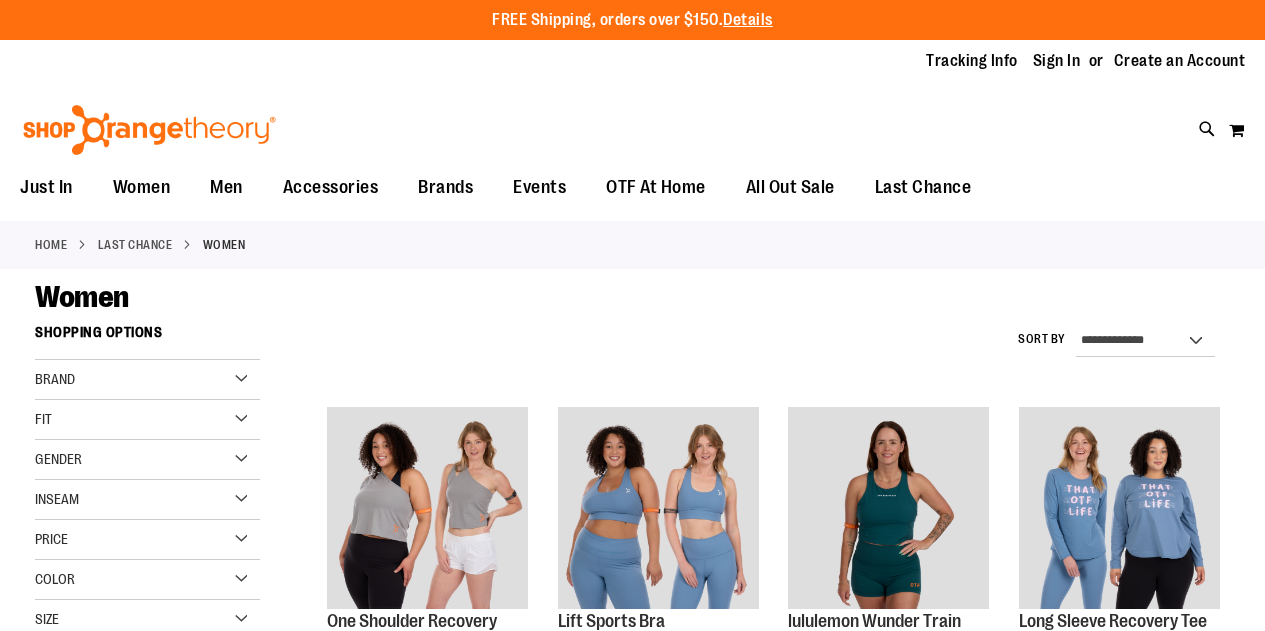 scroll, scrollTop: 0, scrollLeft: 0, axis: both 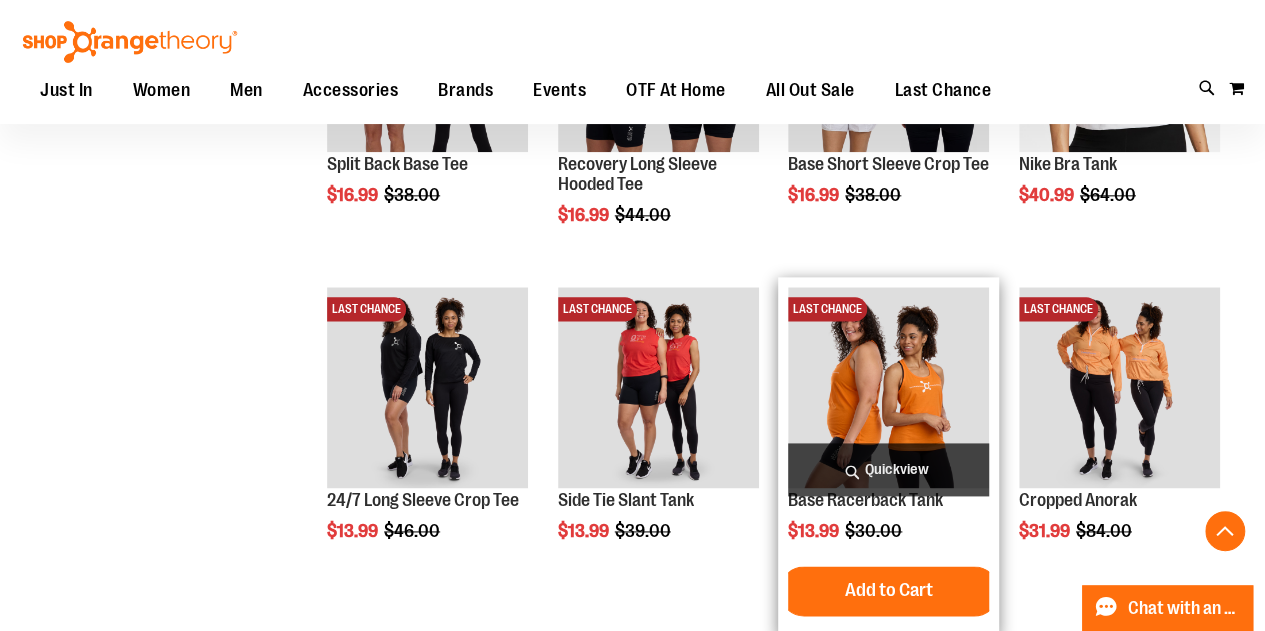 click on "Quickview" at bounding box center [888, 469] 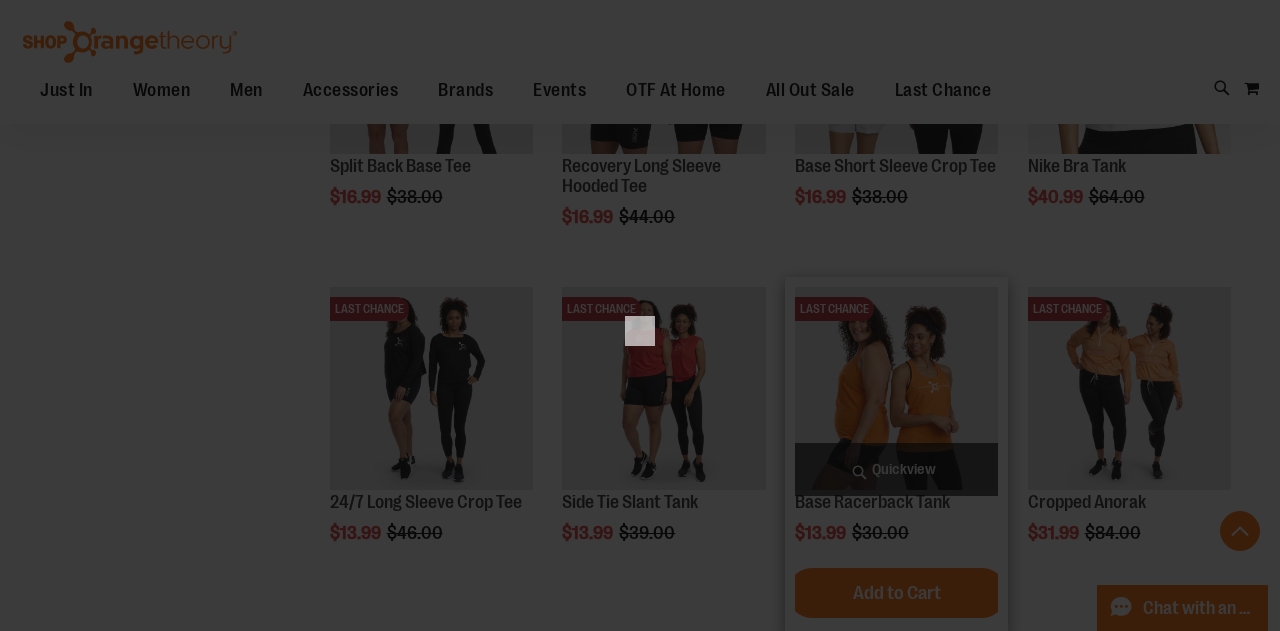 scroll, scrollTop: 0, scrollLeft: 0, axis: both 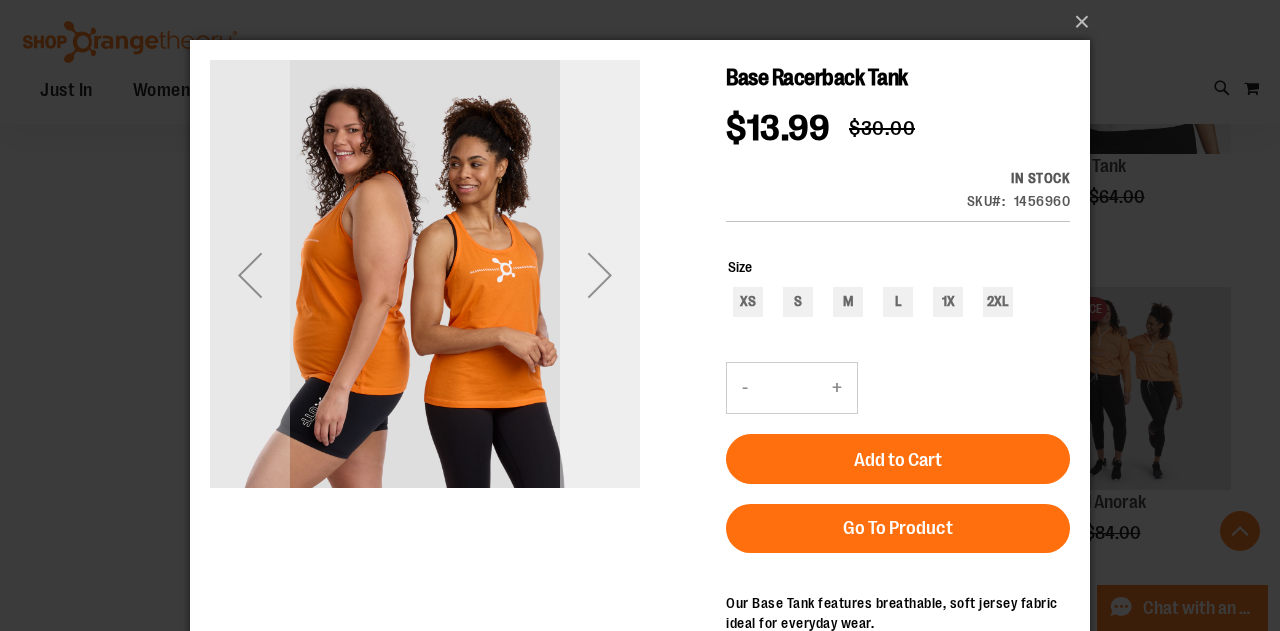 click at bounding box center (600, 275) 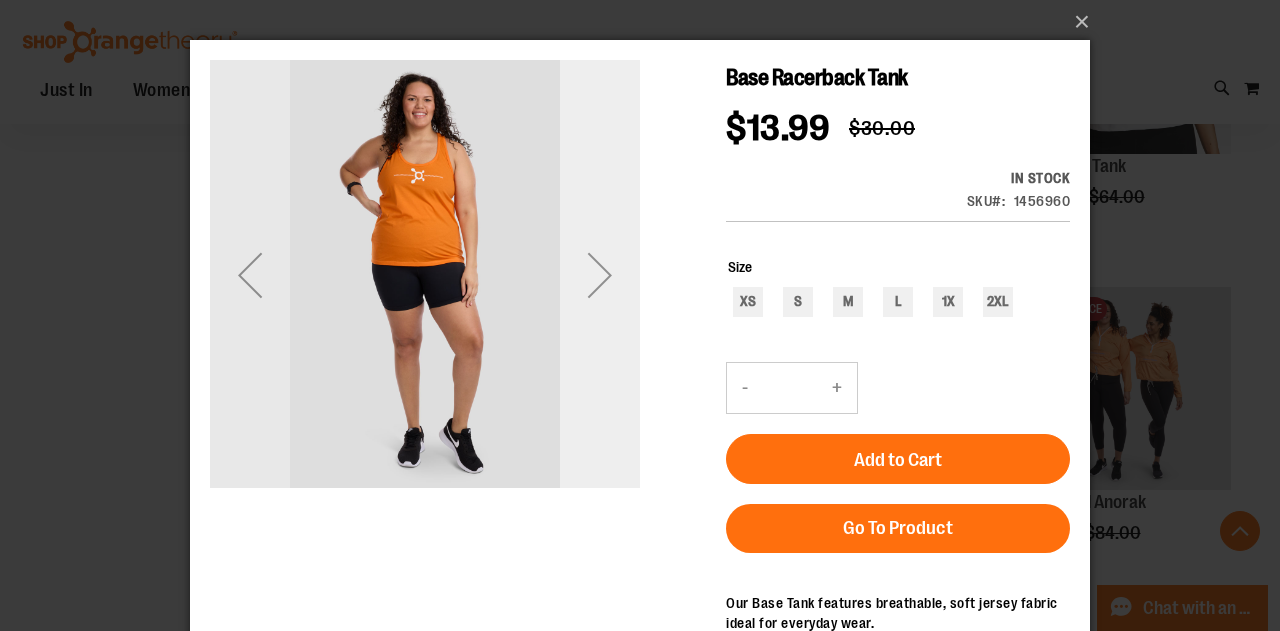click at bounding box center [600, 275] 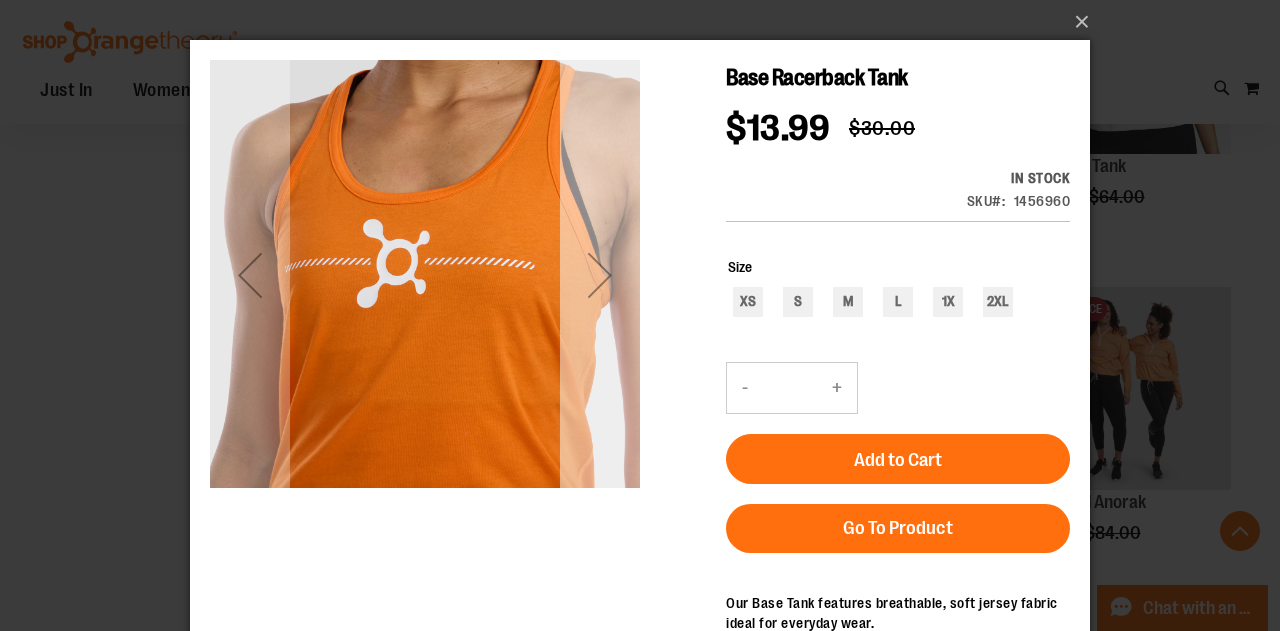 click at bounding box center (600, 275) 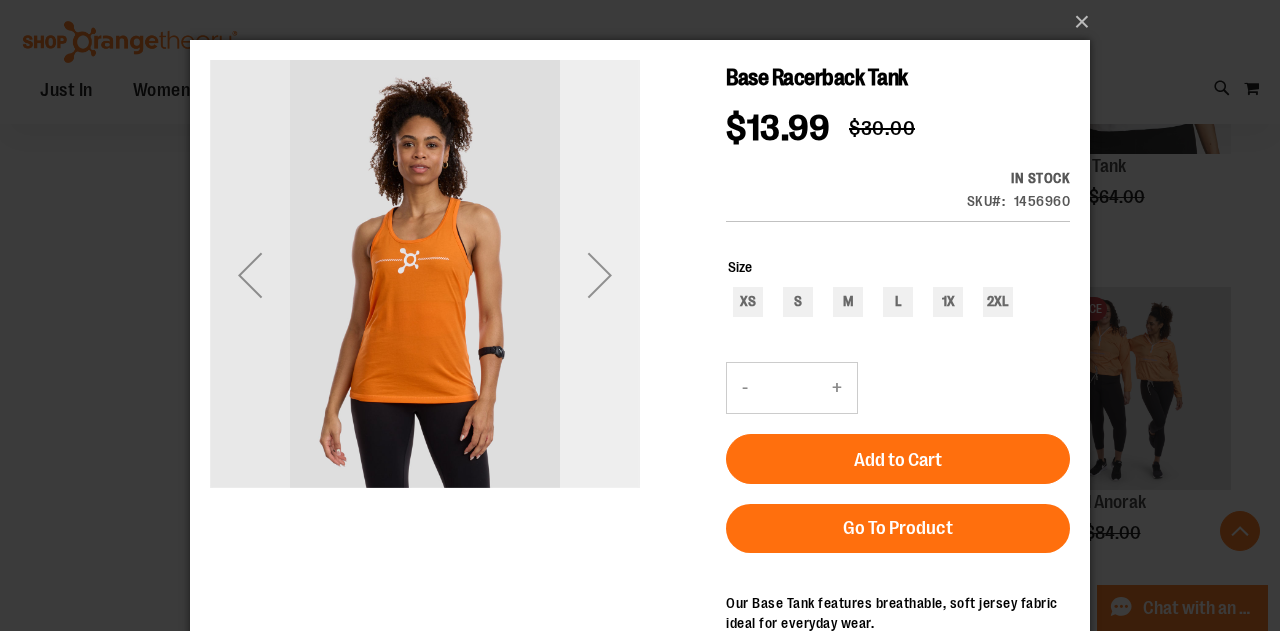 click at bounding box center [600, 275] 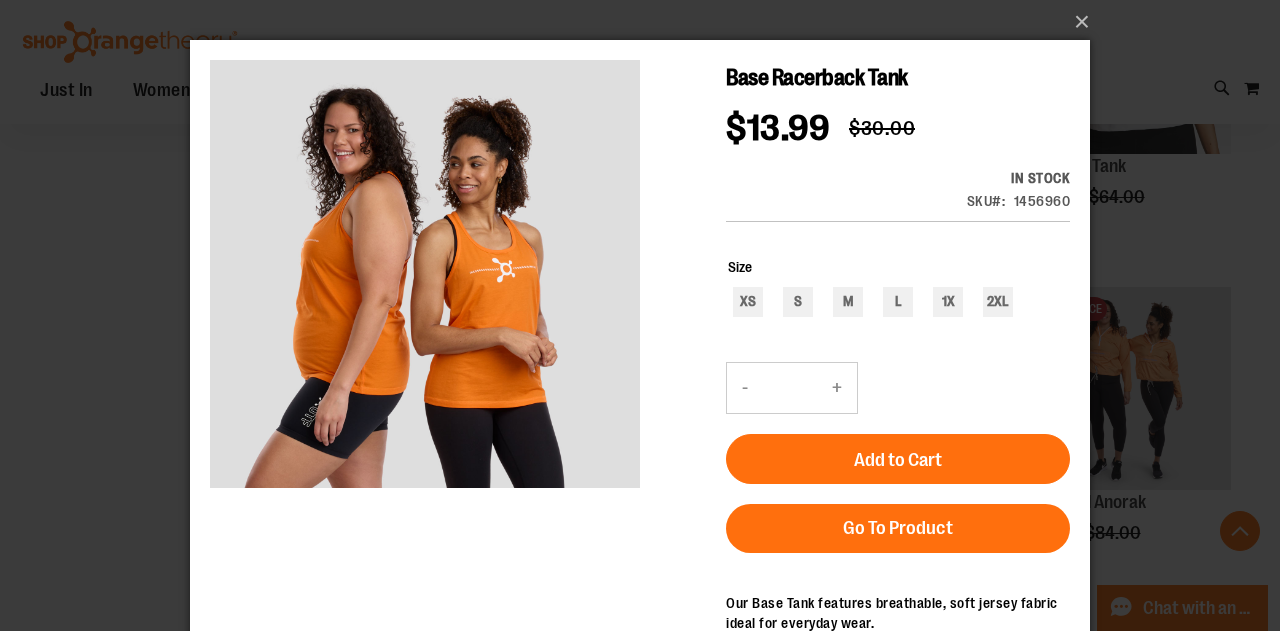 scroll, scrollTop: 47, scrollLeft: 0, axis: vertical 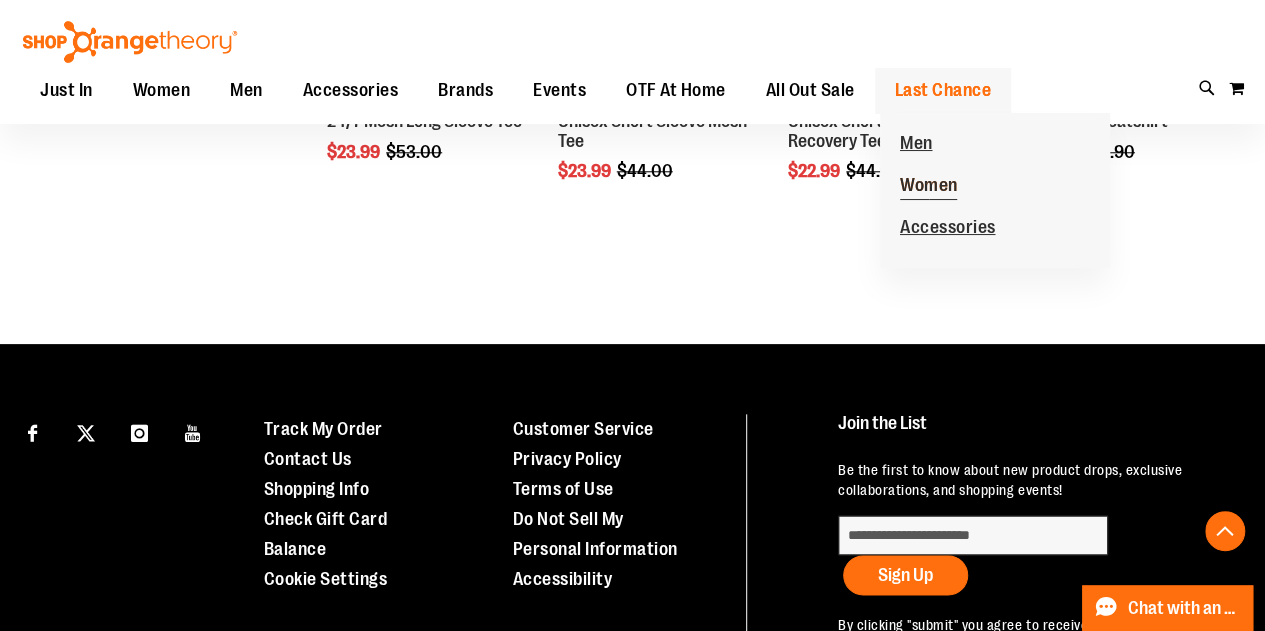 click on "Women" at bounding box center (929, 187) 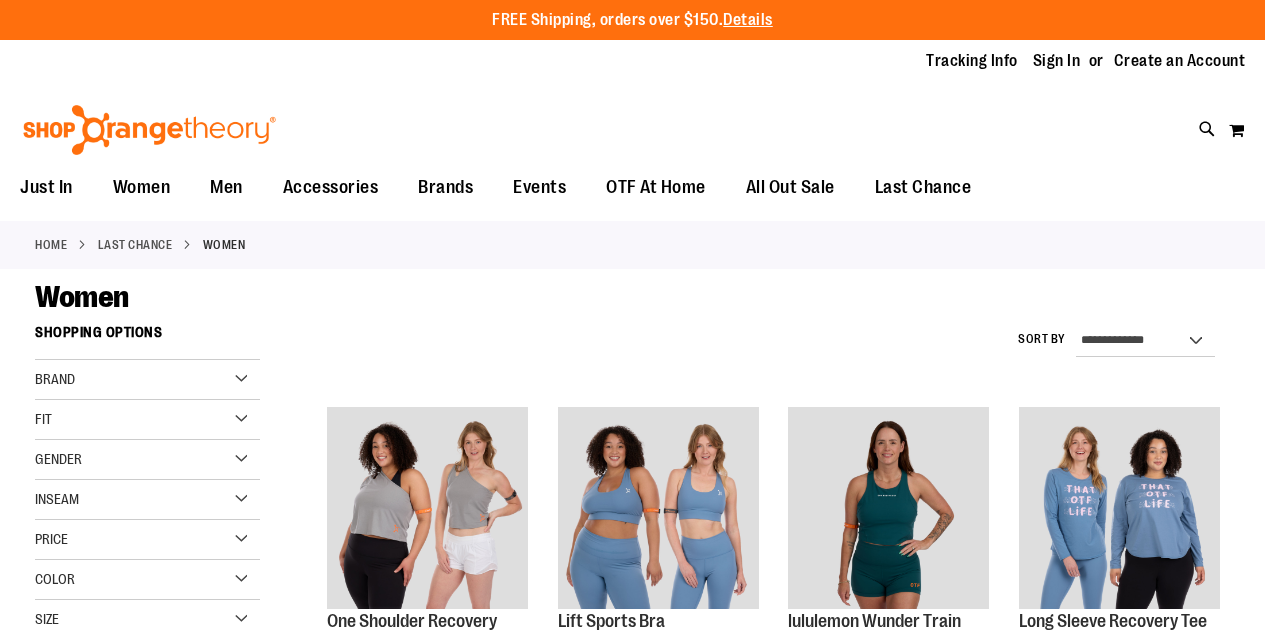 scroll, scrollTop: 0, scrollLeft: 0, axis: both 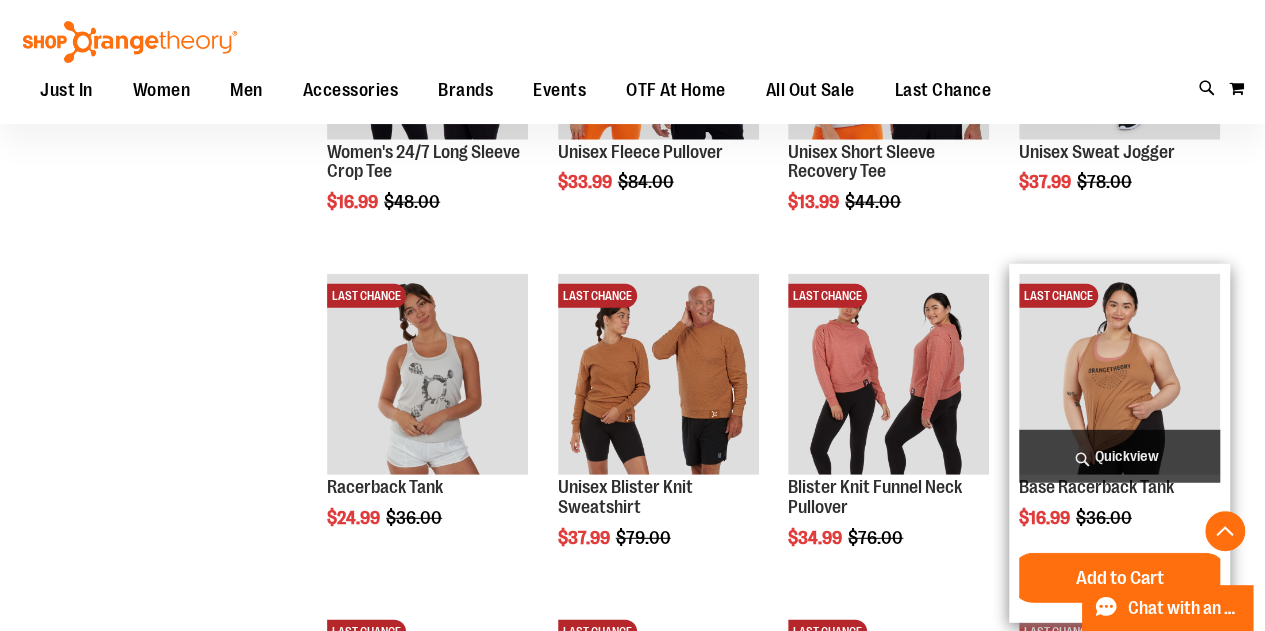 click at bounding box center [1119, 374] 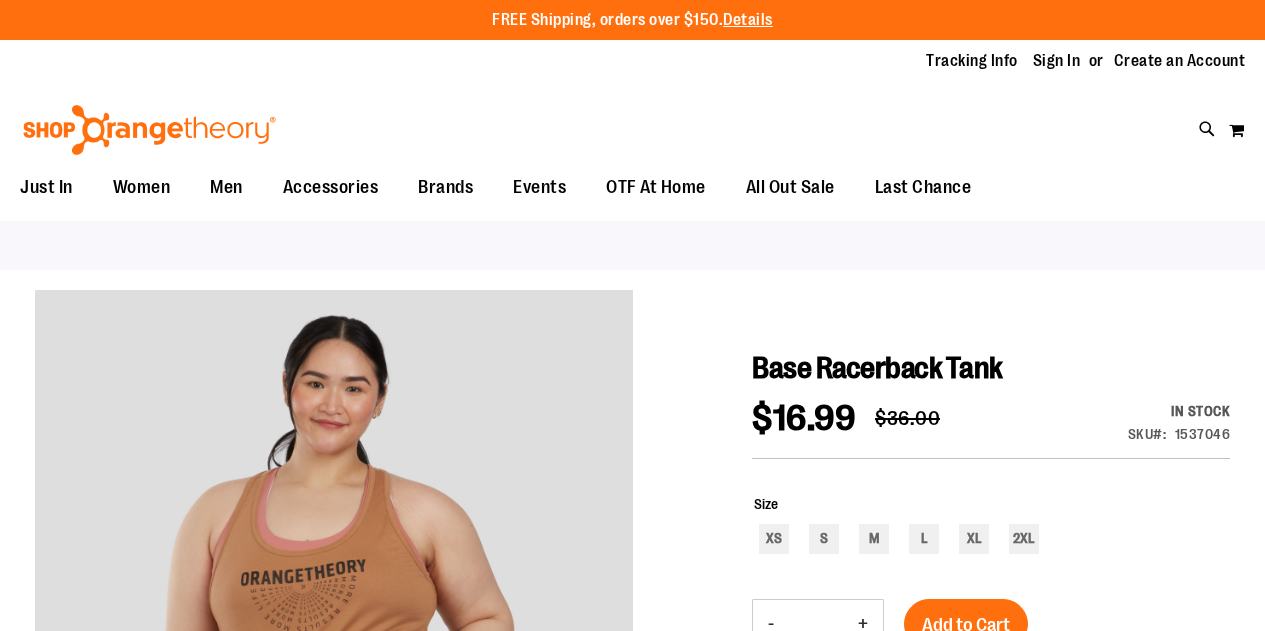 scroll, scrollTop: 0, scrollLeft: 0, axis: both 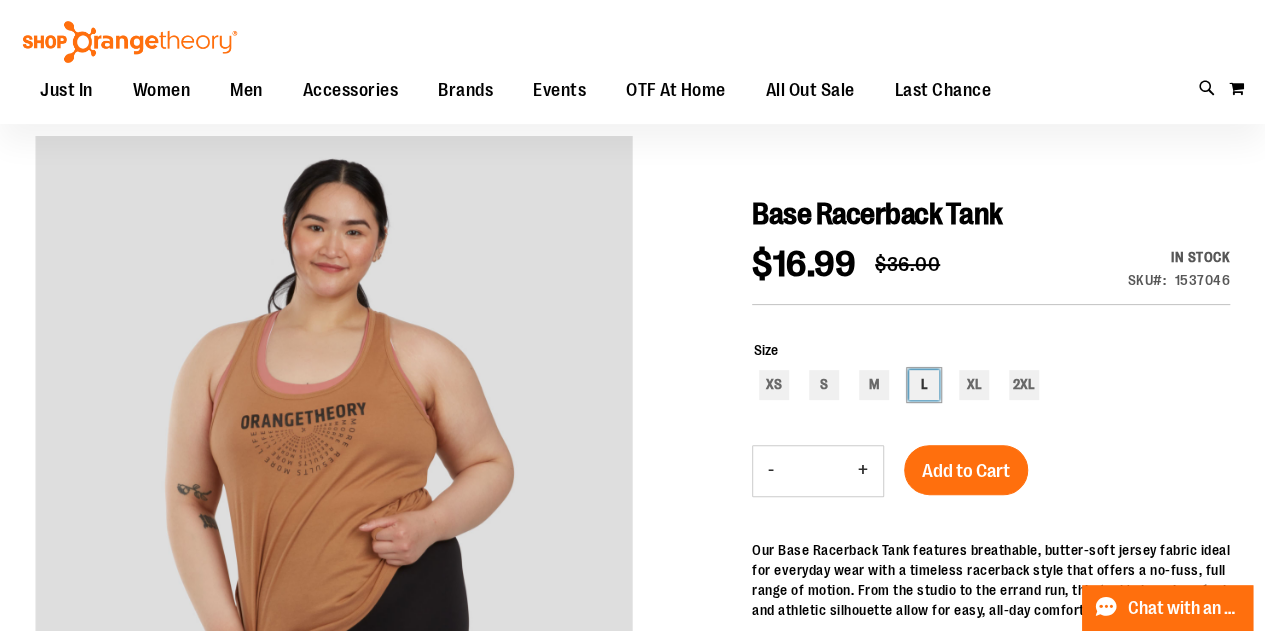 click on "L" at bounding box center [924, 385] 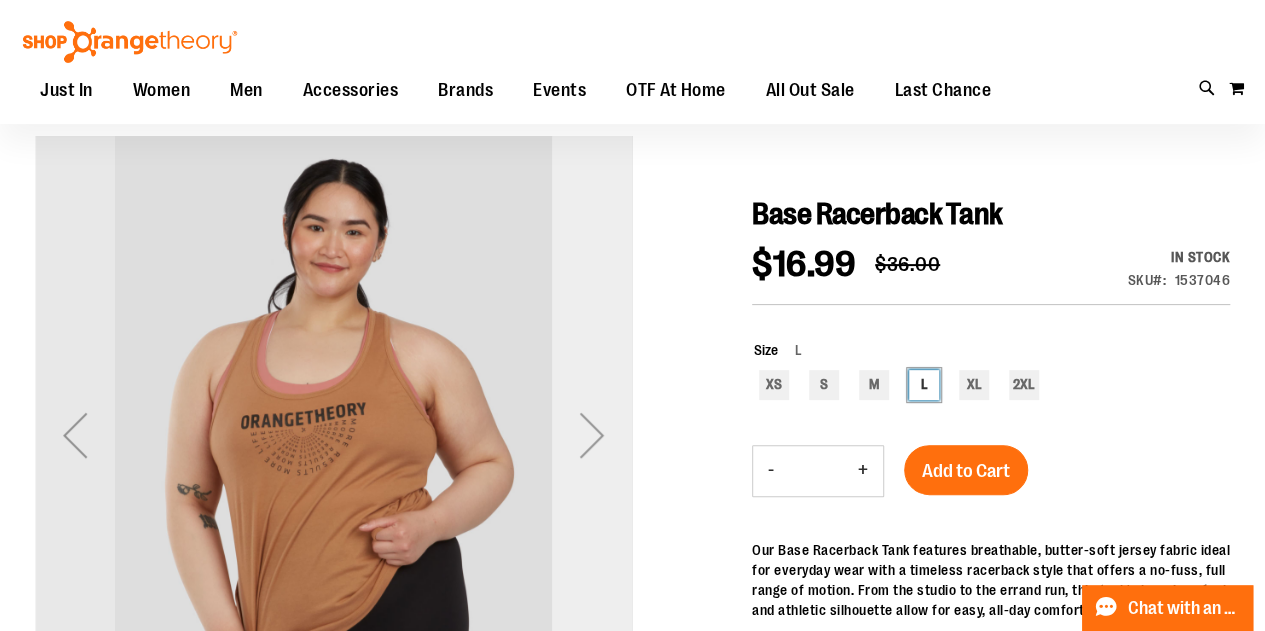 click at bounding box center (592, 435) 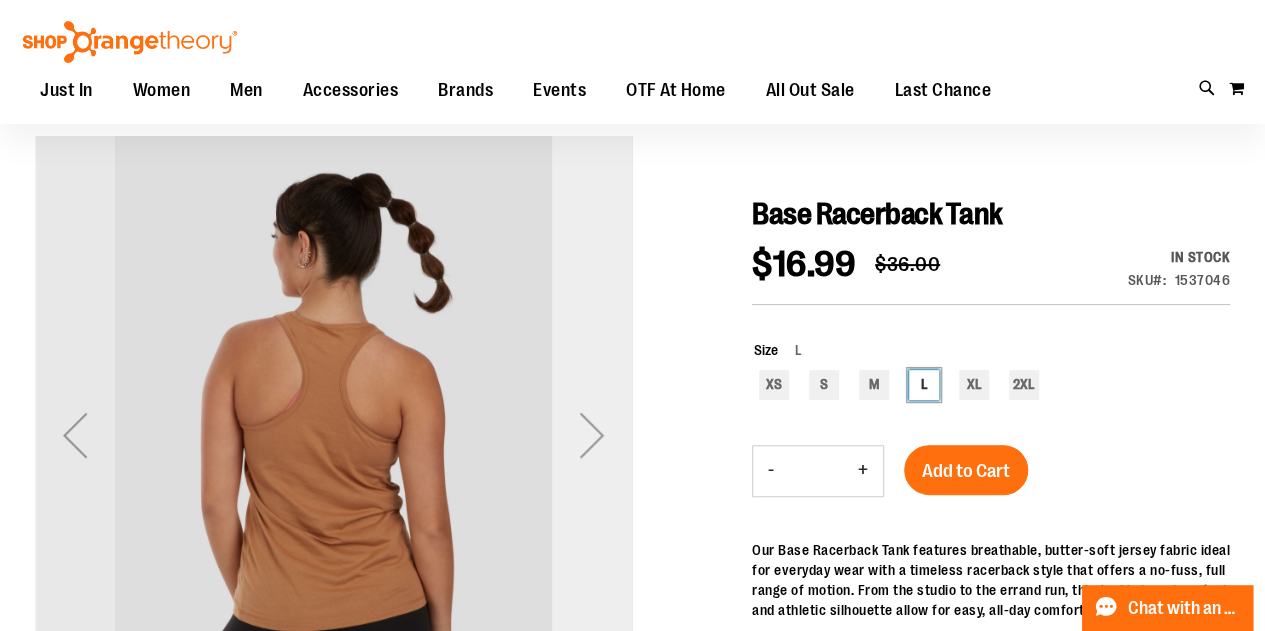 click at bounding box center (592, 435) 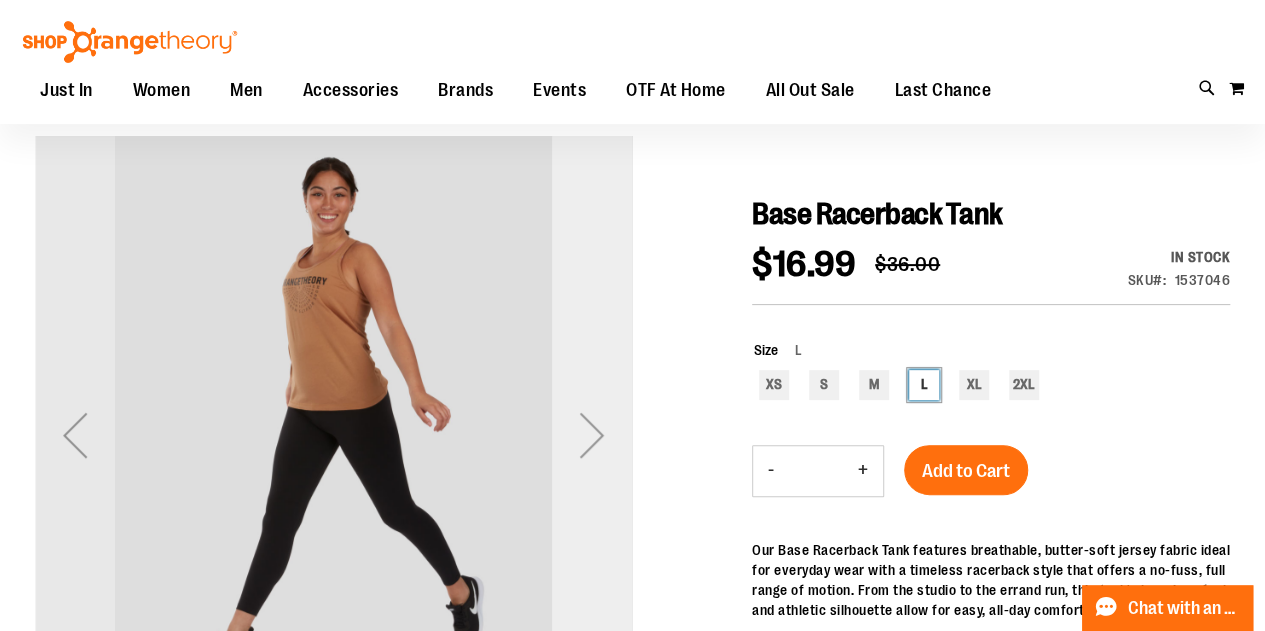 click at bounding box center [592, 435] 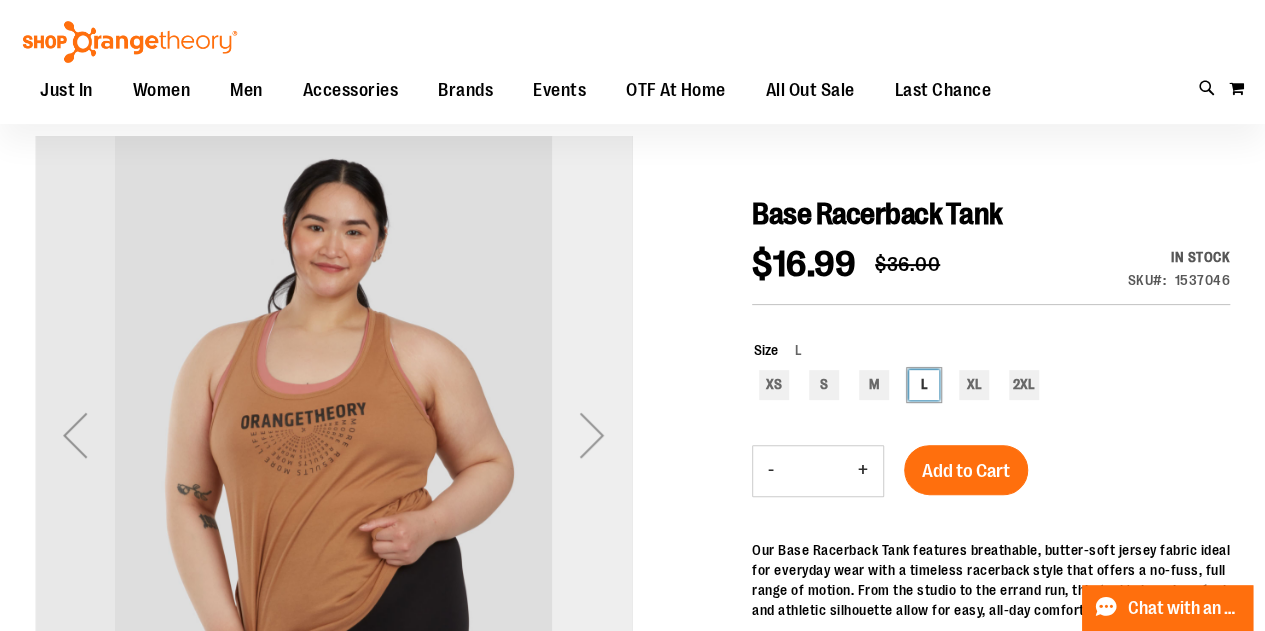 click at bounding box center [592, 435] 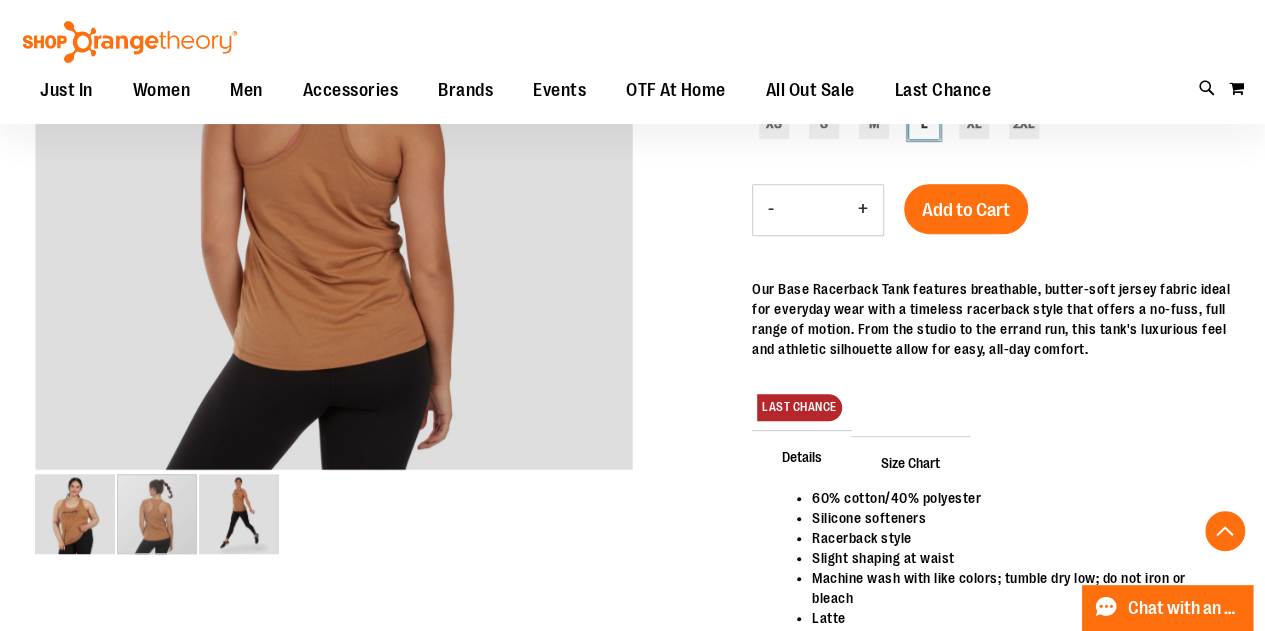scroll, scrollTop: 418, scrollLeft: 0, axis: vertical 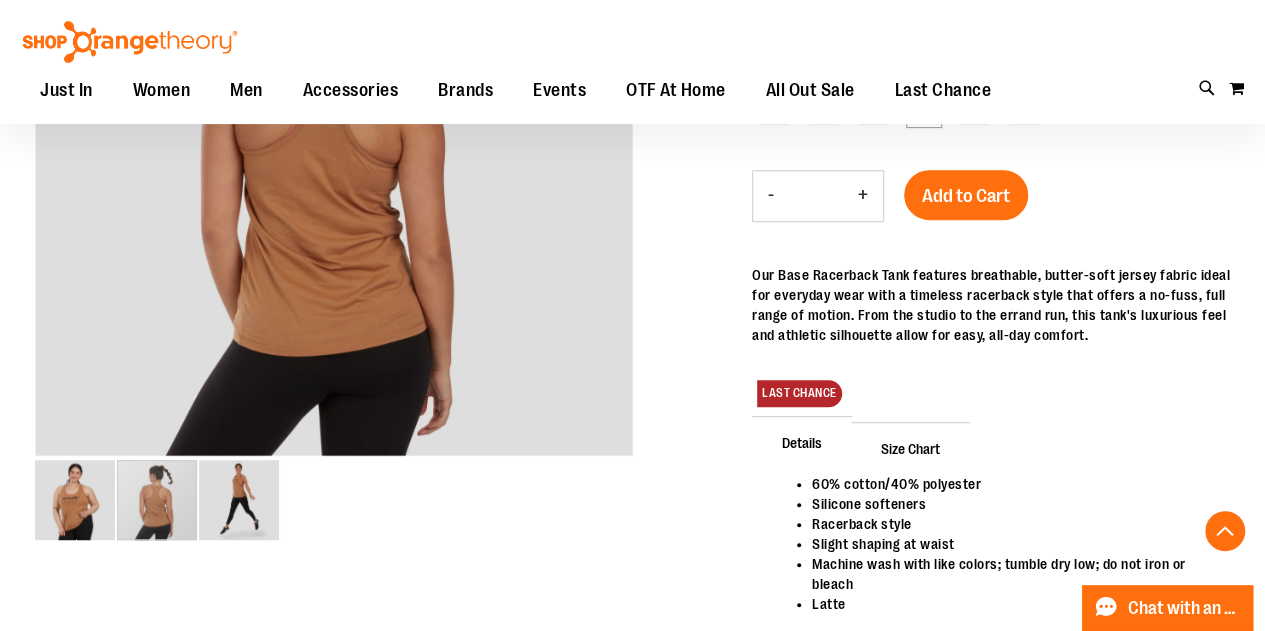 click on "Size Chart" at bounding box center (910, 448) 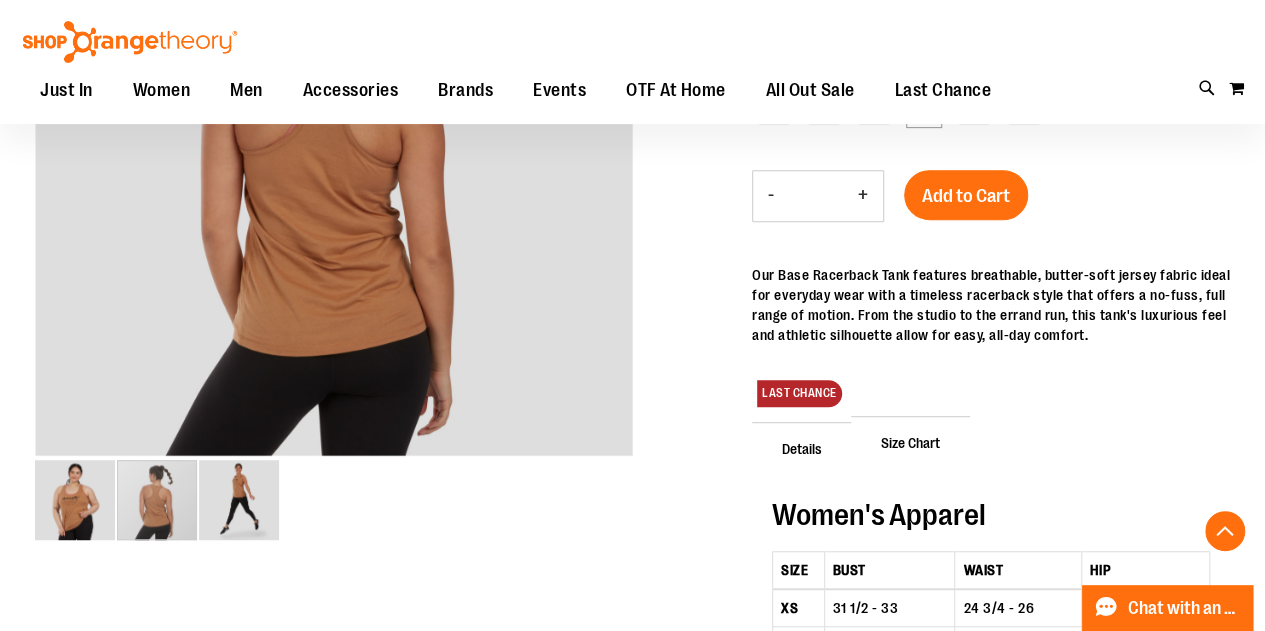 click on "Size Chart" at bounding box center [910, 442] 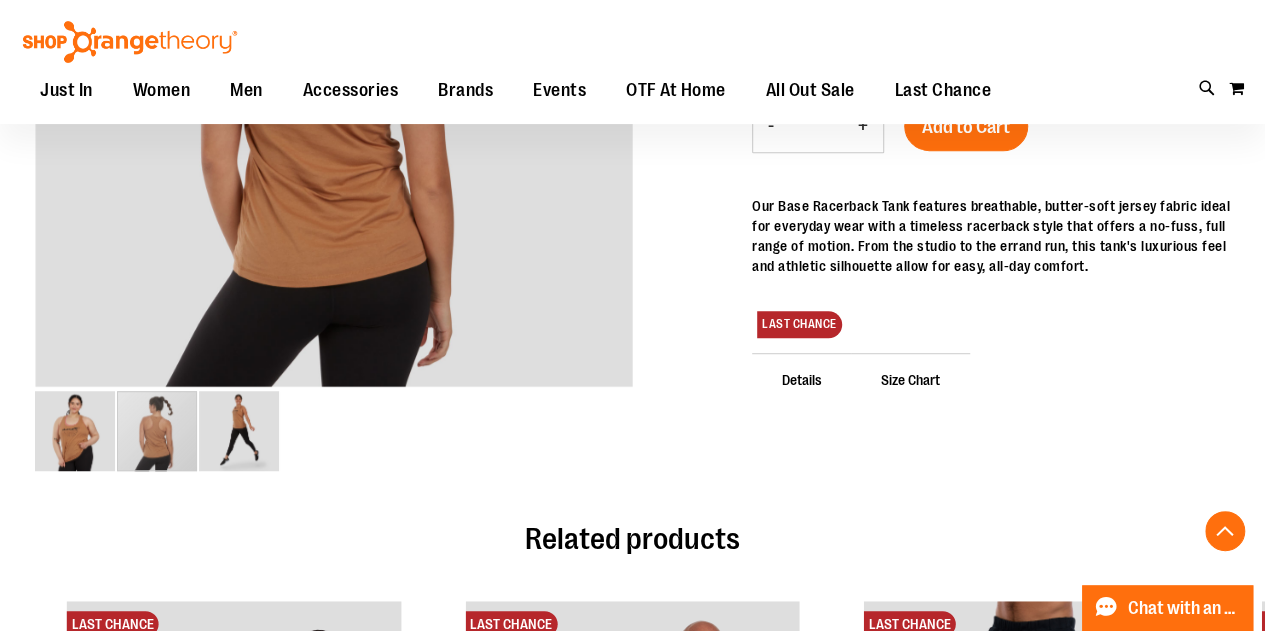 scroll, scrollTop: 433, scrollLeft: 0, axis: vertical 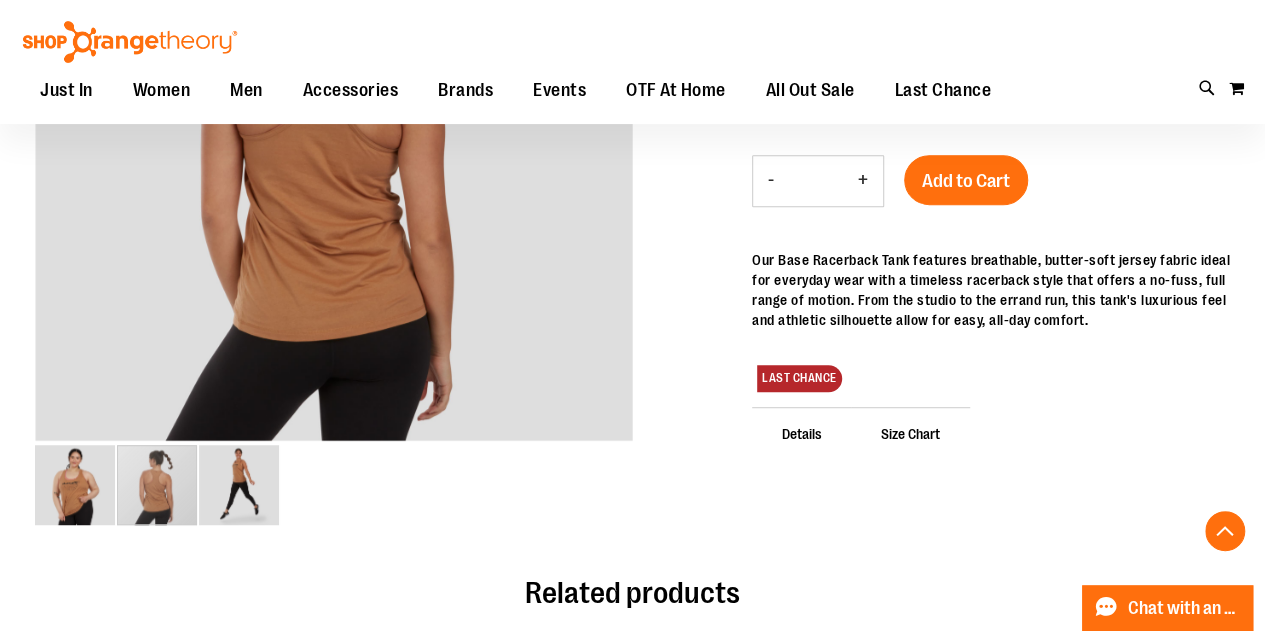 click on "Size Chart" at bounding box center [910, 433] 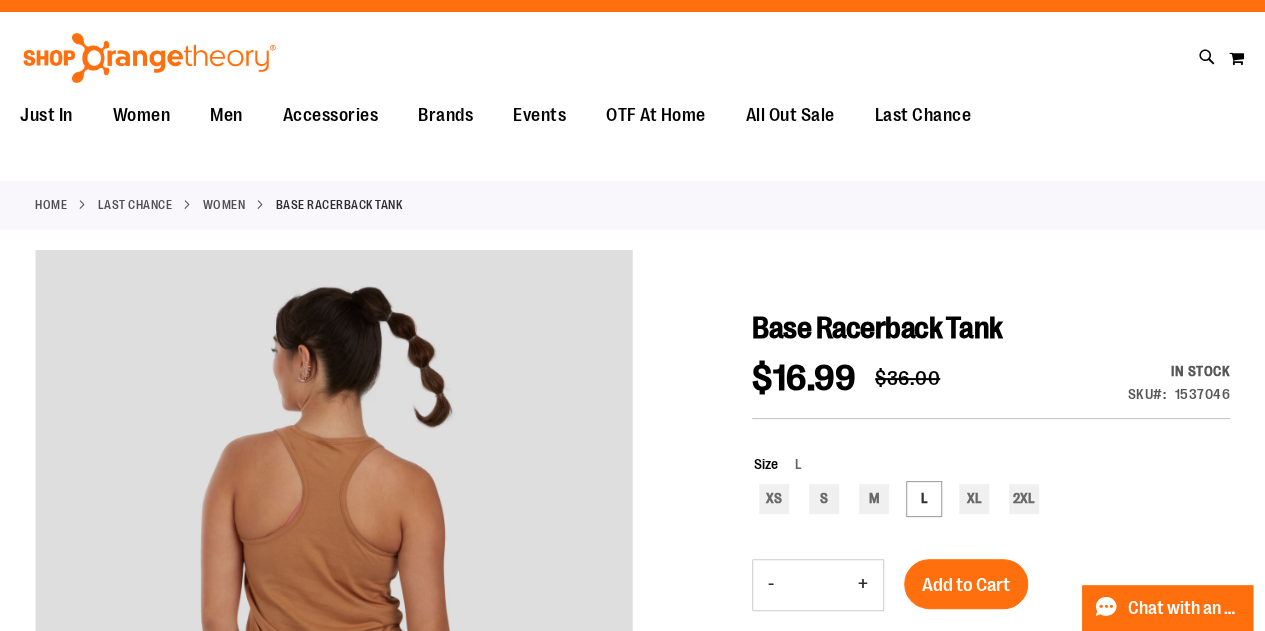 scroll, scrollTop: 0, scrollLeft: 0, axis: both 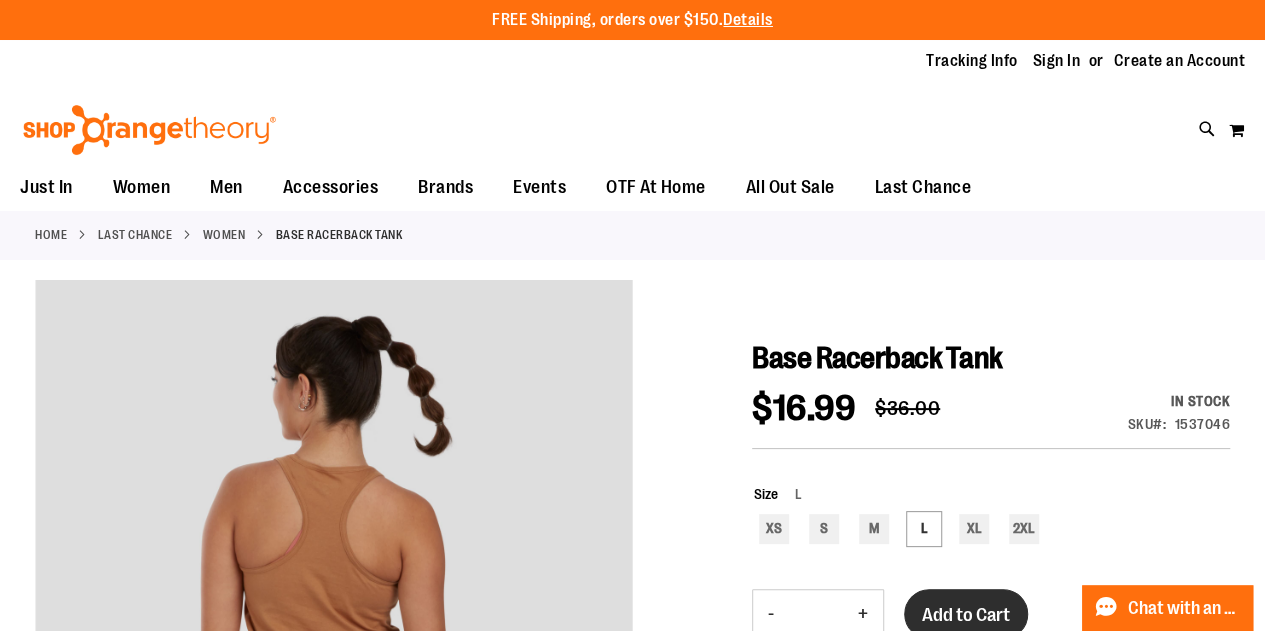 click on "Add to Cart" at bounding box center [966, 615] 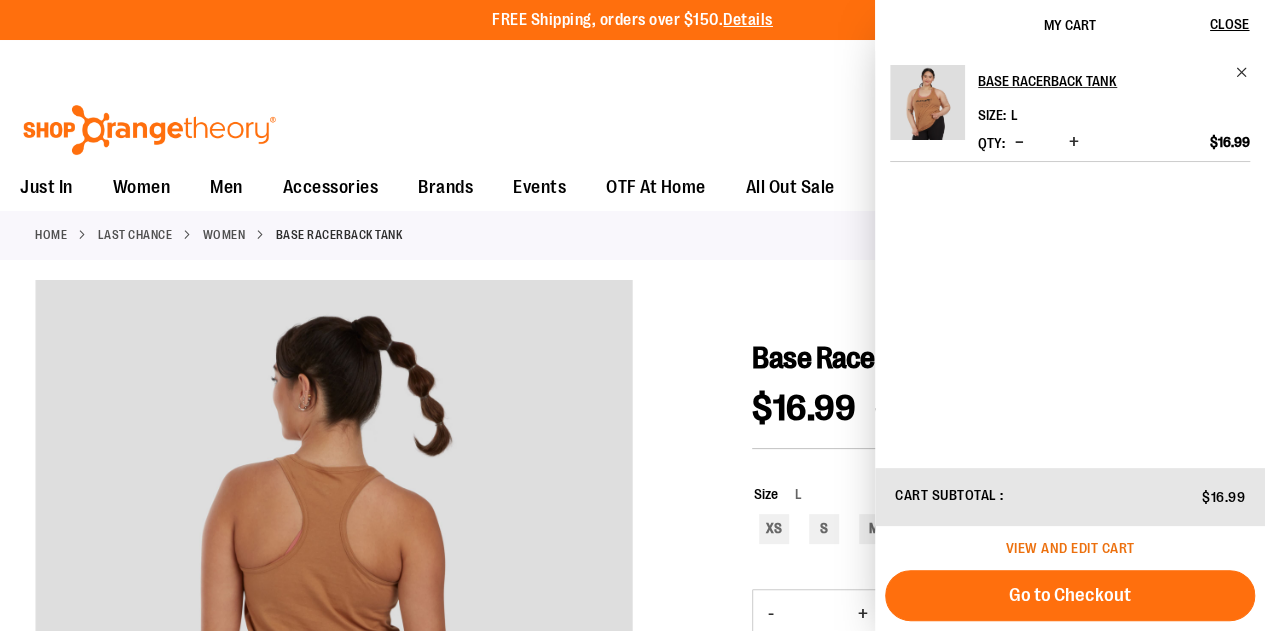 click on "View and edit cart" at bounding box center (1070, 548) 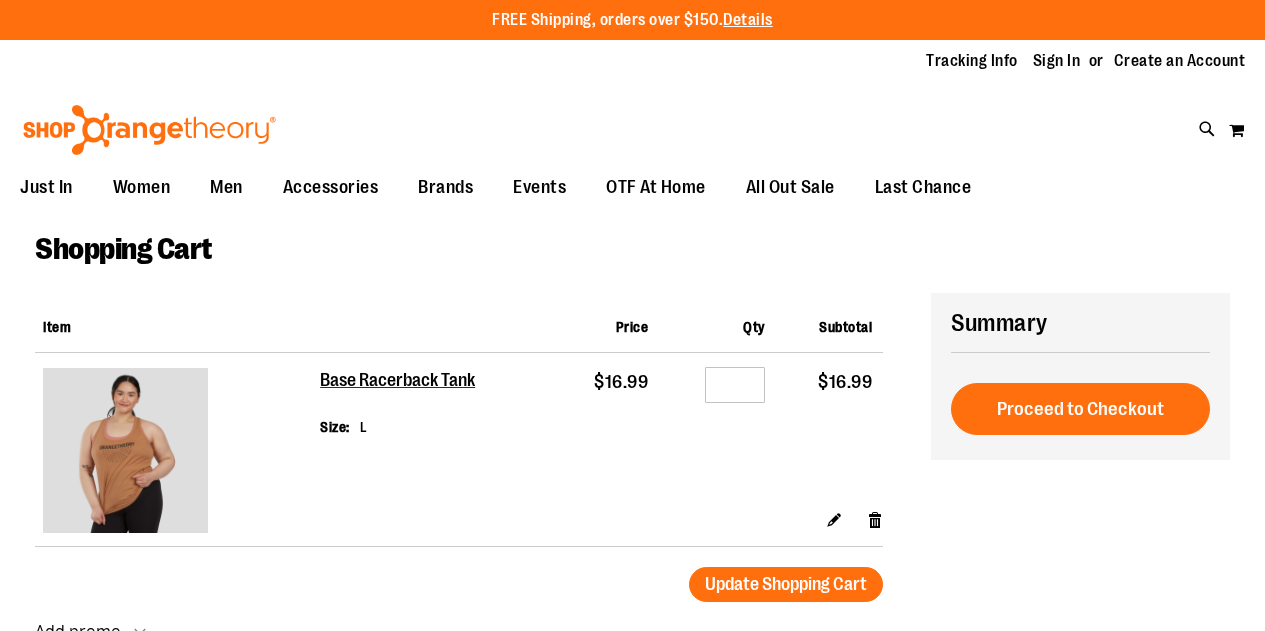 scroll, scrollTop: 0, scrollLeft: 0, axis: both 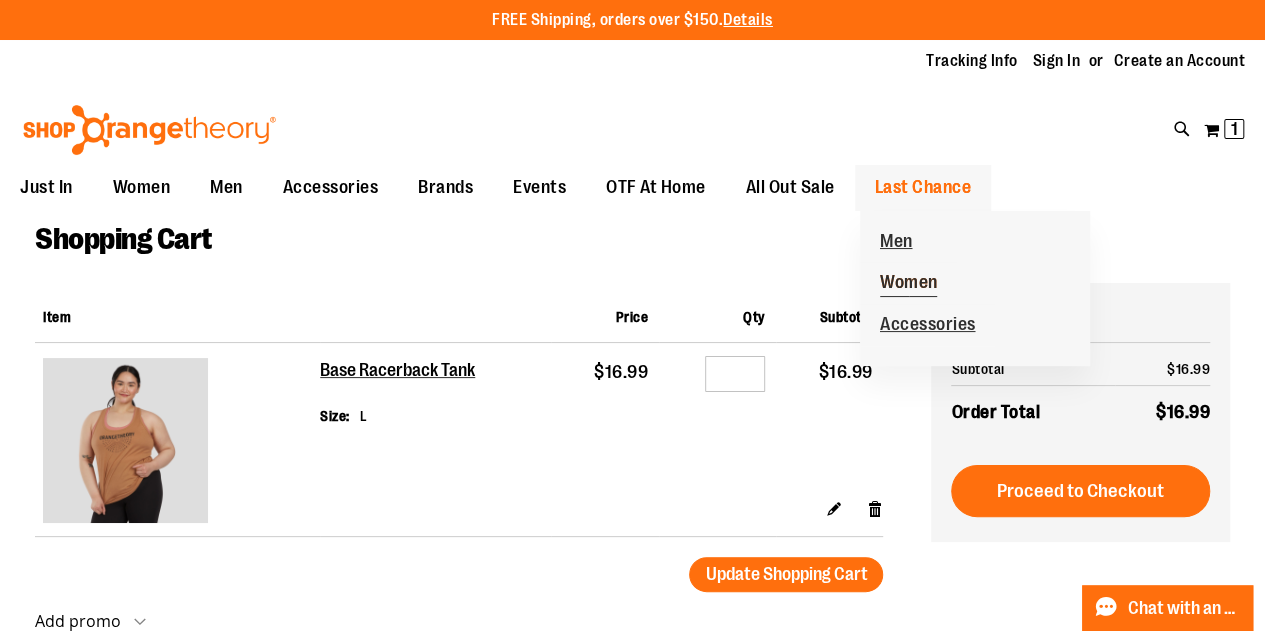 click on "Women" at bounding box center (909, 284) 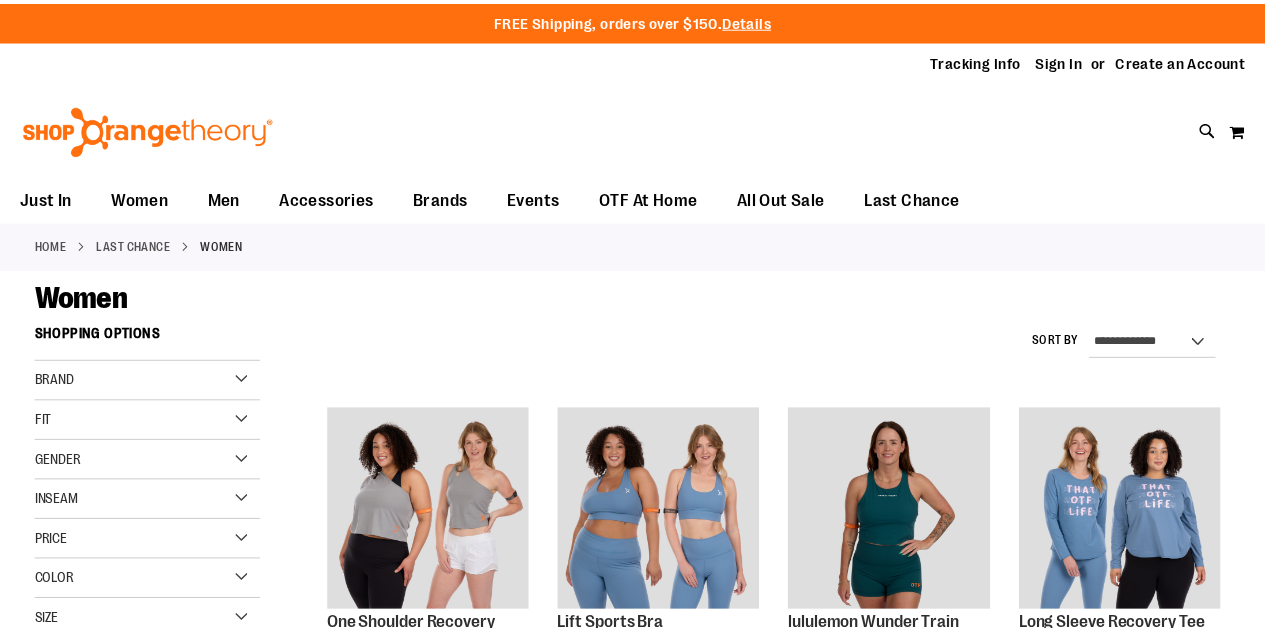 scroll, scrollTop: 0, scrollLeft: 0, axis: both 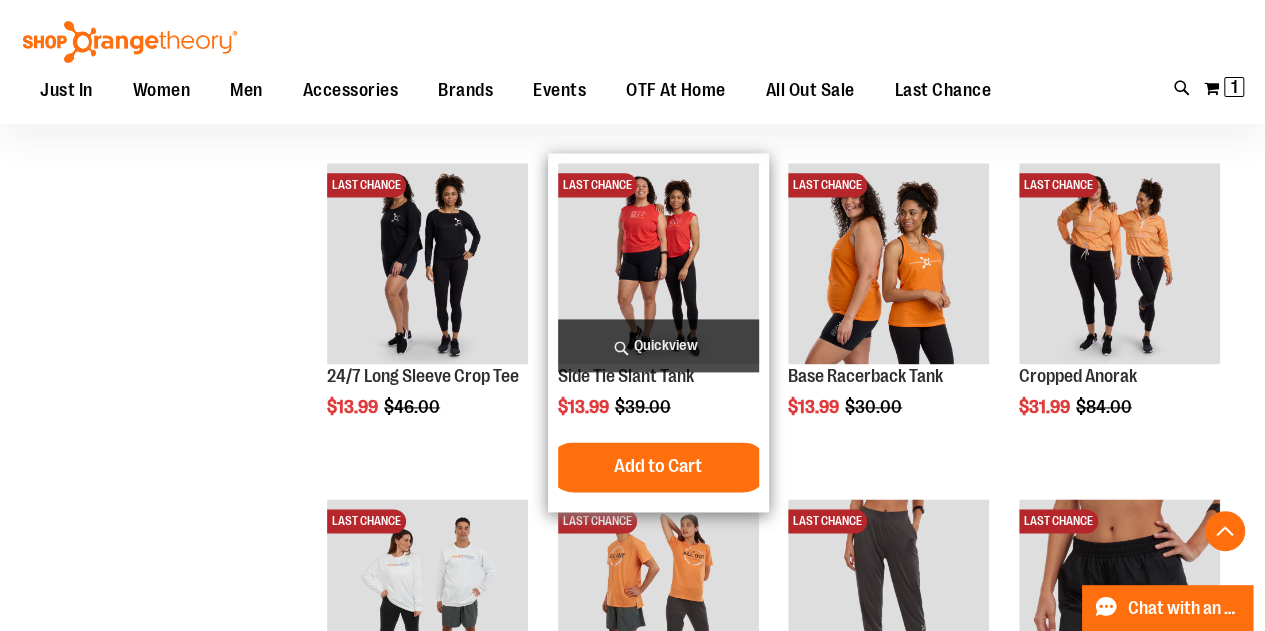 click at bounding box center (658, 263) 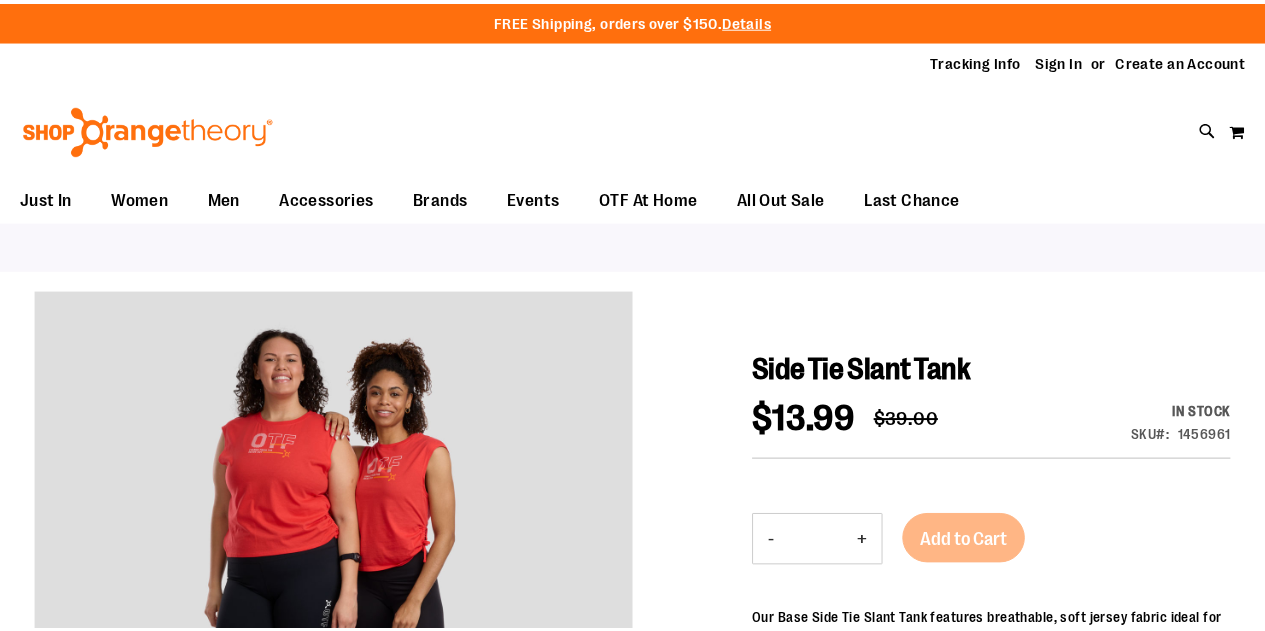 scroll, scrollTop: 0, scrollLeft: 0, axis: both 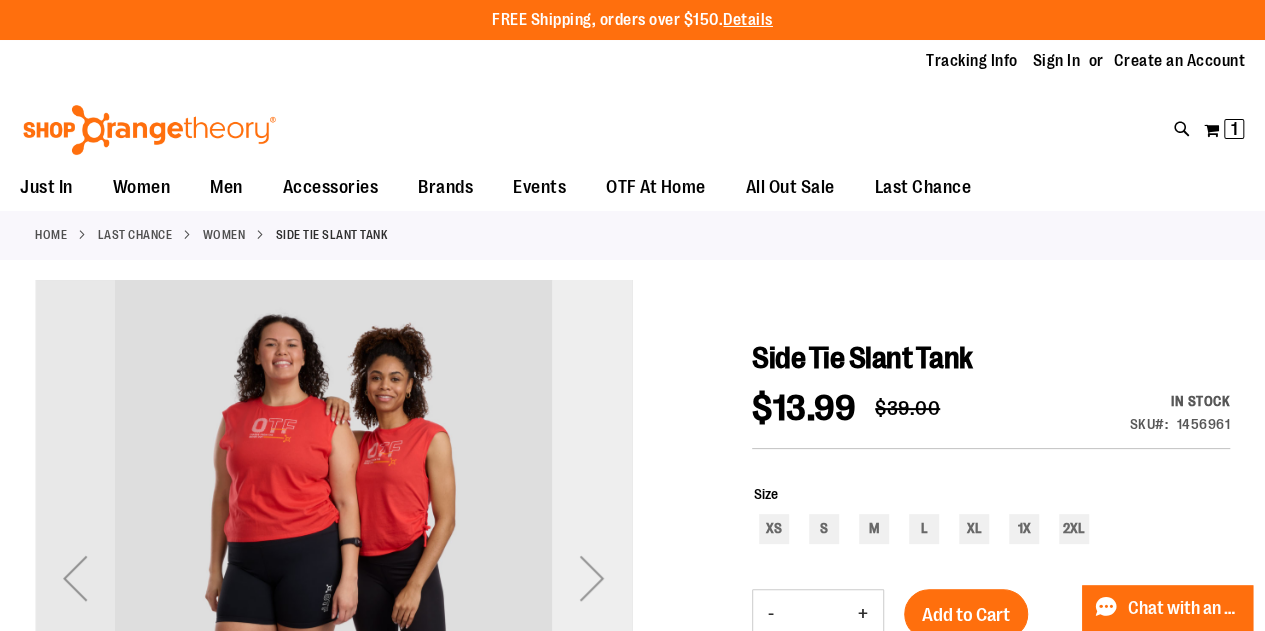 click at bounding box center (592, 578) 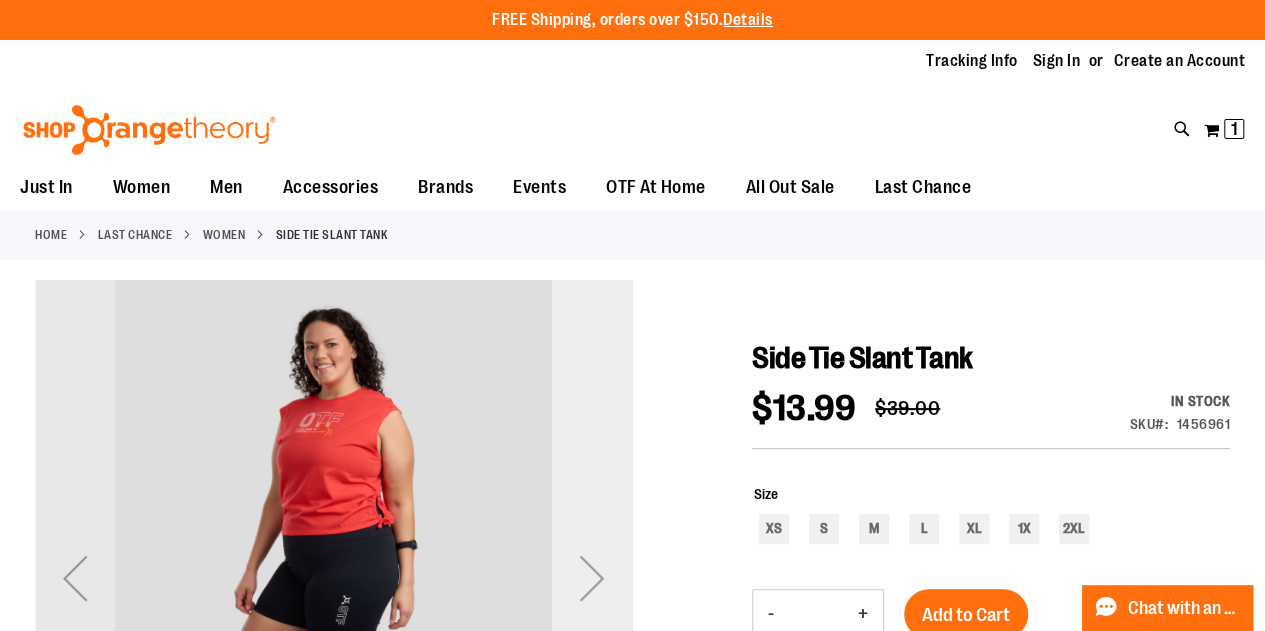 click at bounding box center [592, 578] 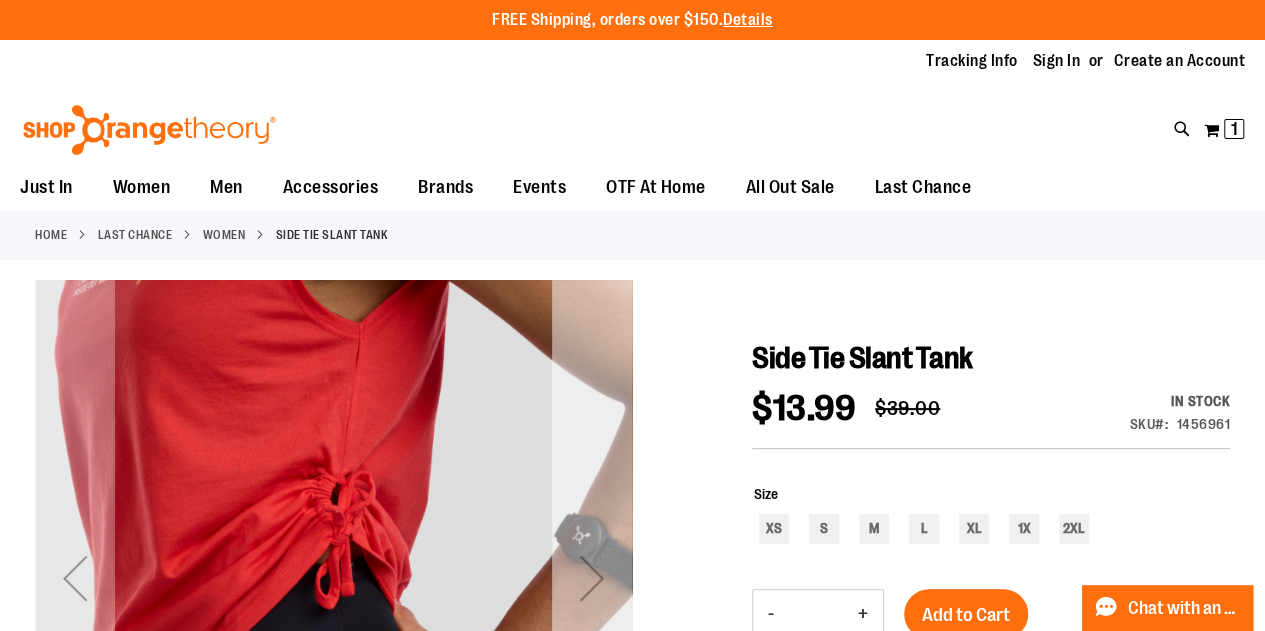click at bounding box center (592, 578) 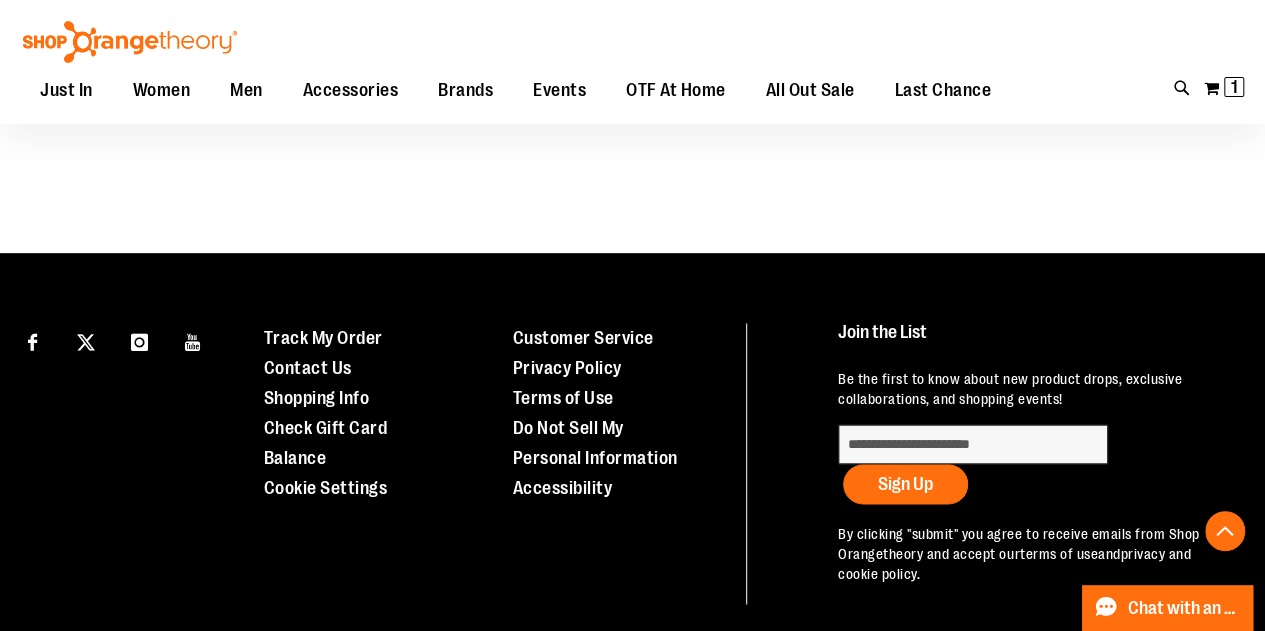 scroll, scrollTop: 1240, scrollLeft: 0, axis: vertical 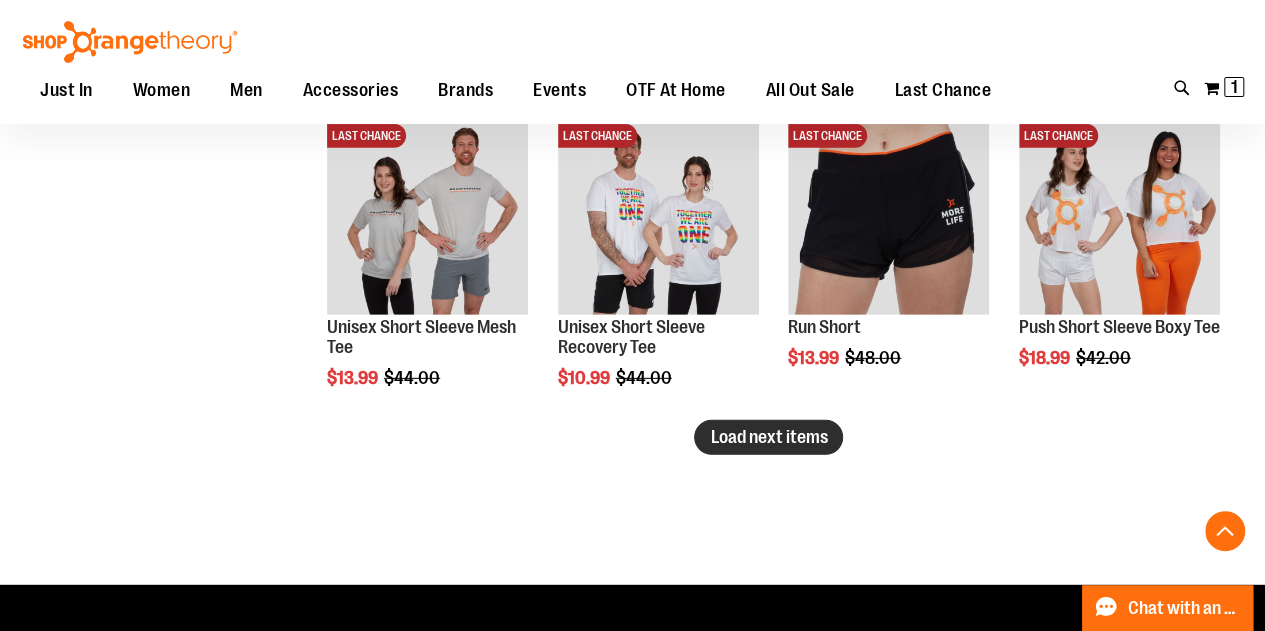 click on "Load next items" at bounding box center [768, 437] 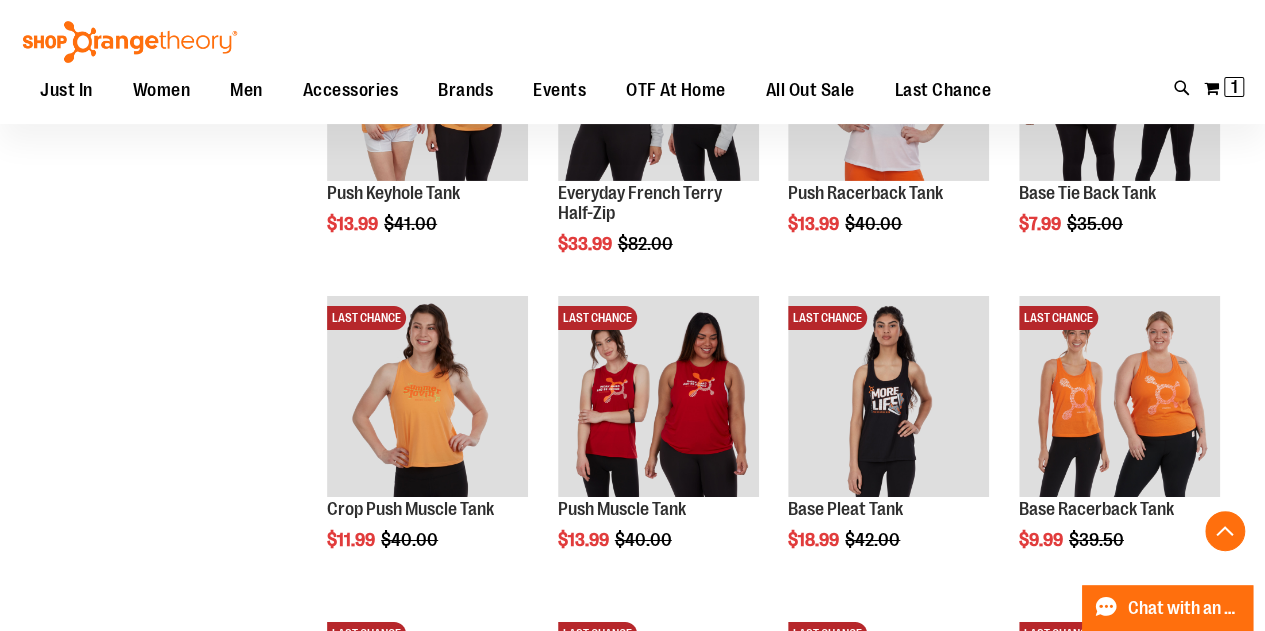 scroll, scrollTop: 3277, scrollLeft: 0, axis: vertical 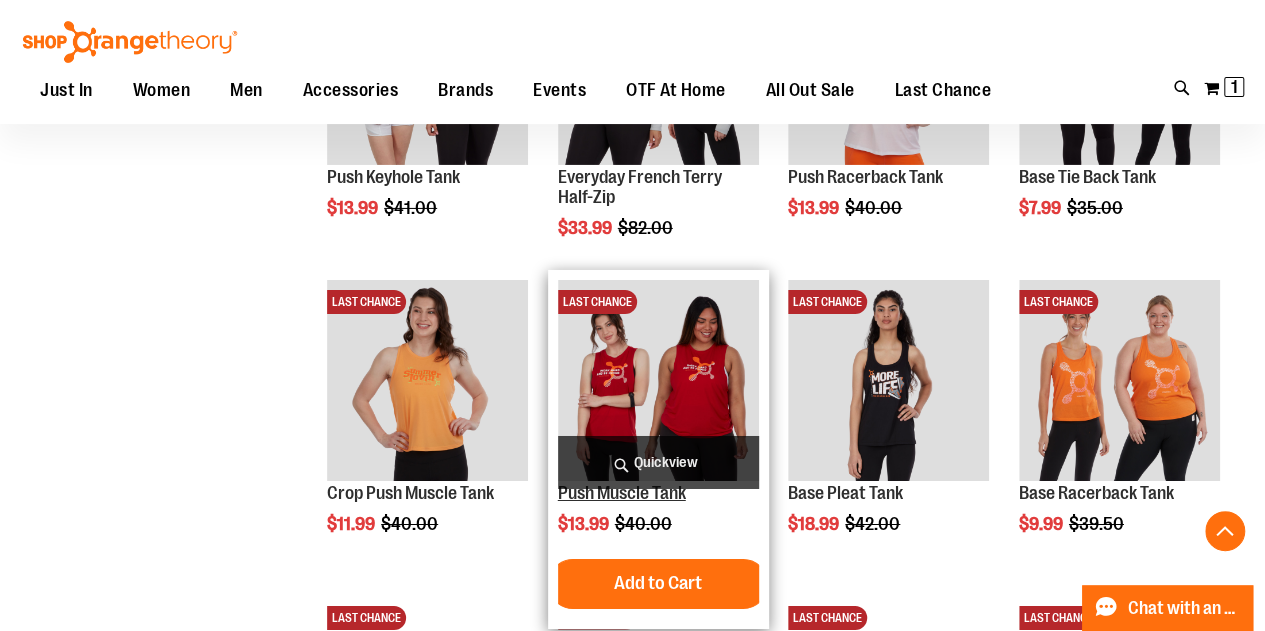 click on "Push Muscle Tank" 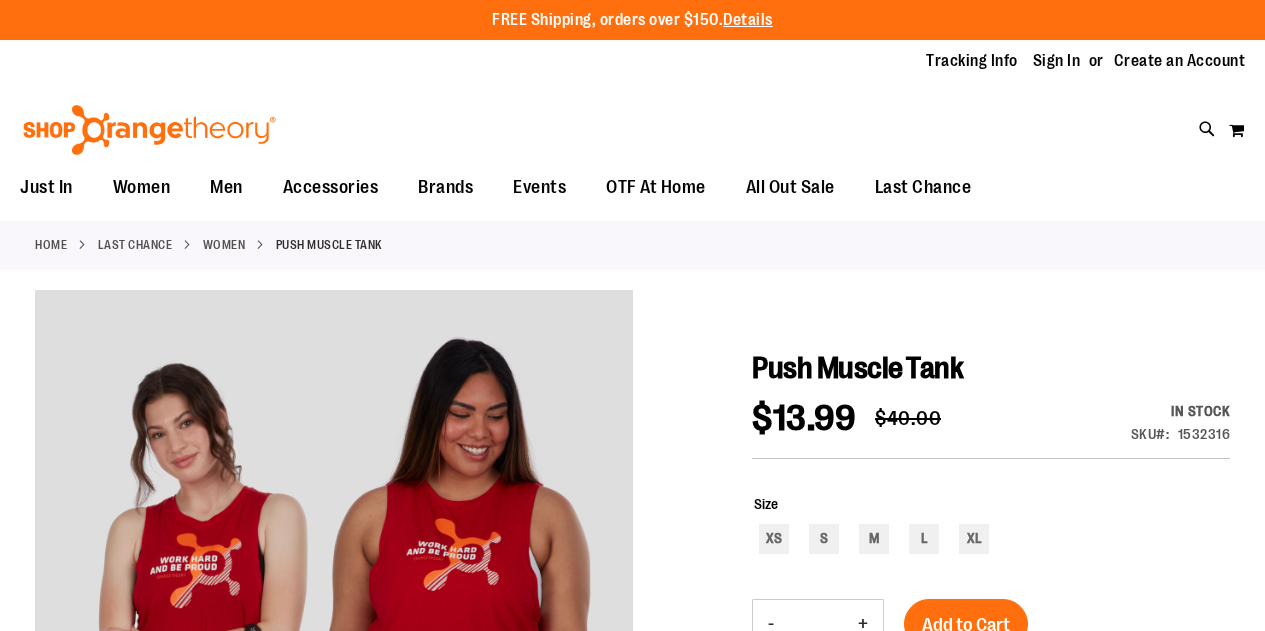 scroll, scrollTop: 0, scrollLeft: 0, axis: both 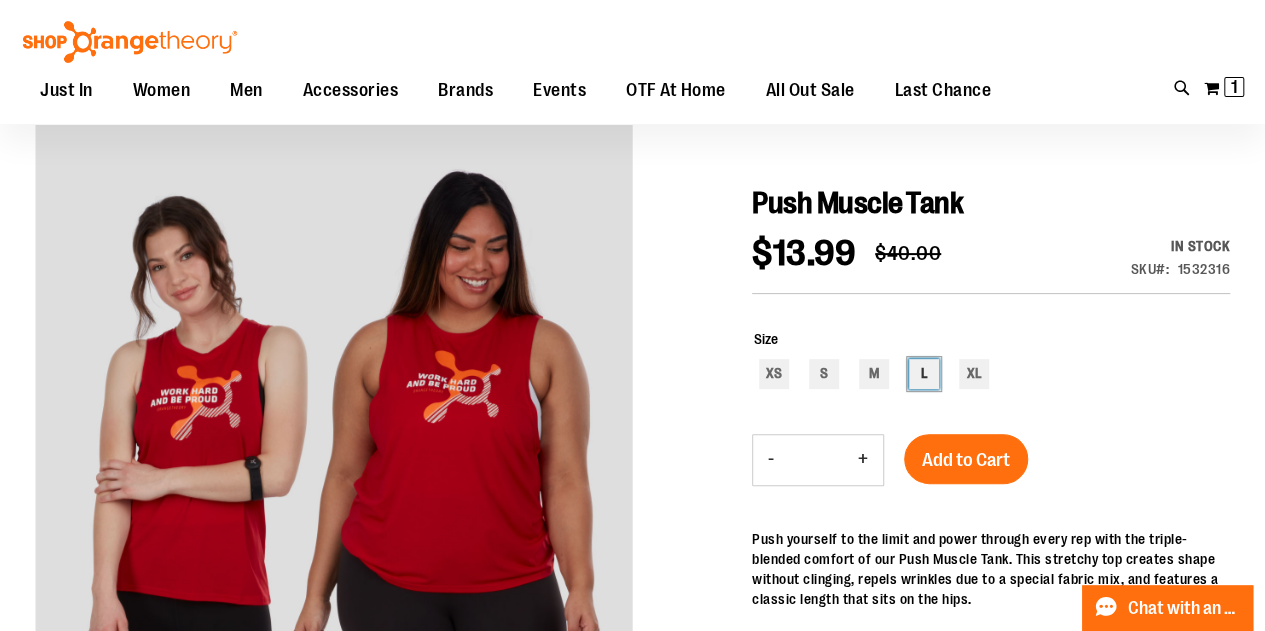 click on "L" 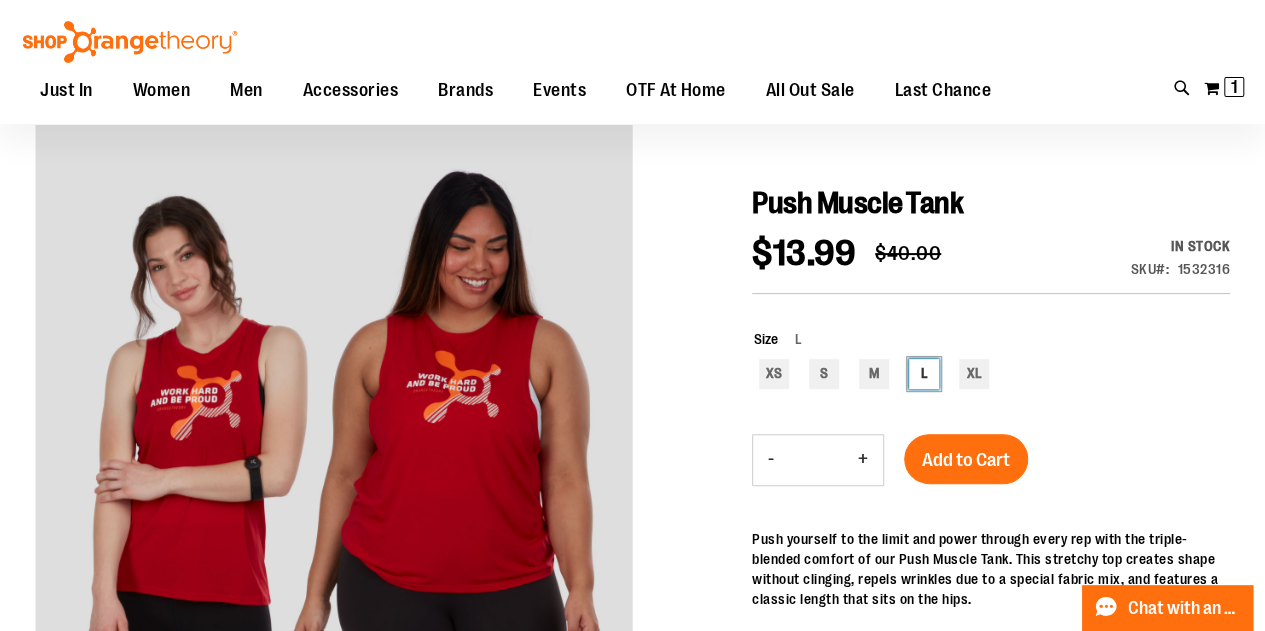 click on "L" 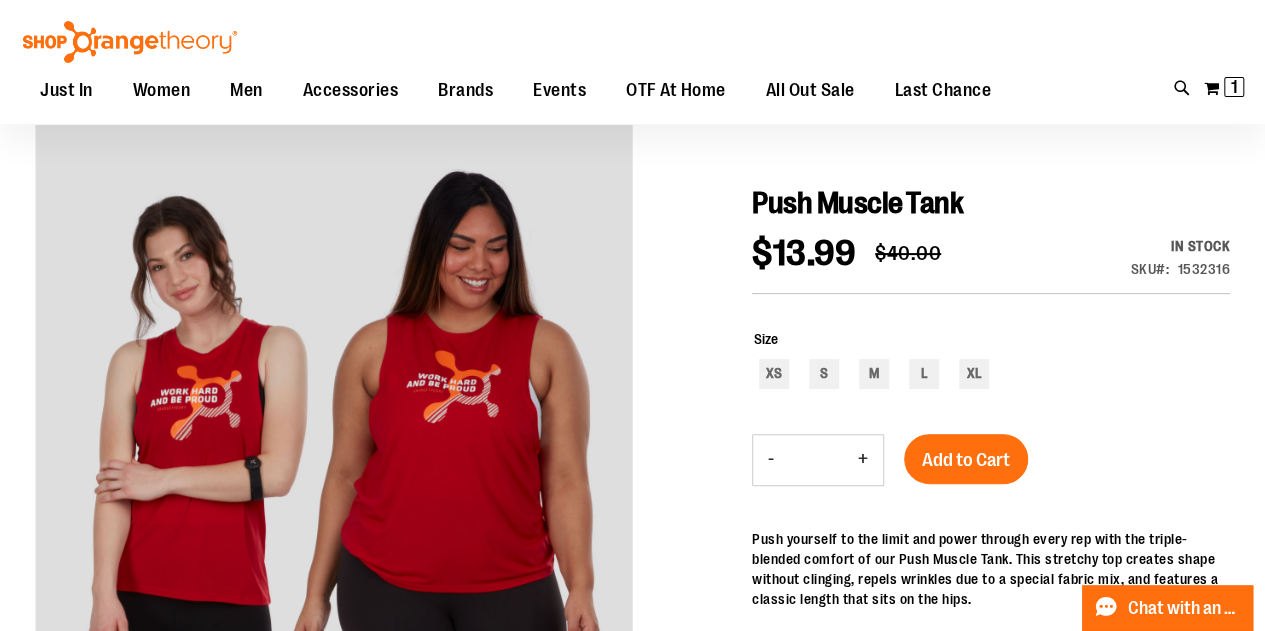 click on "Add to Cart" 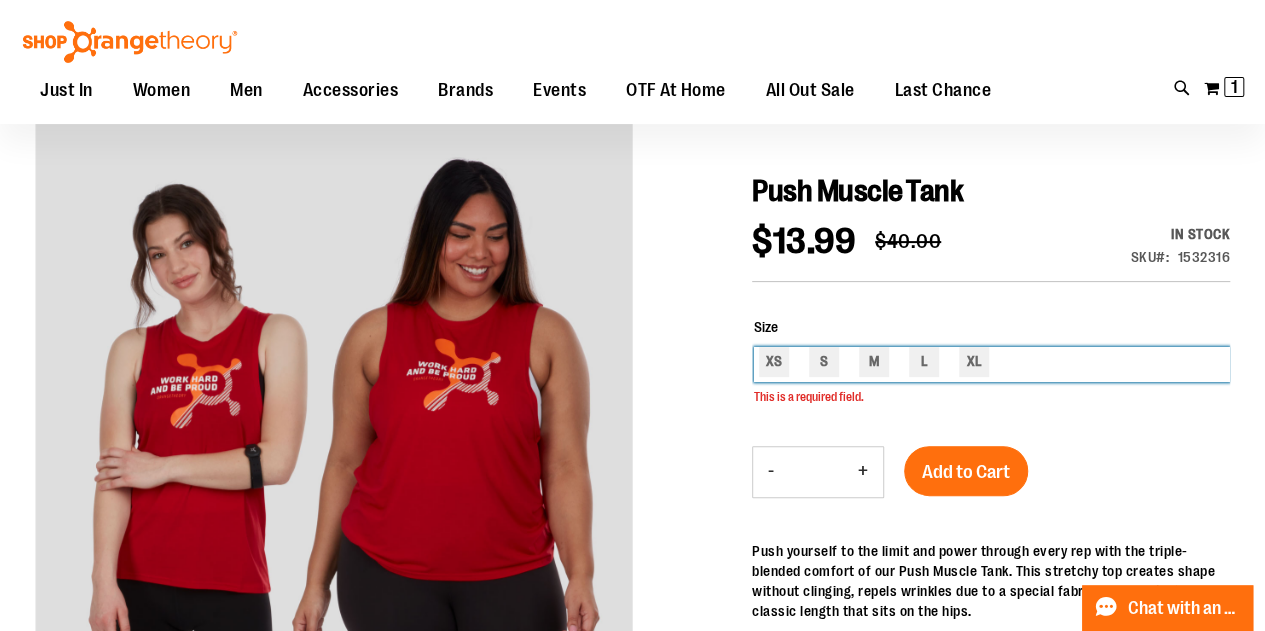 scroll, scrollTop: 168, scrollLeft: 0, axis: vertical 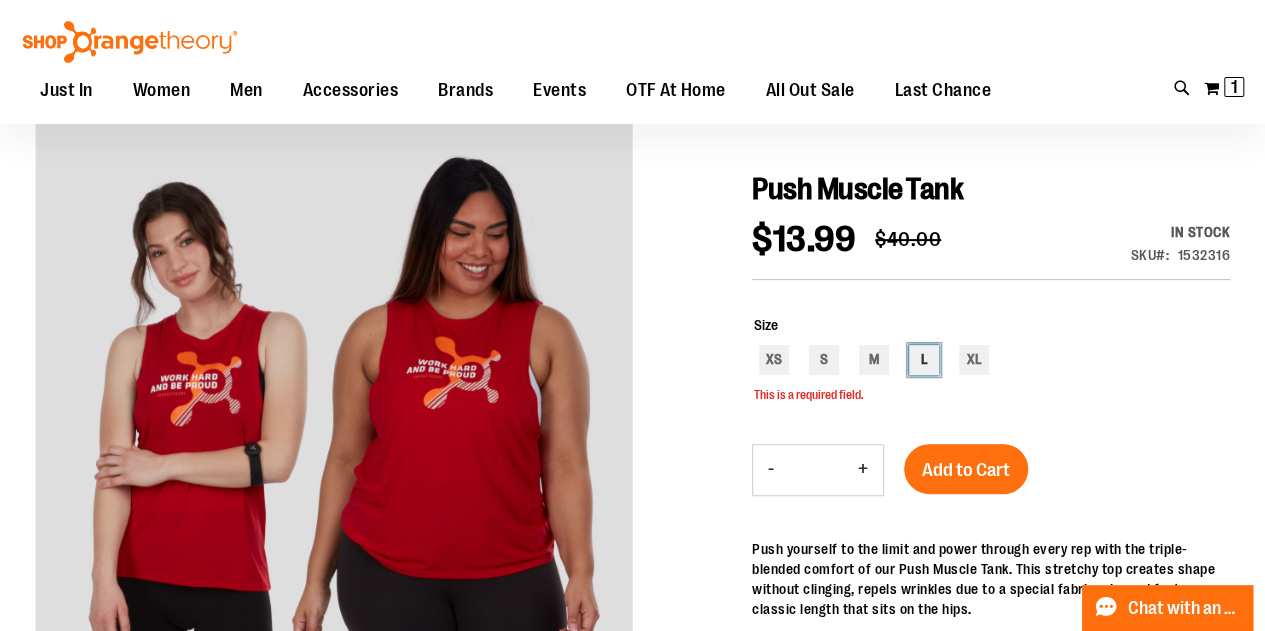 click on "L" 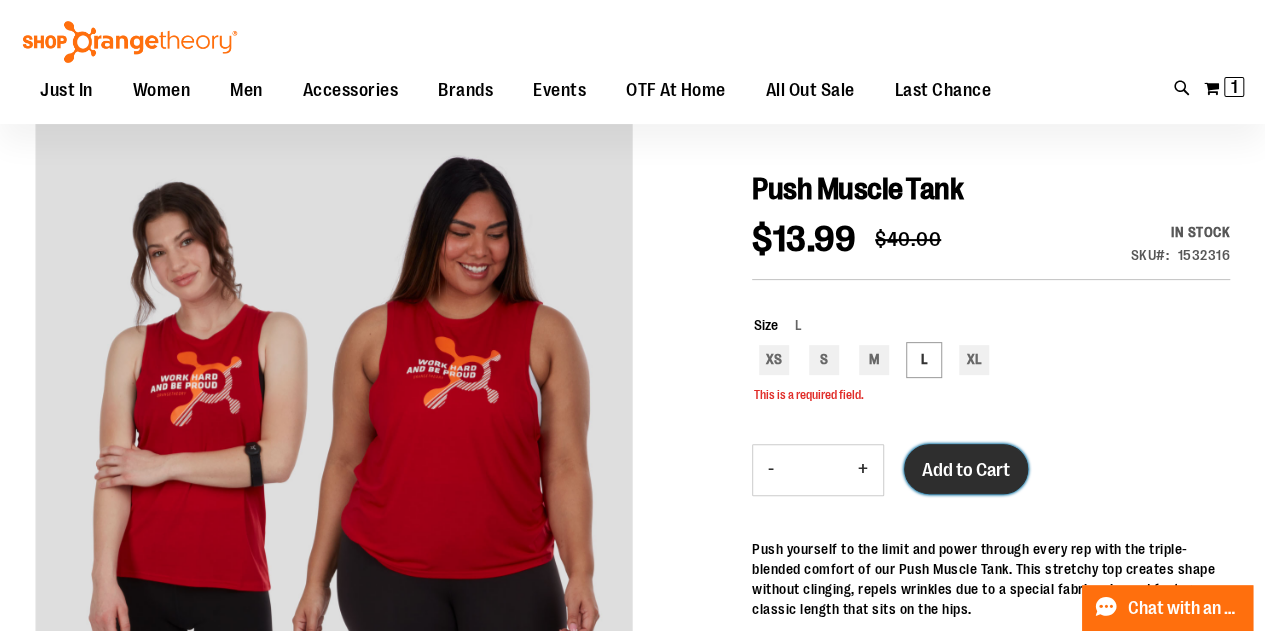 click on "Add to Cart" 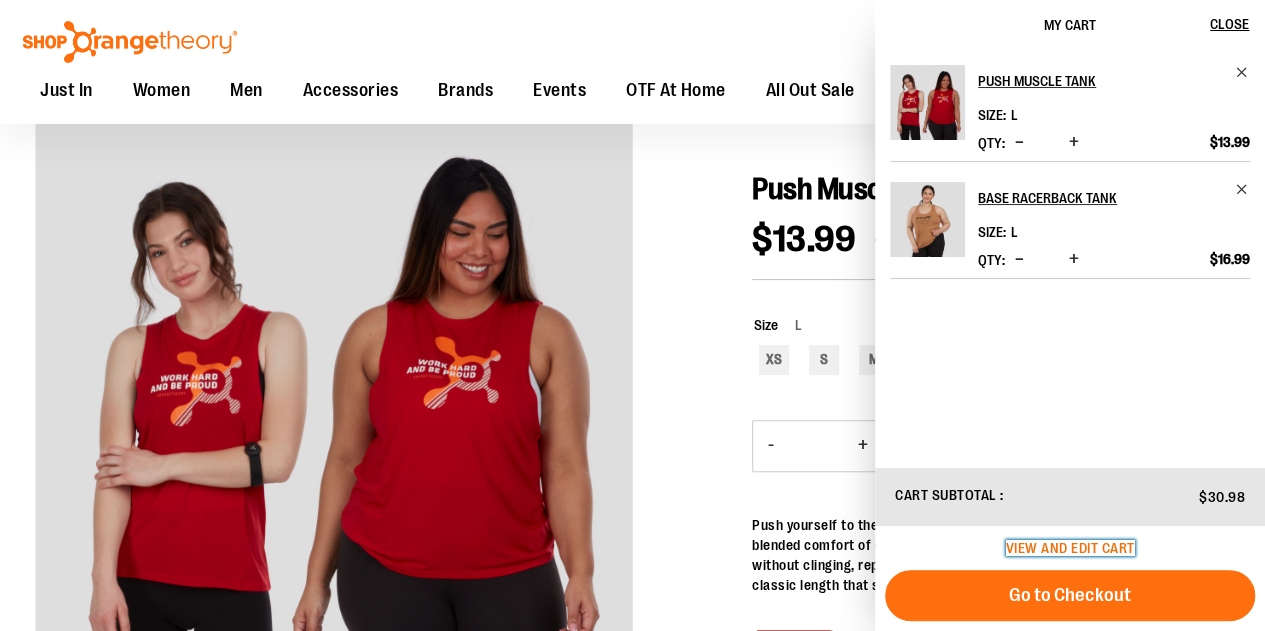 click on "View and edit cart" 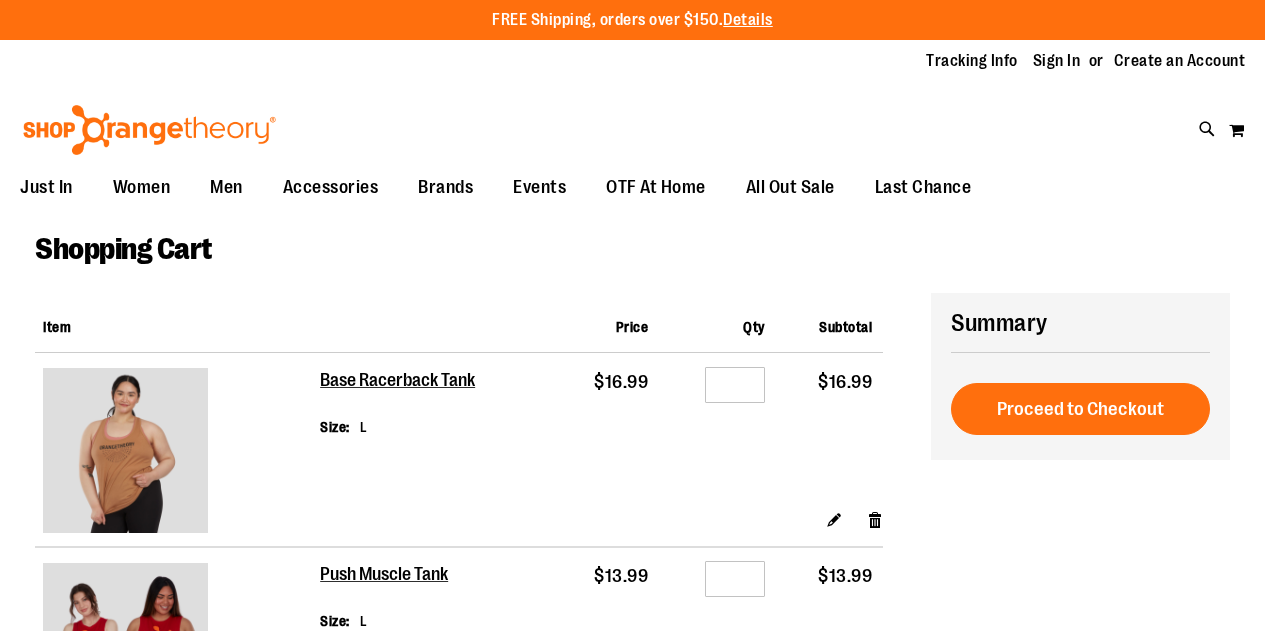 scroll, scrollTop: 0, scrollLeft: 0, axis: both 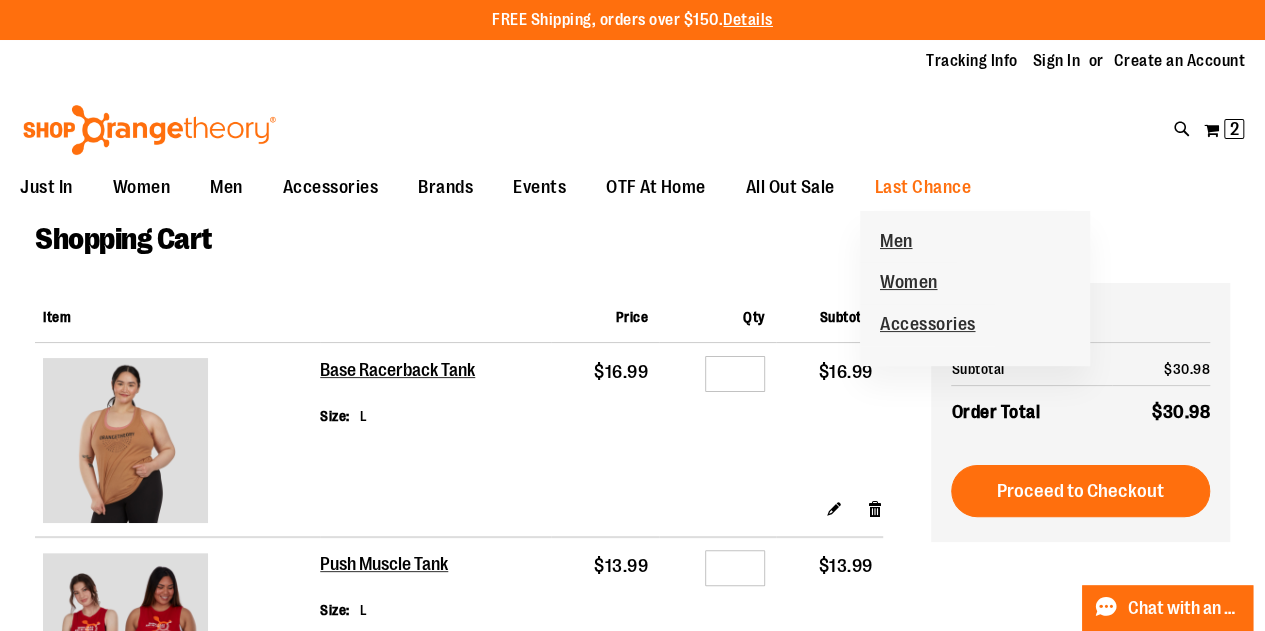 click on "Accessories" at bounding box center [928, 326] 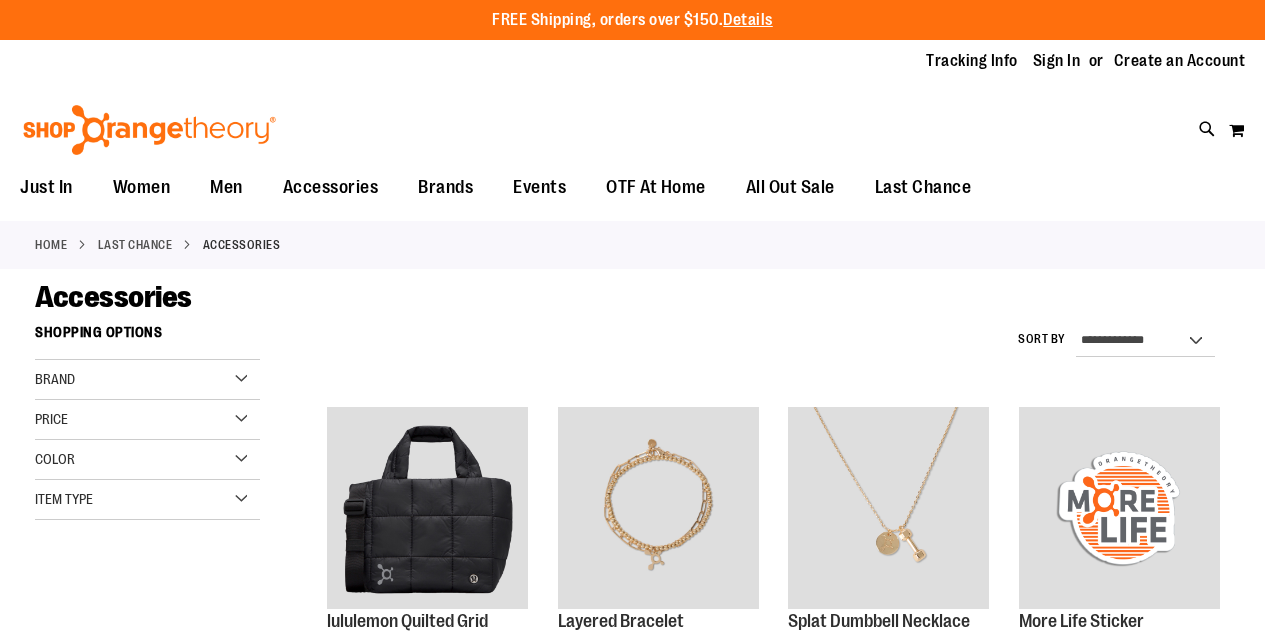 scroll, scrollTop: 0, scrollLeft: 0, axis: both 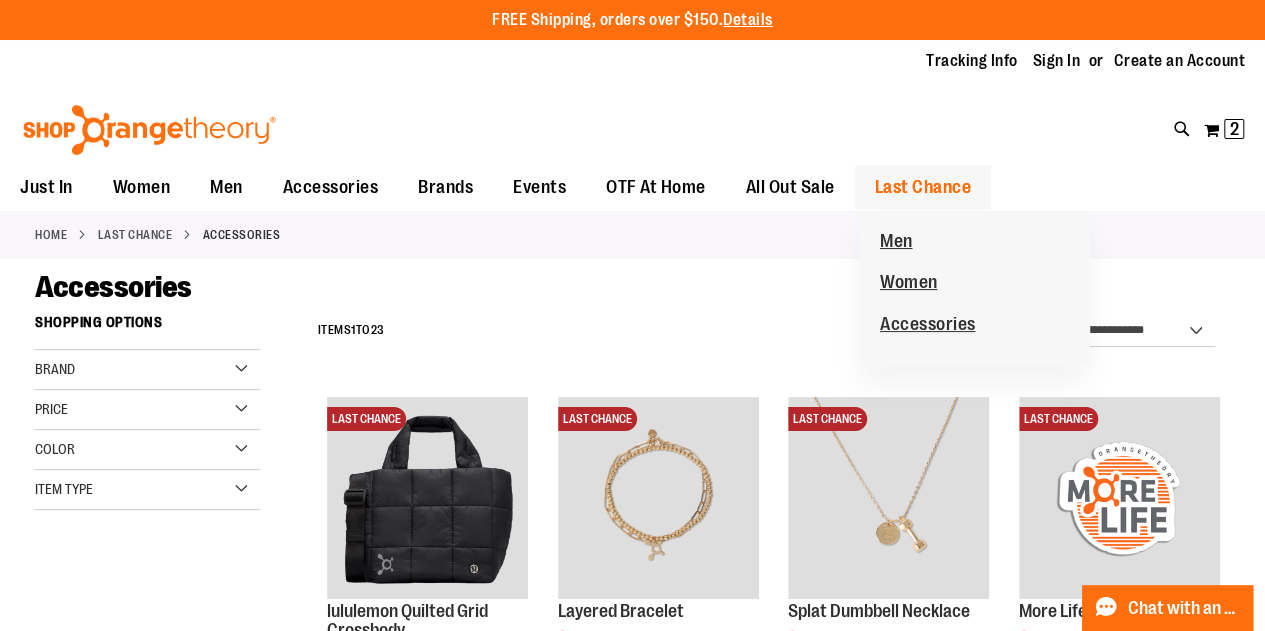 click on "Last Chance" at bounding box center [923, 187] 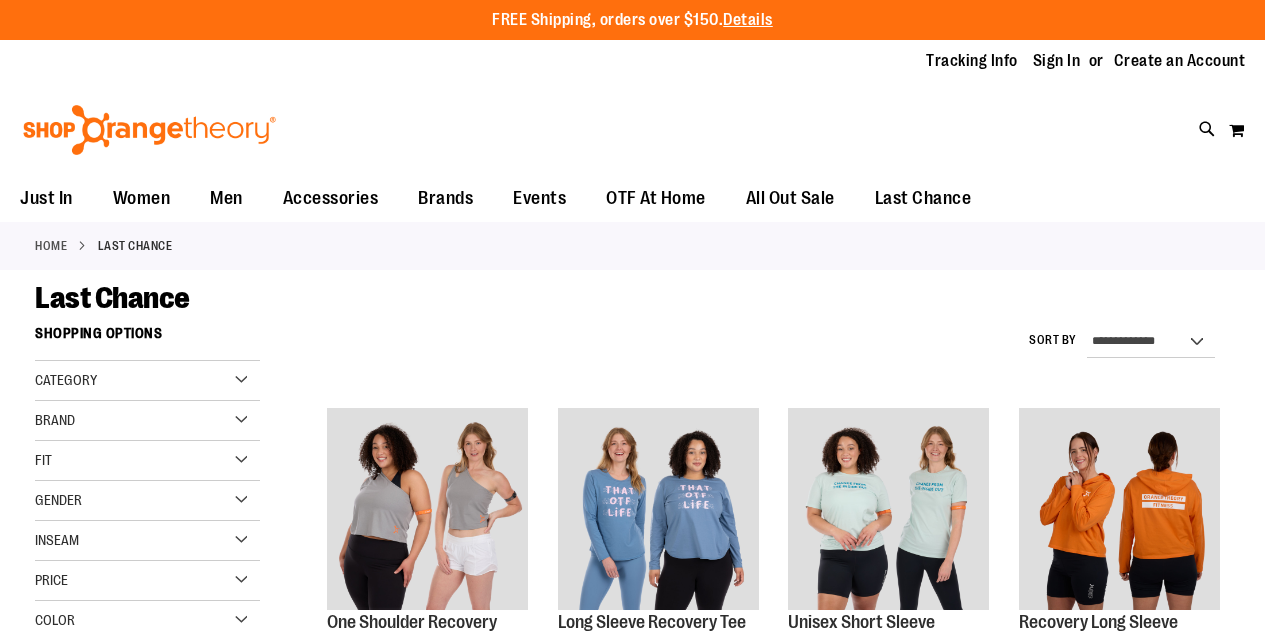 scroll, scrollTop: 0, scrollLeft: 0, axis: both 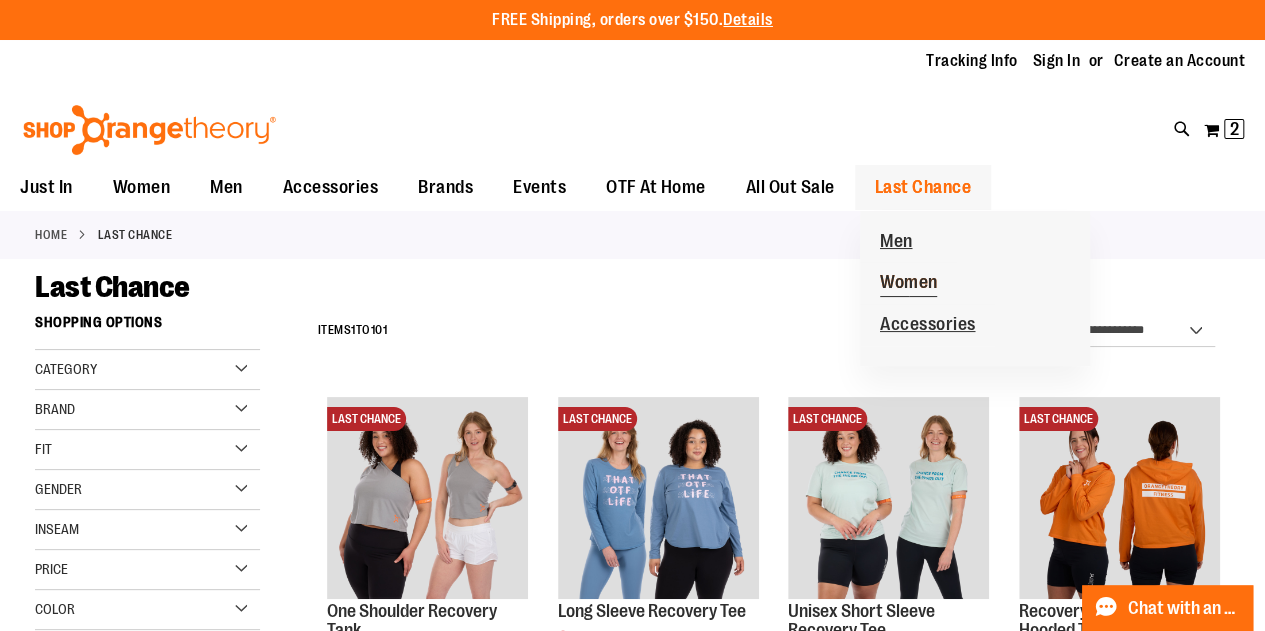 click on "Women" at bounding box center (909, 284) 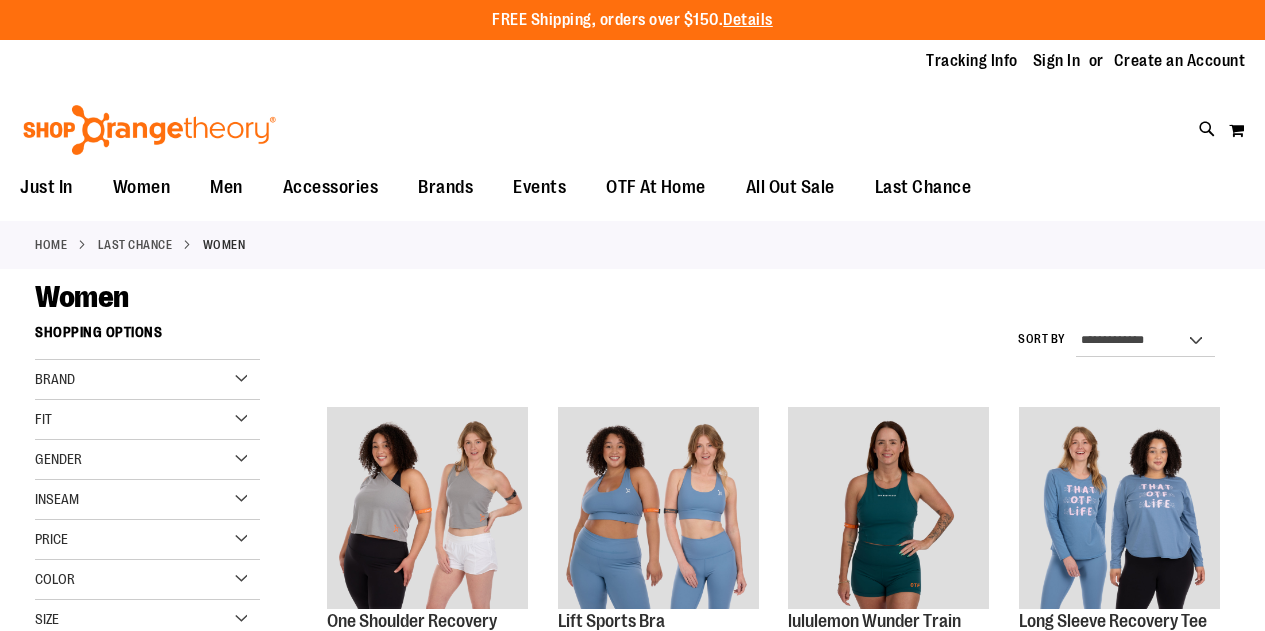 scroll, scrollTop: 0, scrollLeft: 0, axis: both 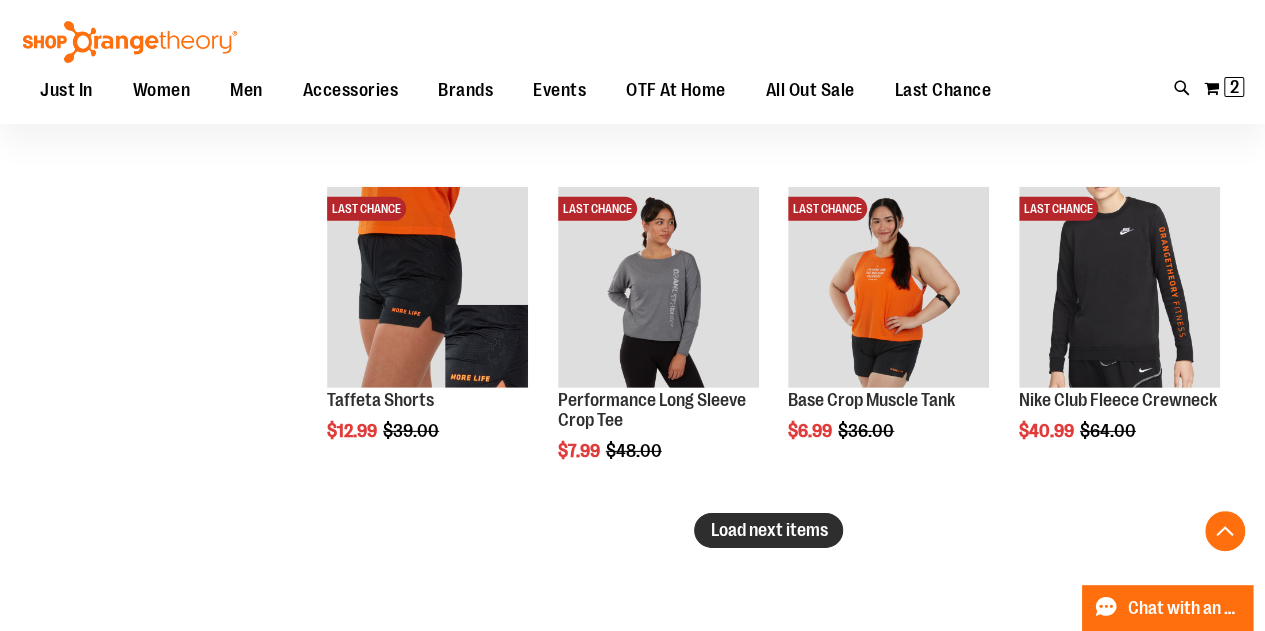 click on "Load next items" at bounding box center [768, 530] 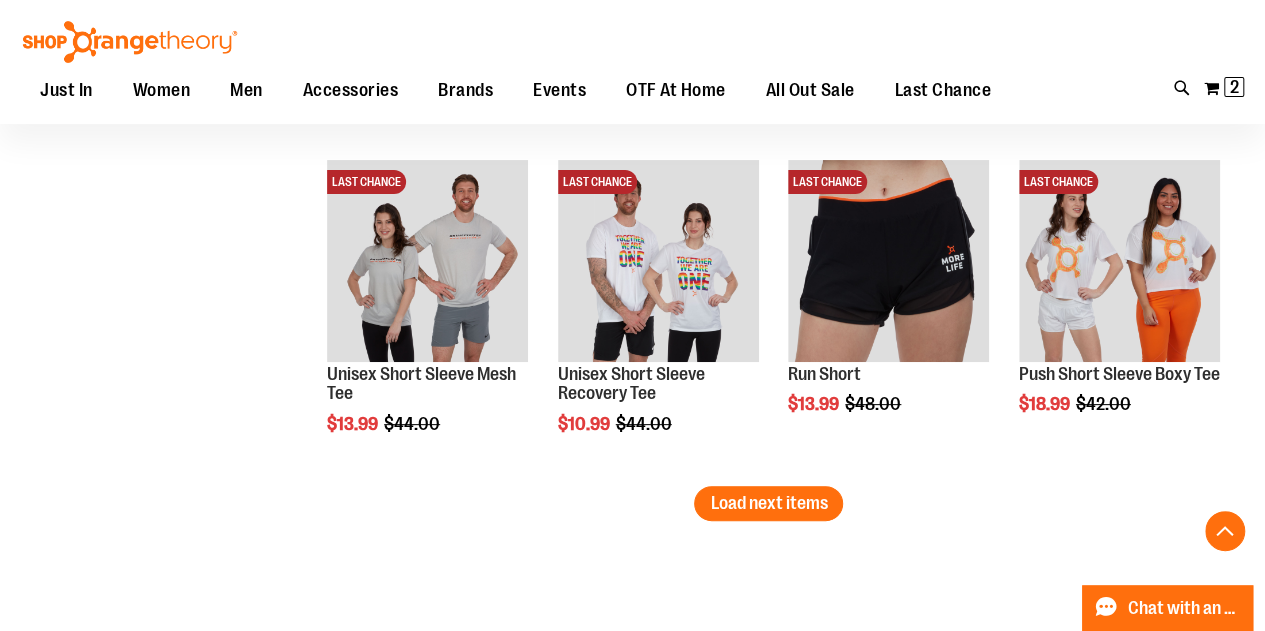 scroll, scrollTop: 3953, scrollLeft: 0, axis: vertical 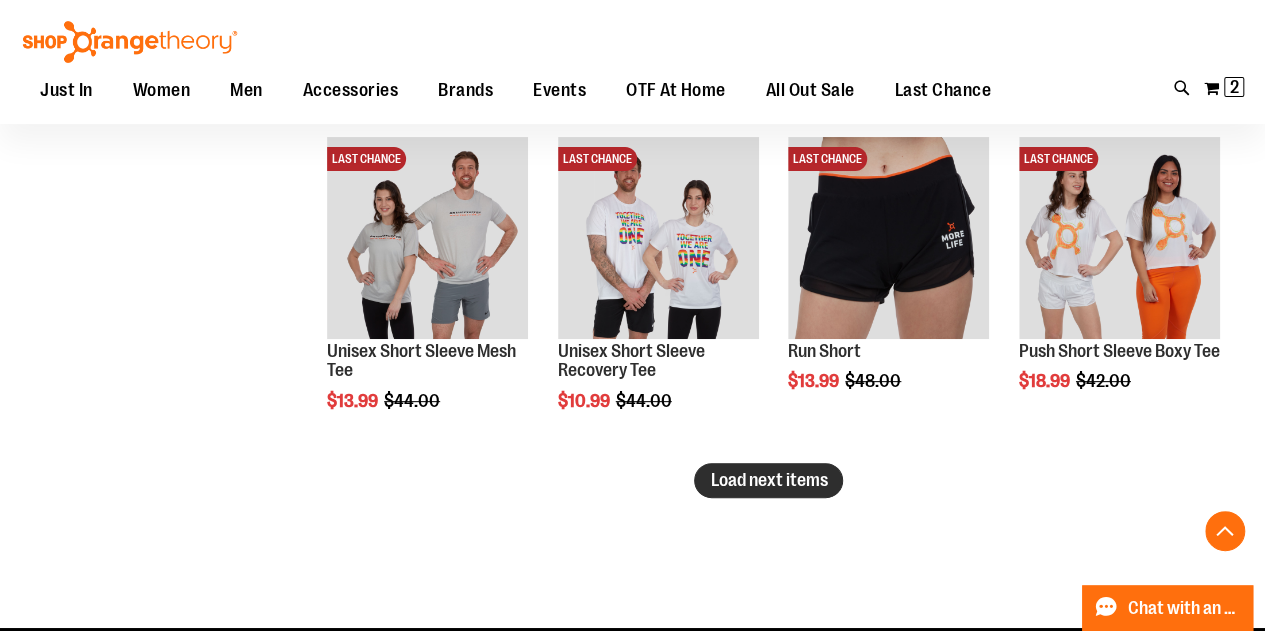 click on "Load next items" at bounding box center (768, 480) 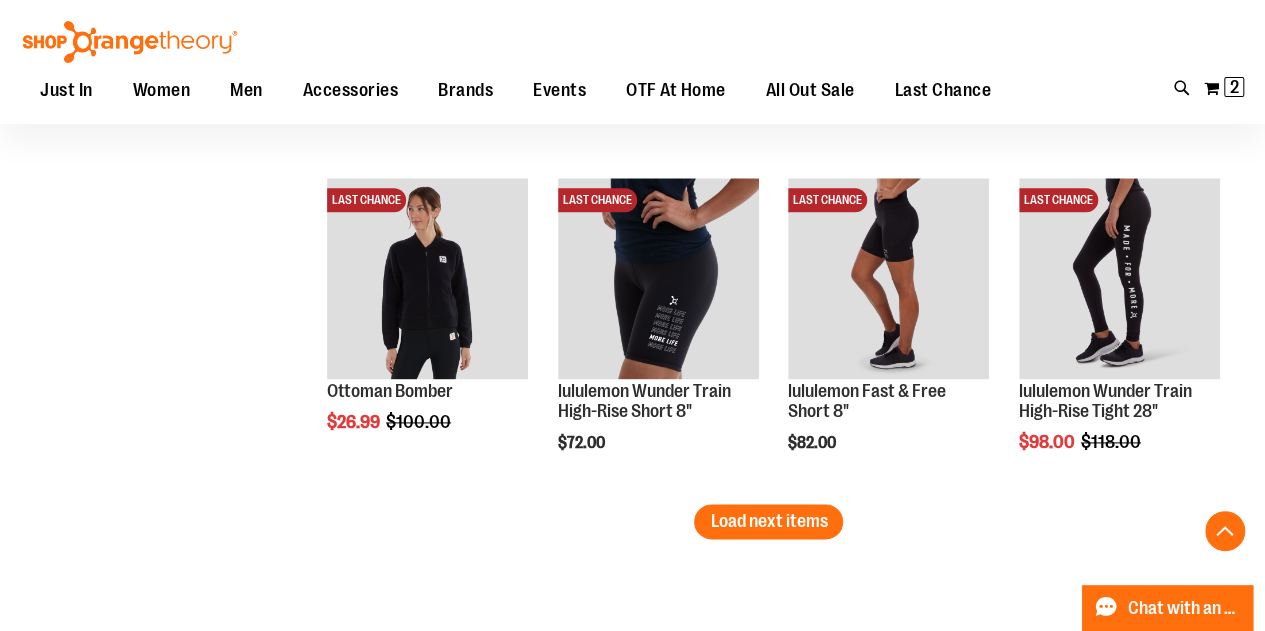 scroll, scrollTop: 4974, scrollLeft: 0, axis: vertical 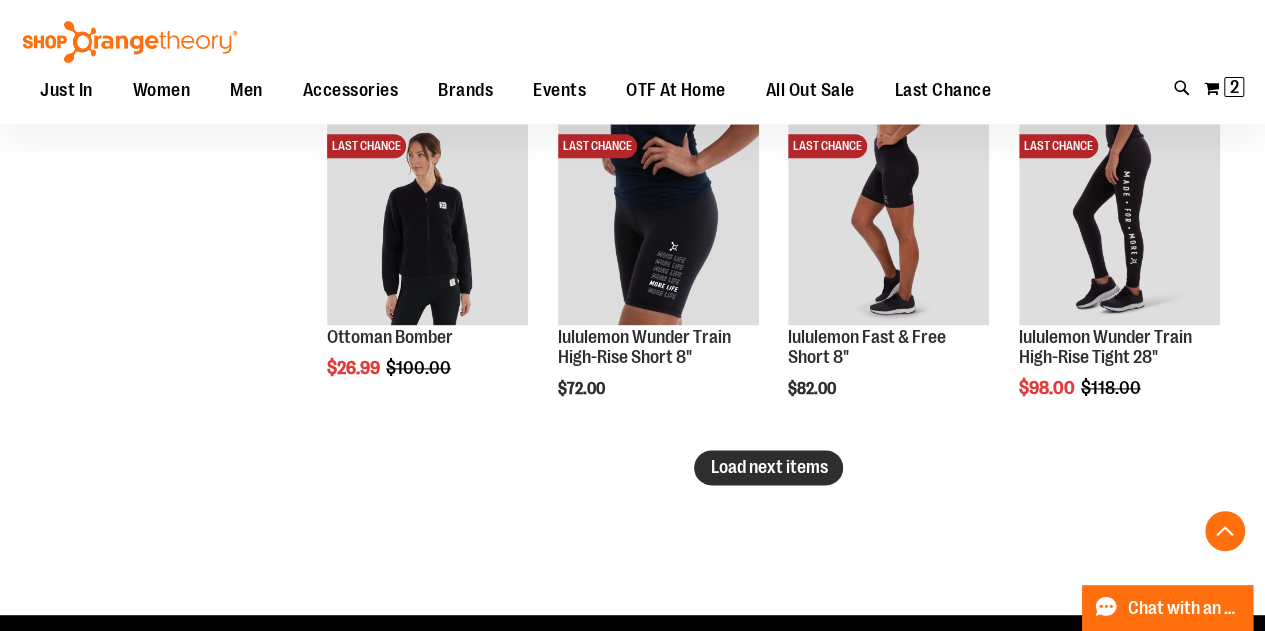 click on "Load next items" at bounding box center [768, 467] 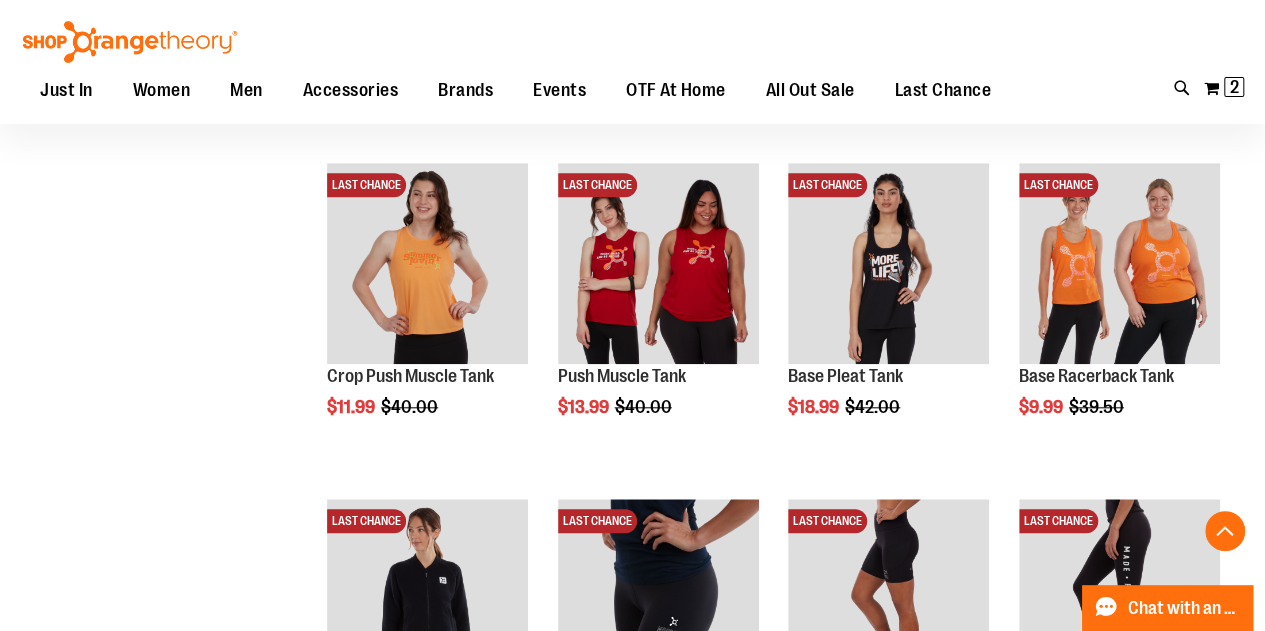 scroll, scrollTop: 4592, scrollLeft: 0, axis: vertical 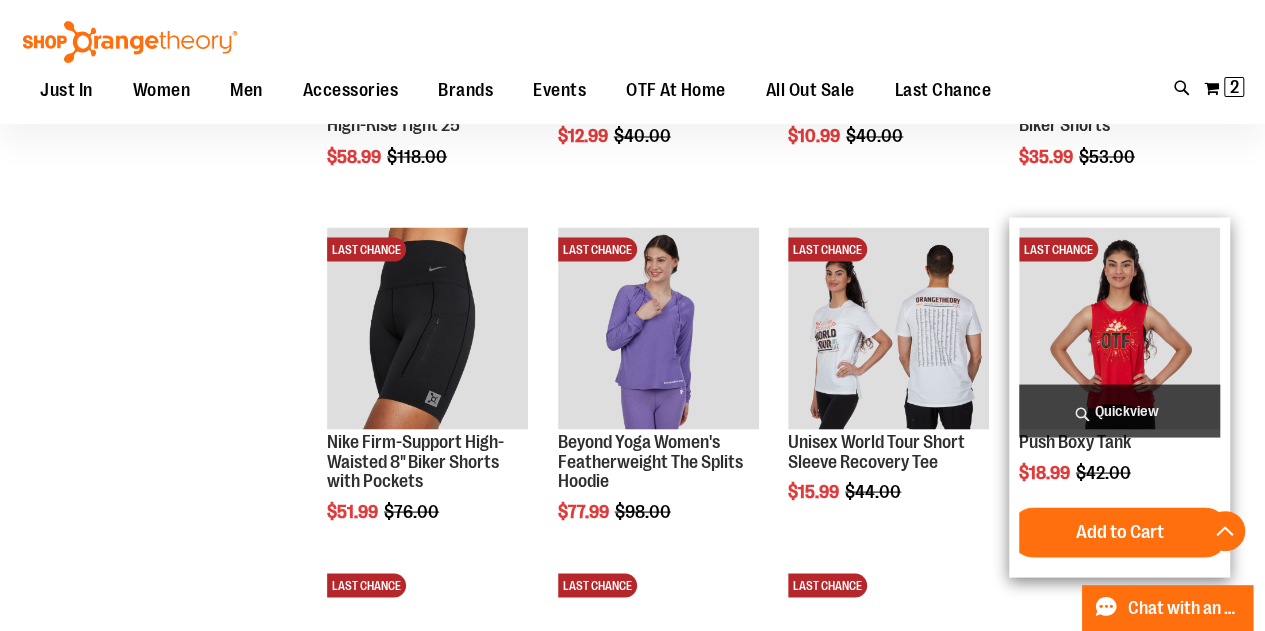 click on "Quickview" at bounding box center [1119, 410] 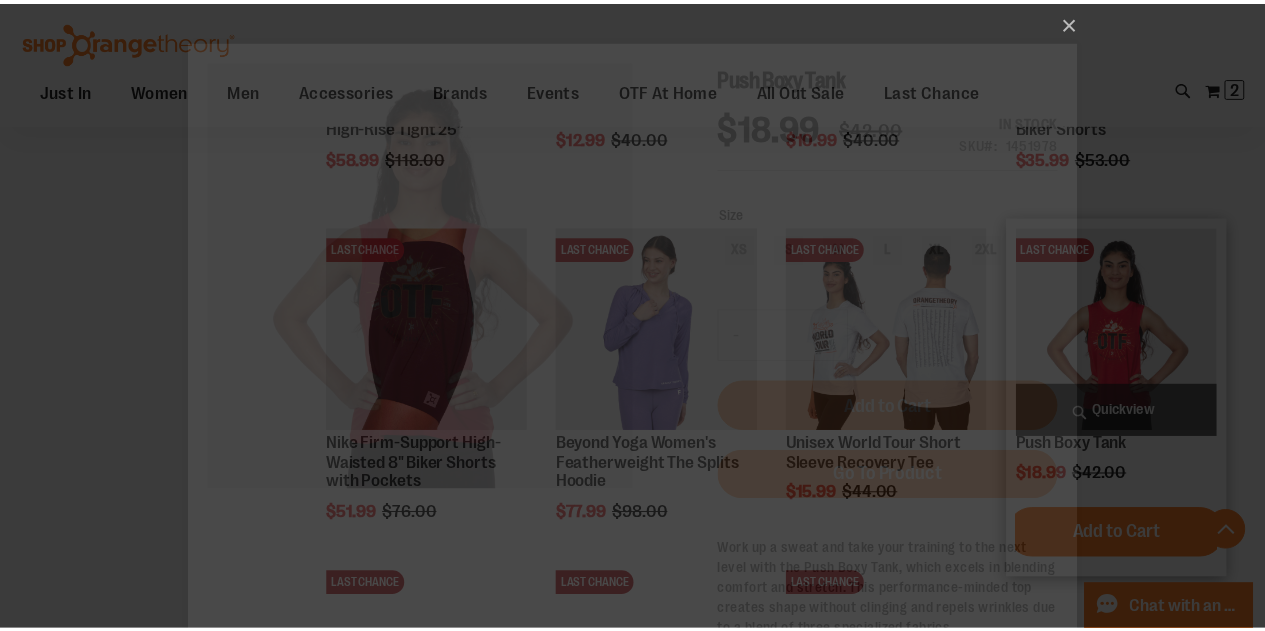 scroll, scrollTop: 0, scrollLeft: 0, axis: both 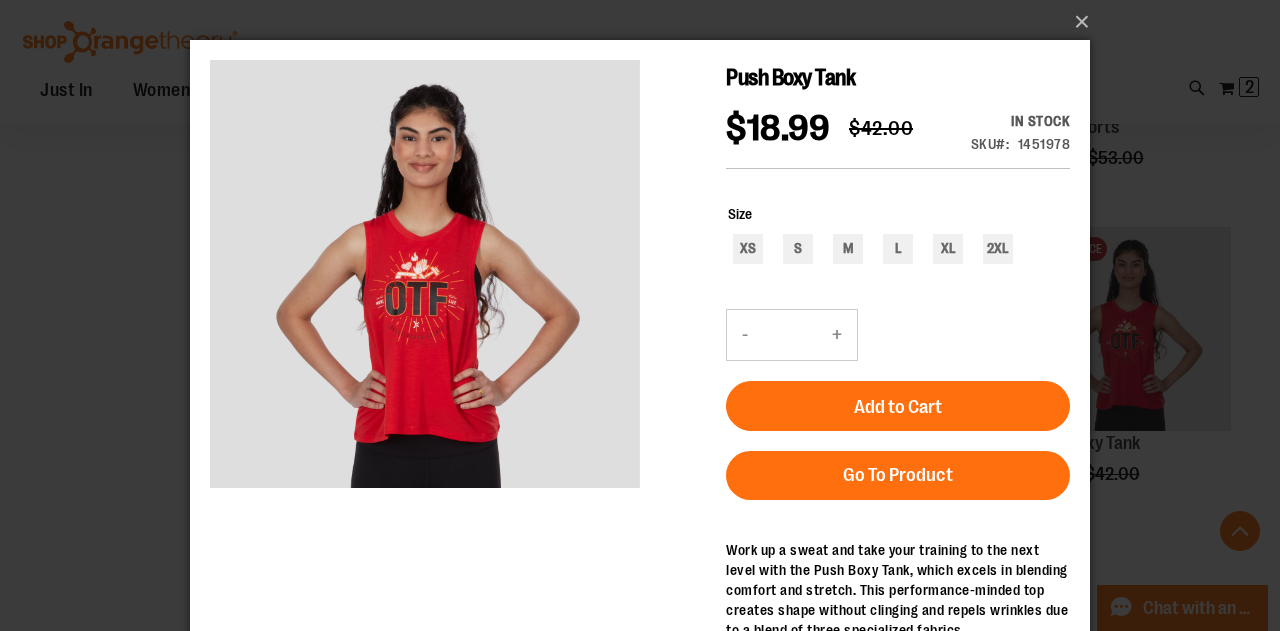 drag, startPoint x: 1275, startPoint y: 123, endPoint x: 1272, endPoint y: 225, distance: 102.044106 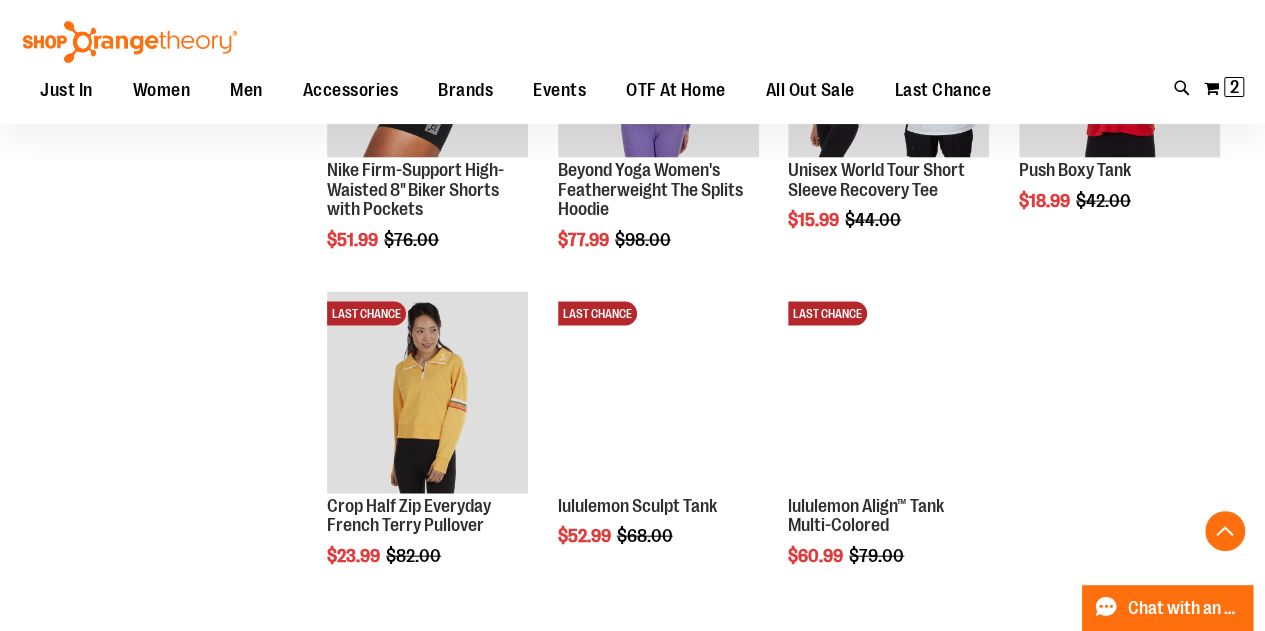 scroll, scrollTop: 5789, scrollLeft: 0, axis: vertical 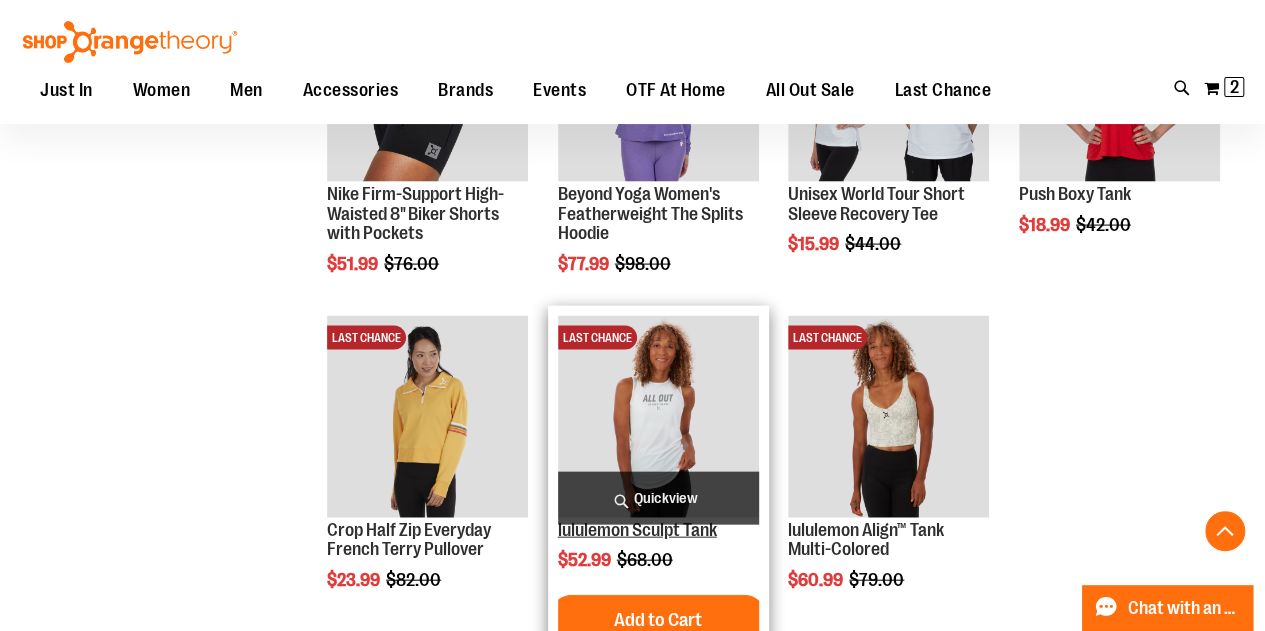 click on "lululemon Sculpt Tank" at bounding box center [637, 530] 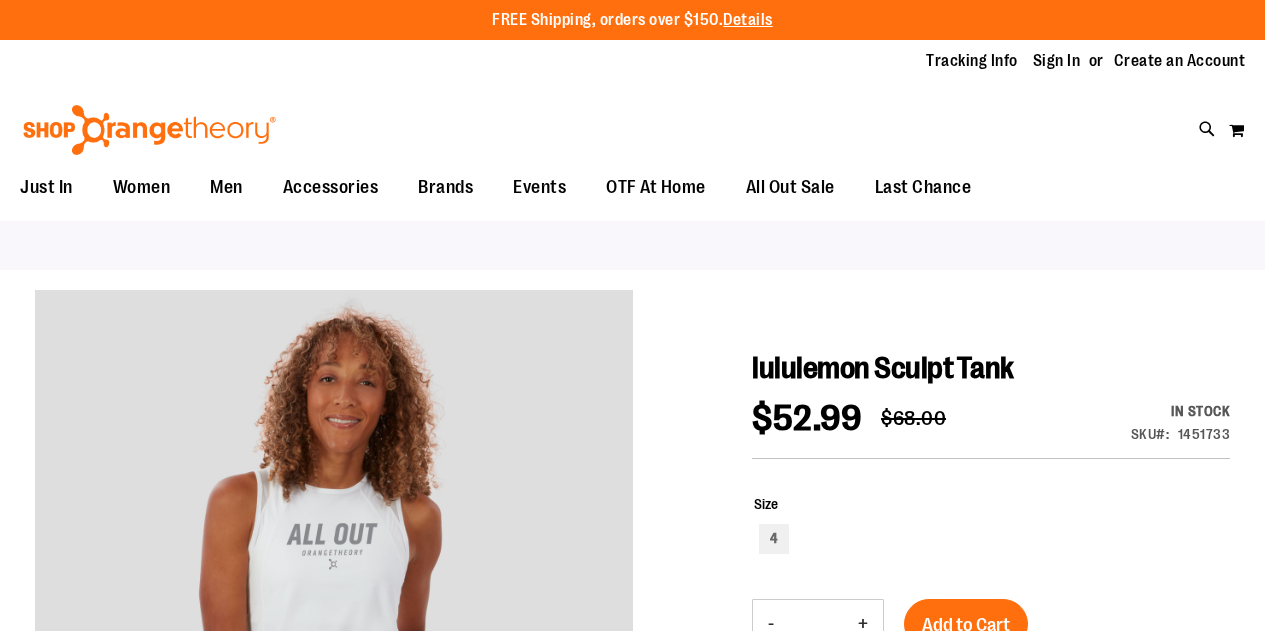 scroll, scrollTop: 0, scrollLeft: 0, axis: both 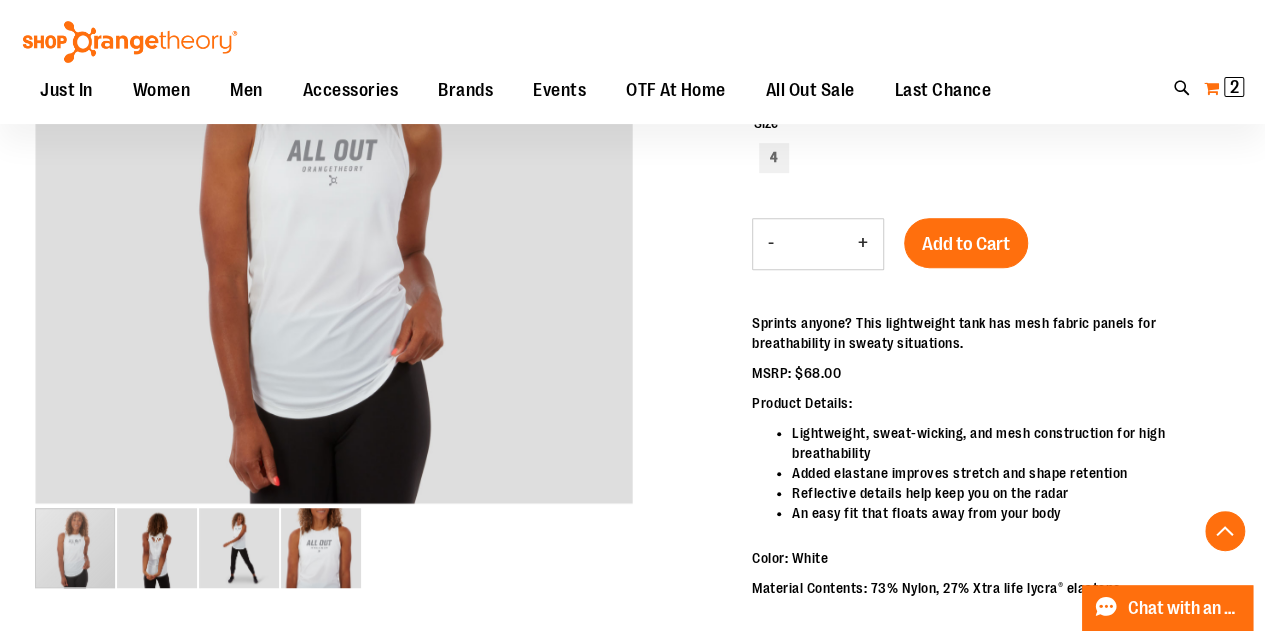 click on "My Cart
2
2
items" at bounding box center [1224, 88] 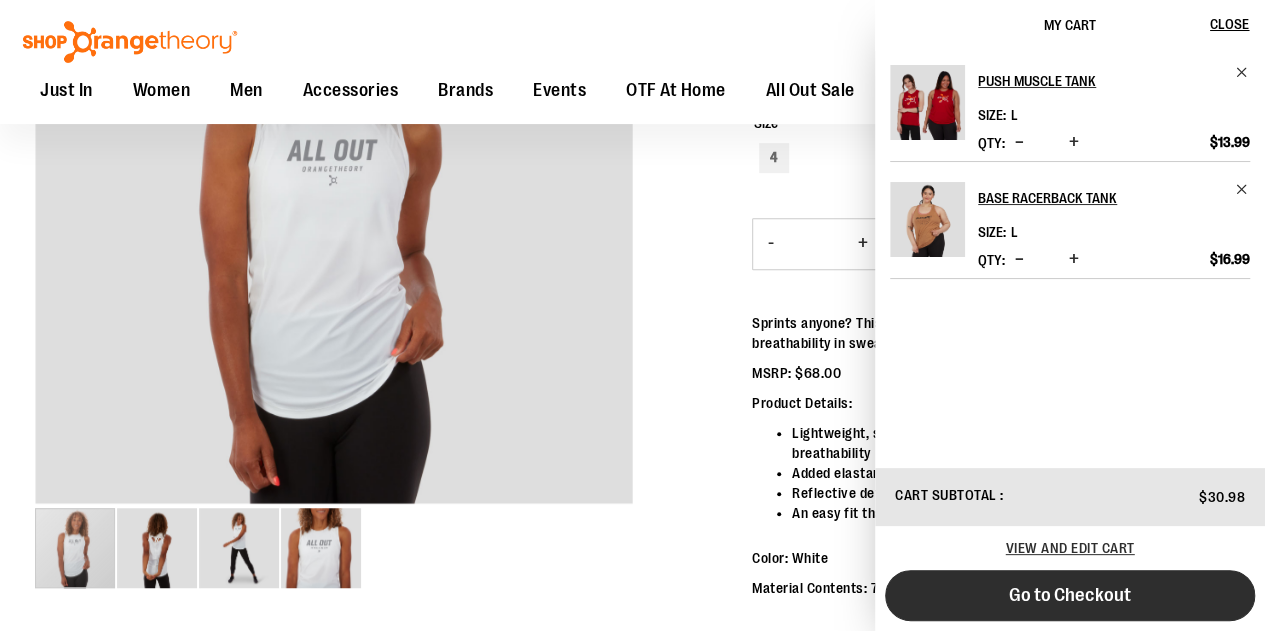 click on "Go to Checkout" at bounding box center (1070, 595) 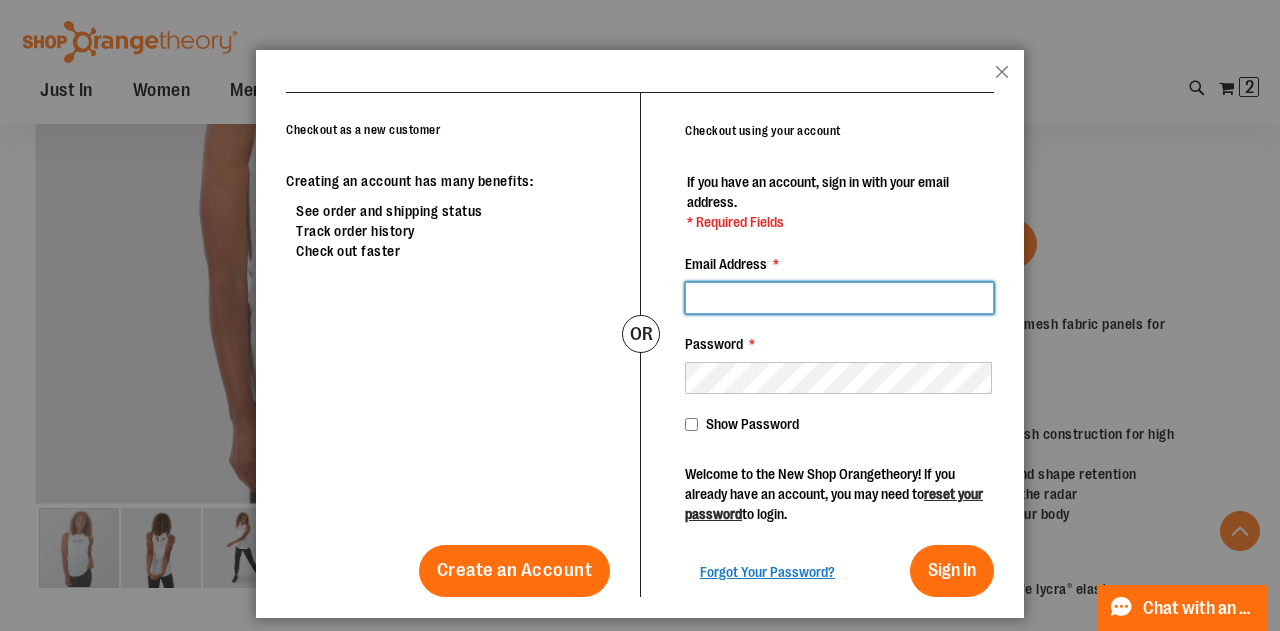click on "Email Address *" at bounding box center [839, 298] 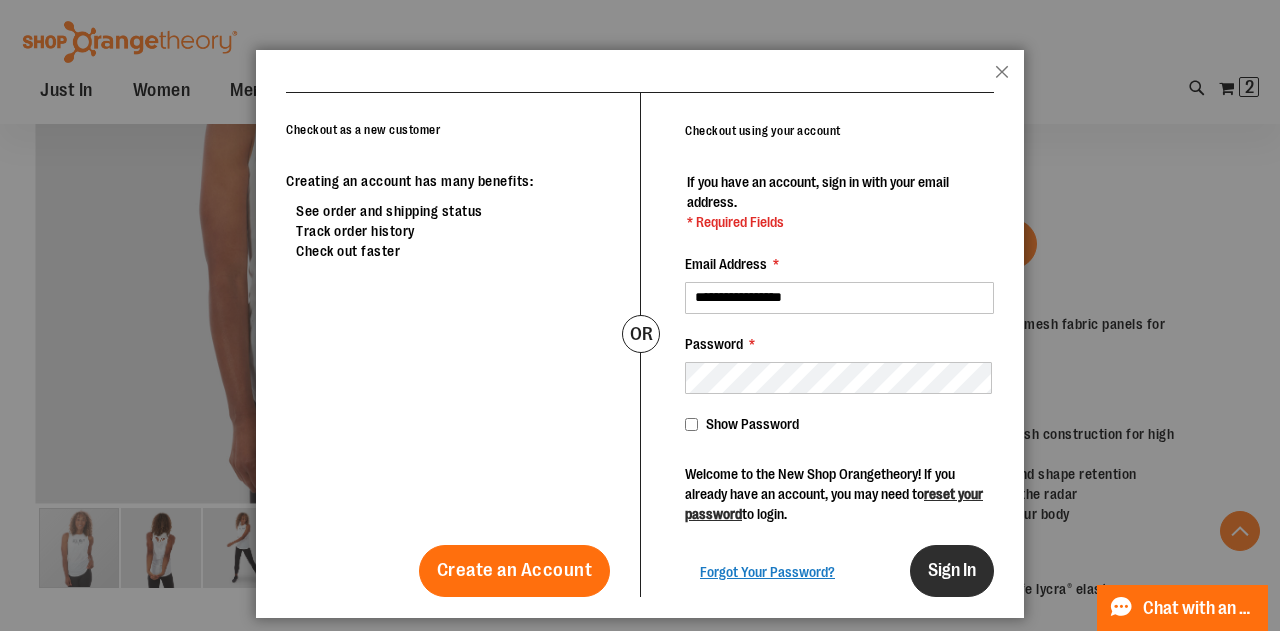 click on "Sign In" at bounding box center [952, 570] 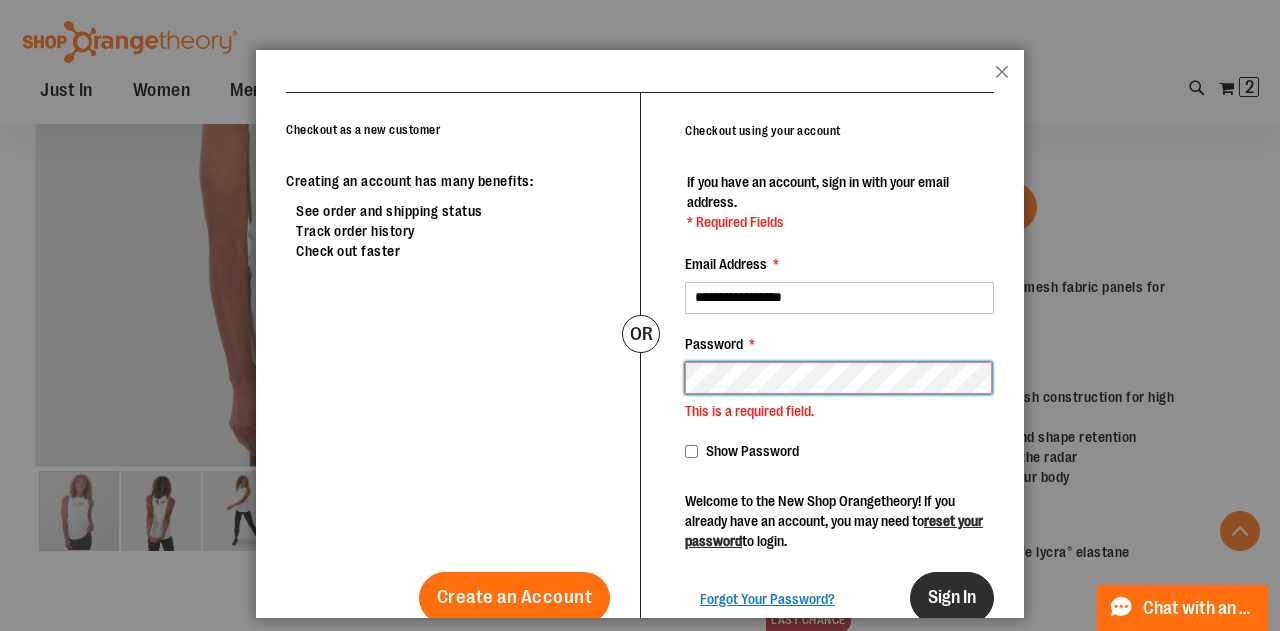 scroll, scrollTop: 416, scrollLeft: 0, axis: vertical 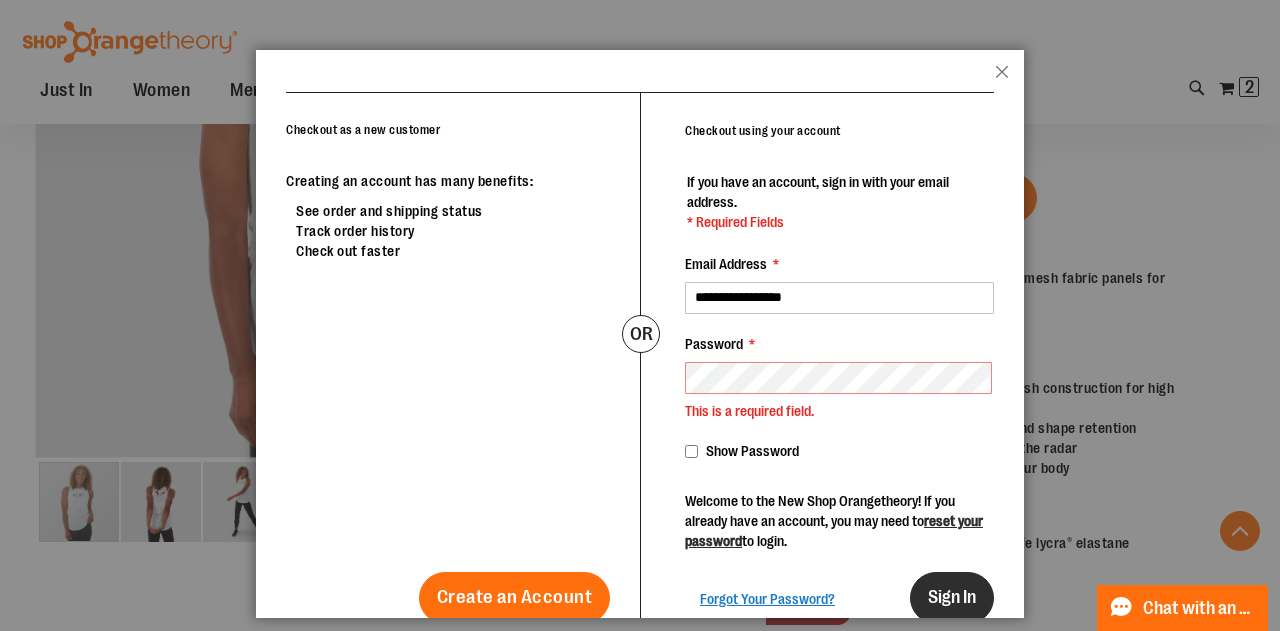 click on "Sign In" at bounding box center [952, 597] 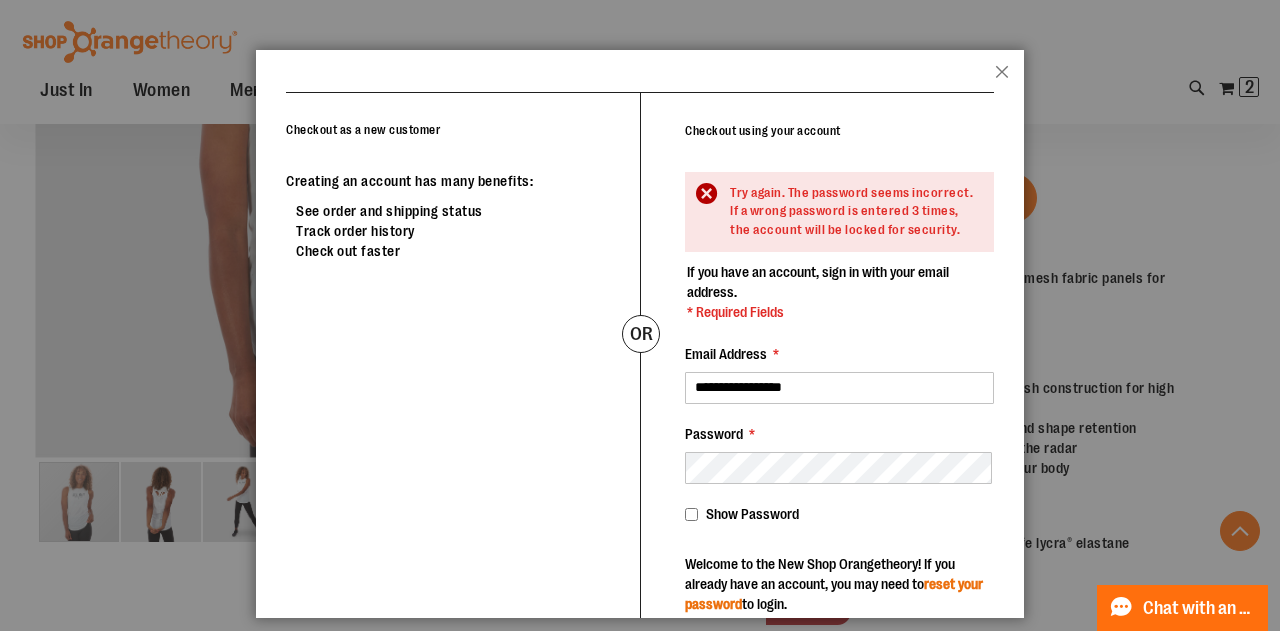 click on "reset your password" at bounding box center [834, 594] 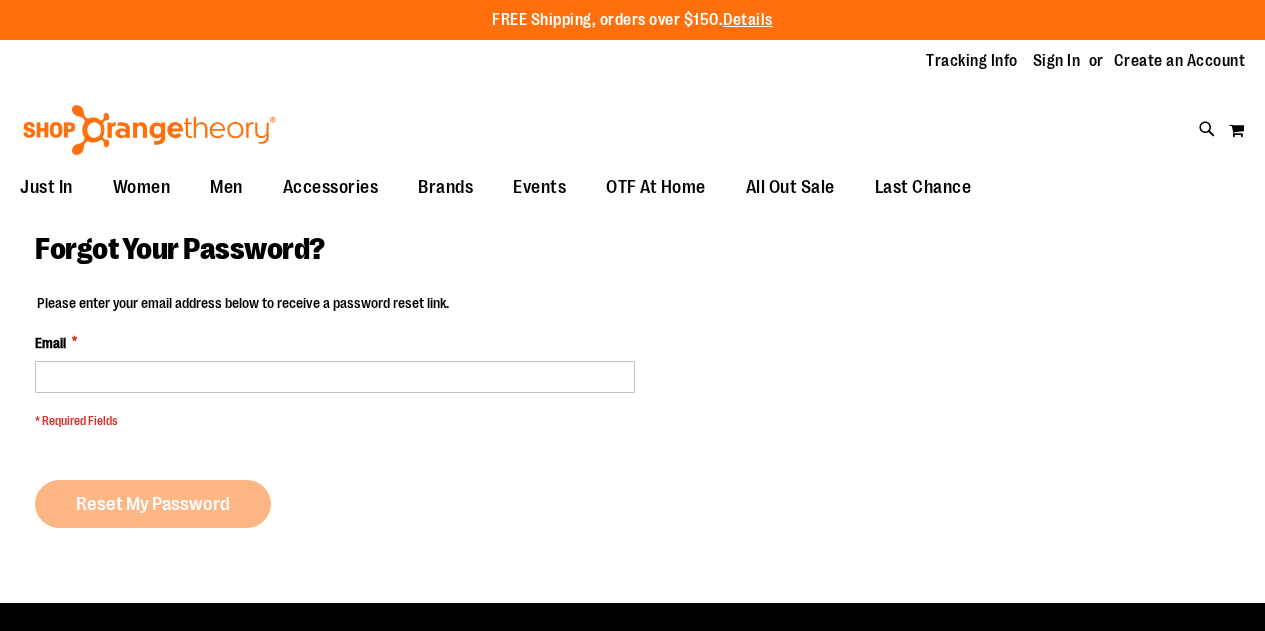 scroll, scrollTop: 0, scrollLeft: 0, axis: both 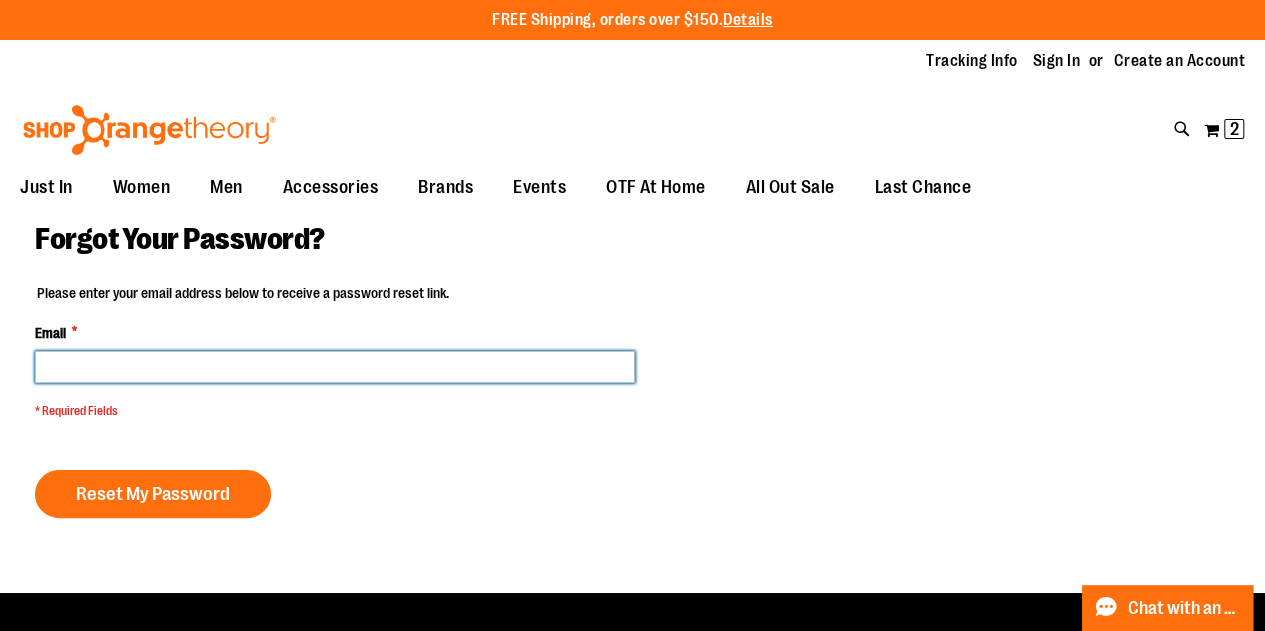 click on "Email *" at bounding box center (335, 367) 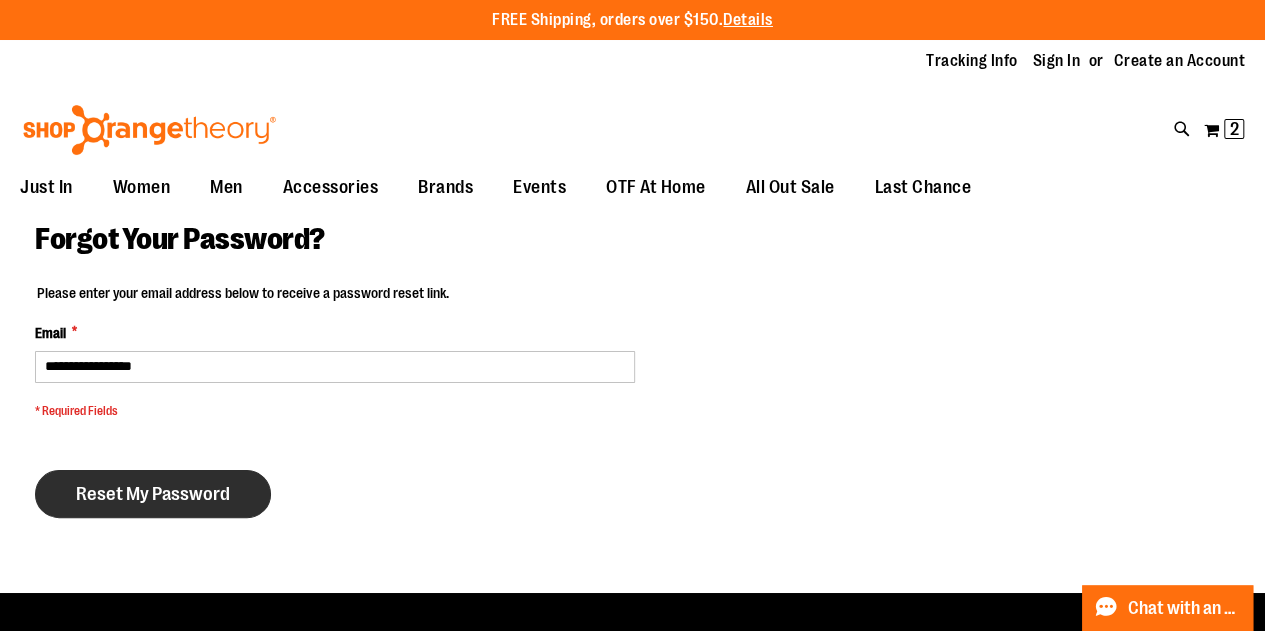 click on "Reset My Password" at bounding box center (153, 494) 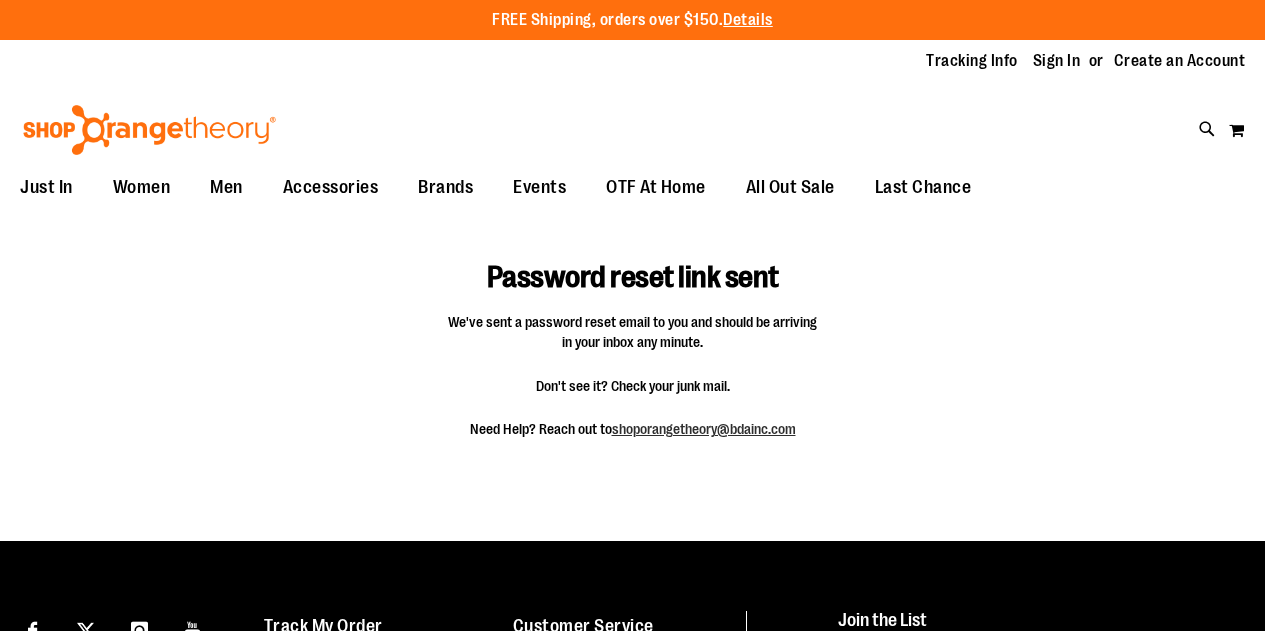 scroll, scrollTop: 0, scrollLeft: 0, axis: both 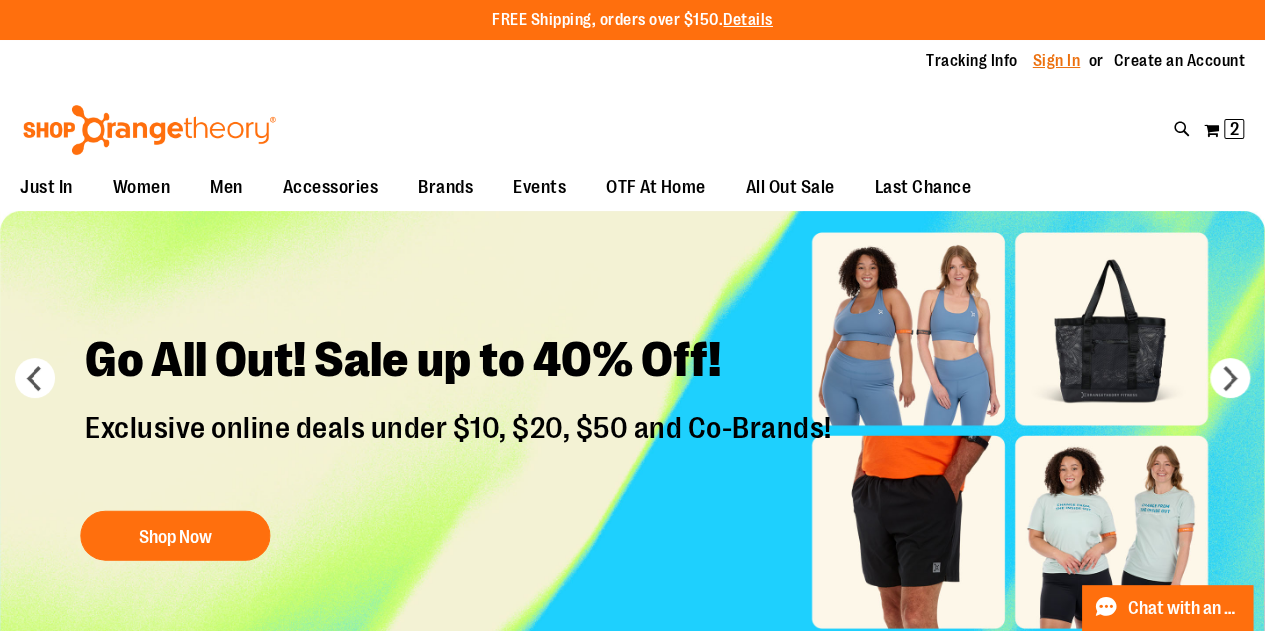 click on "Sign In" at bounding box center [1057, 61] 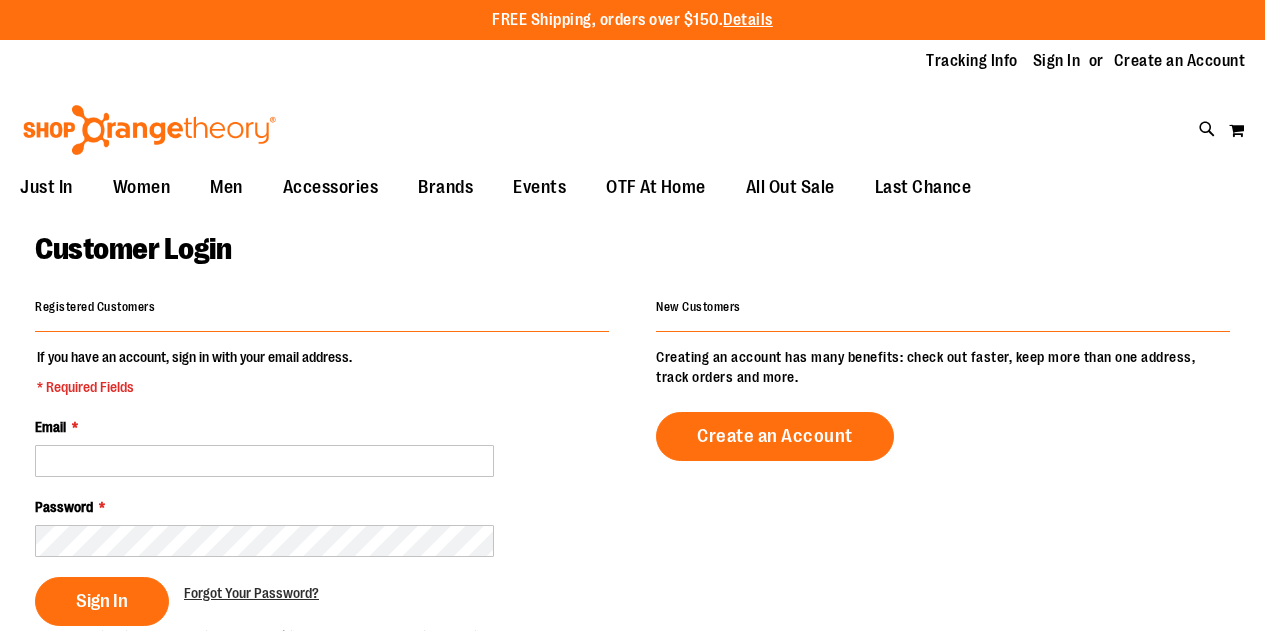 scroll, scrollTop: 0, scrollLeft: 0, axis: both 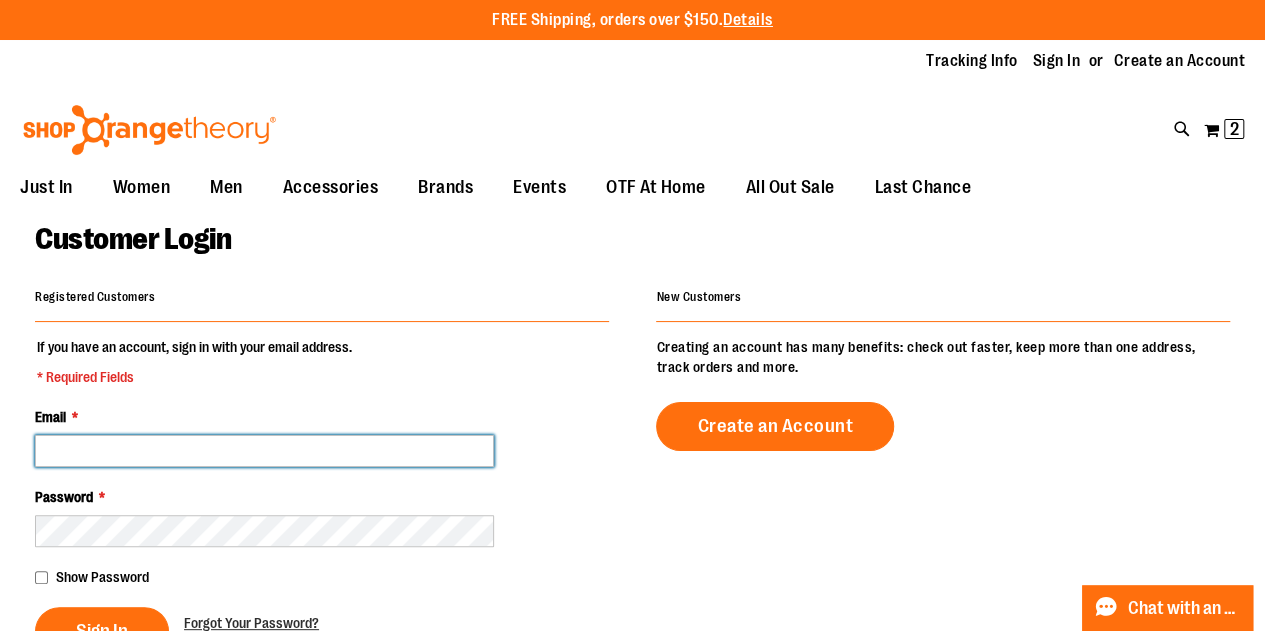 click on "Email *" at bounding box center (264, 451) 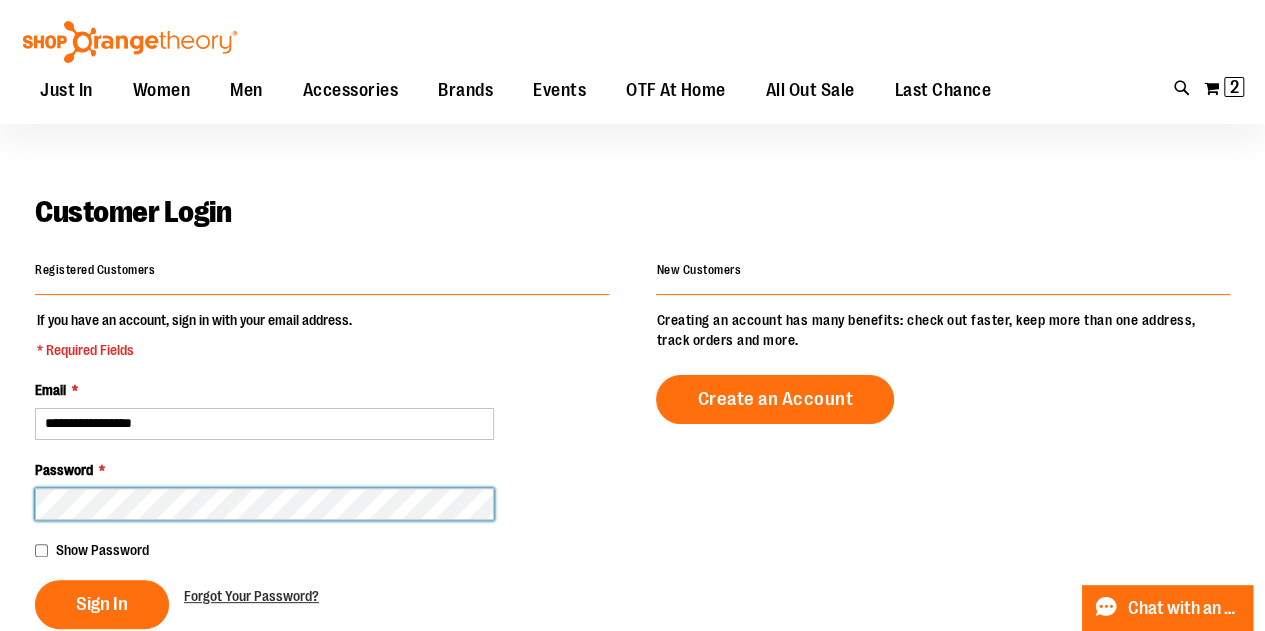scroll, scrollTop: 28, scrollLeft: 0, axis: vertical 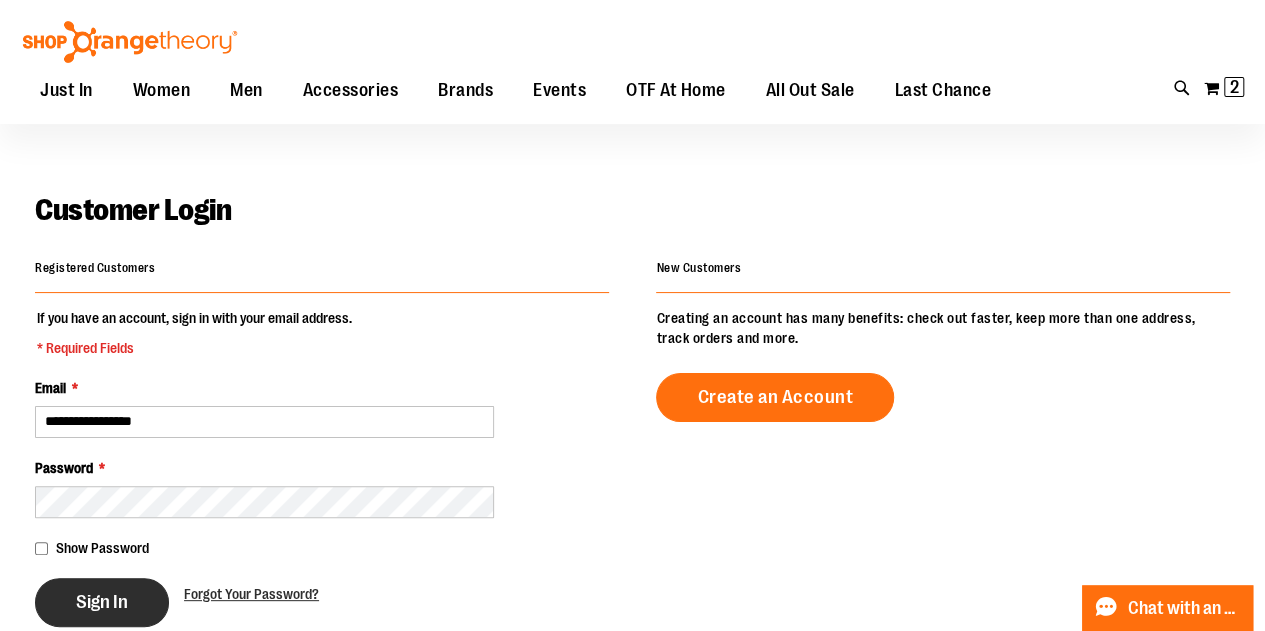 click on "Sign In" at bounding box center (102, 602) 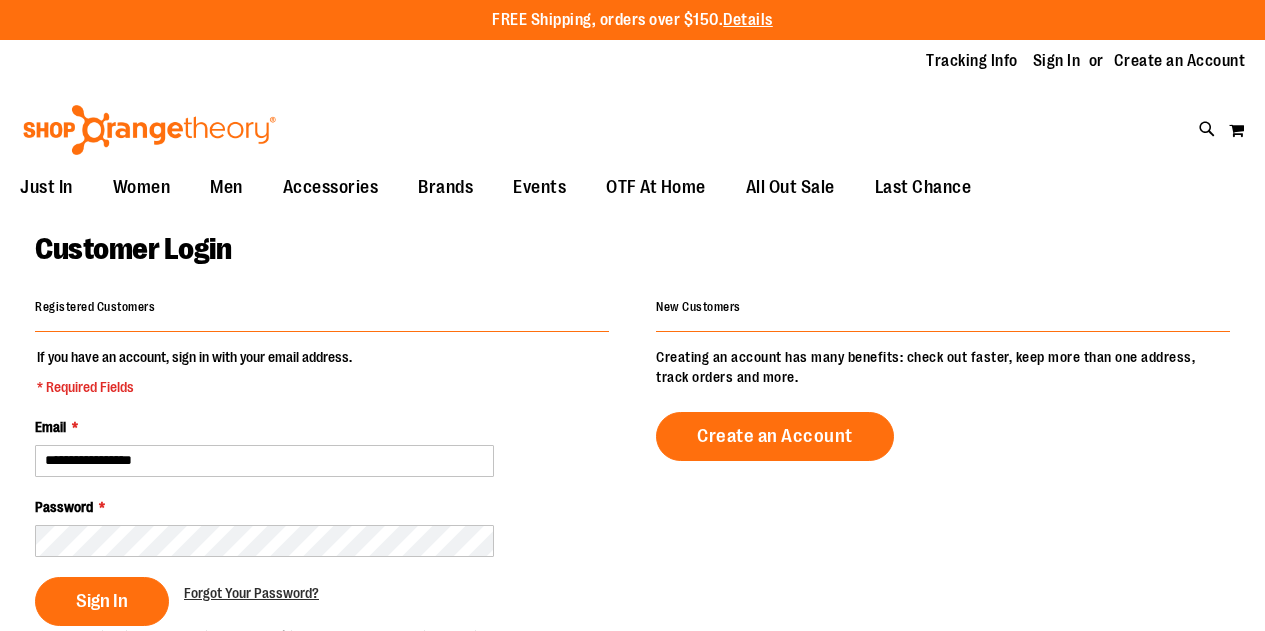 scroll, scrollTop: 0, scrollLeft: 0, axis: both 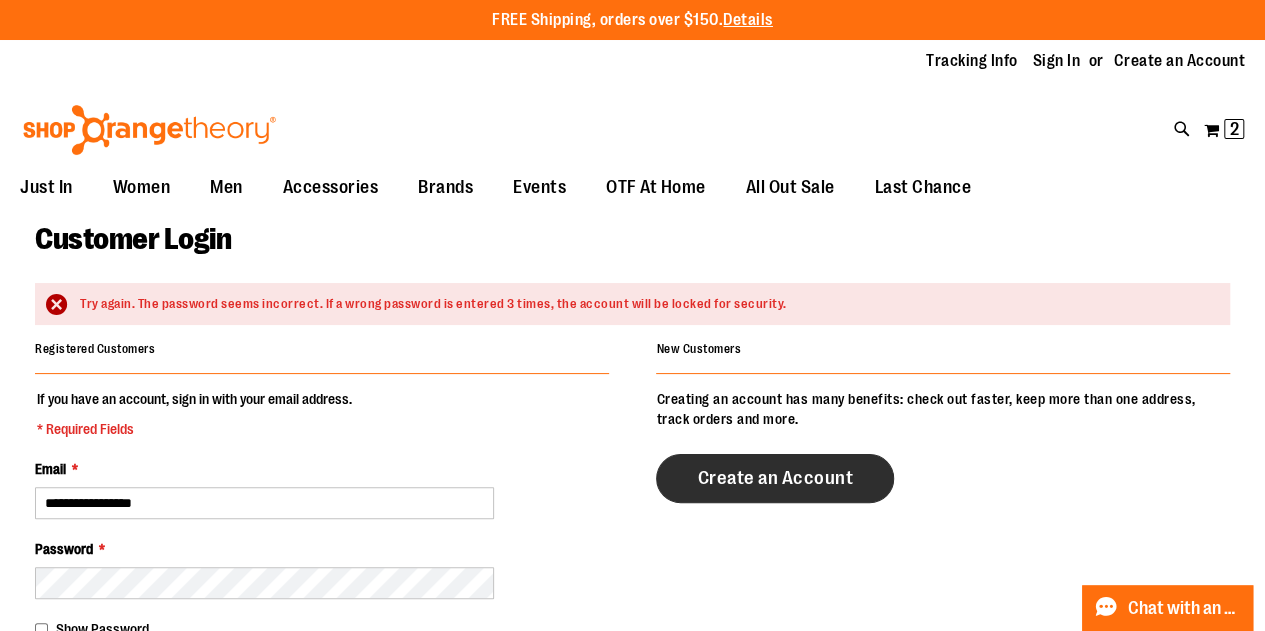click on "Create an Account" at bounding box center (775, 478) 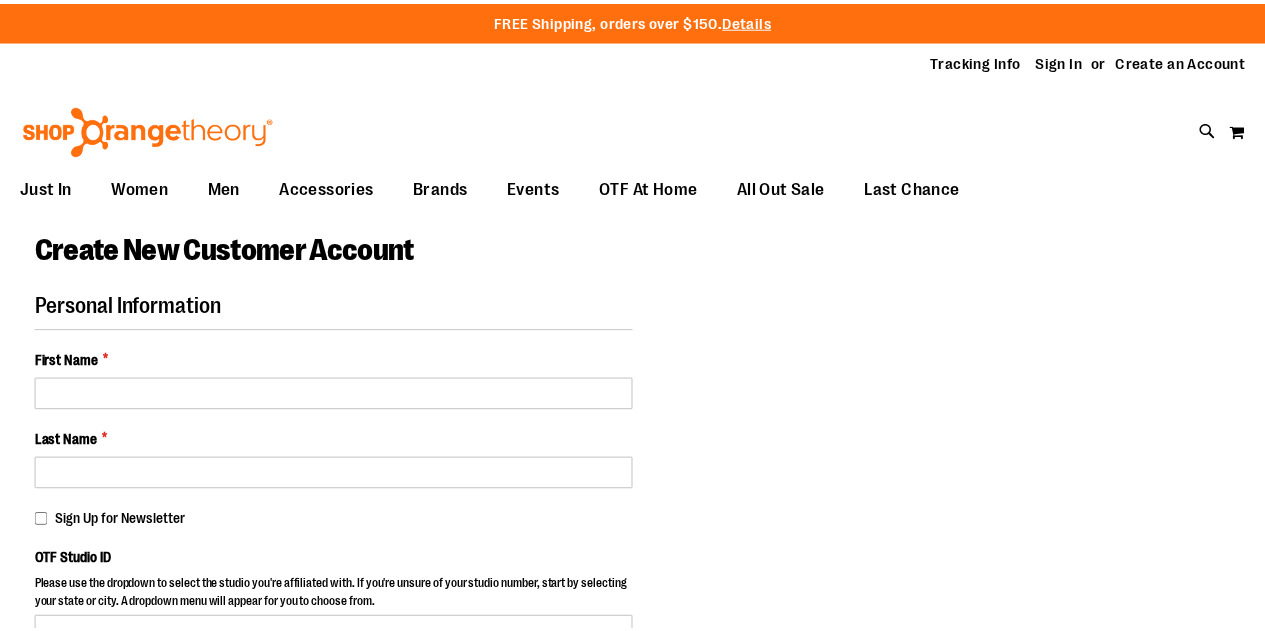 scroll, scrollTop: 0, scrollLeft: 0, axis: both 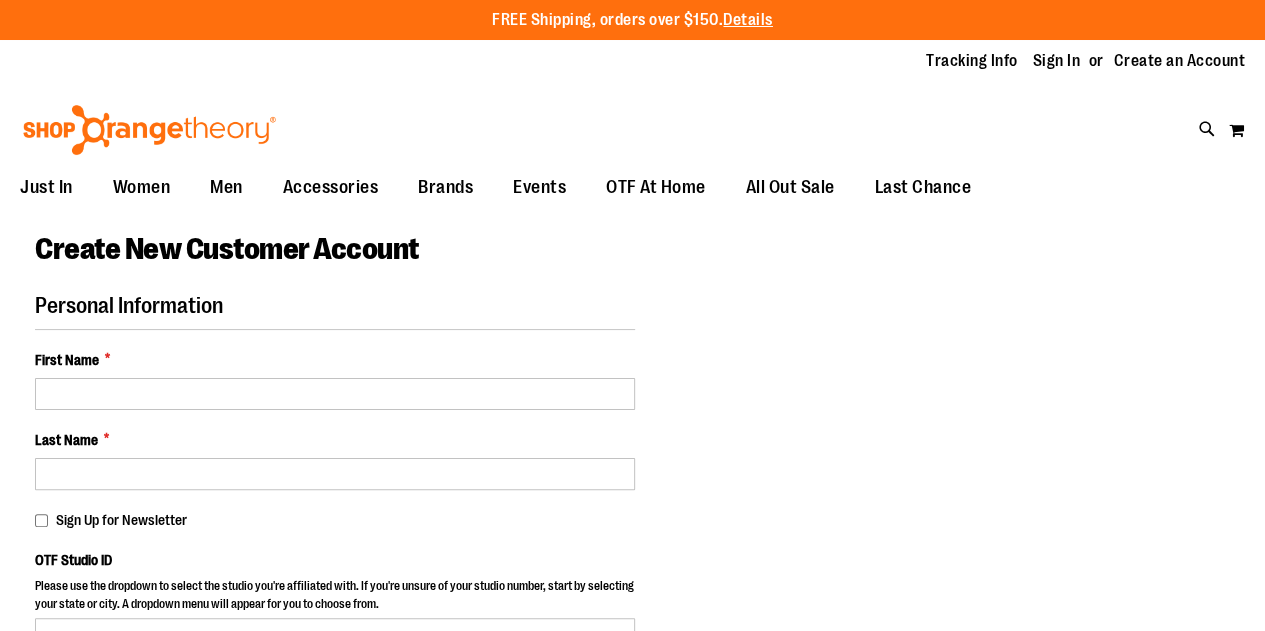 select on "***" 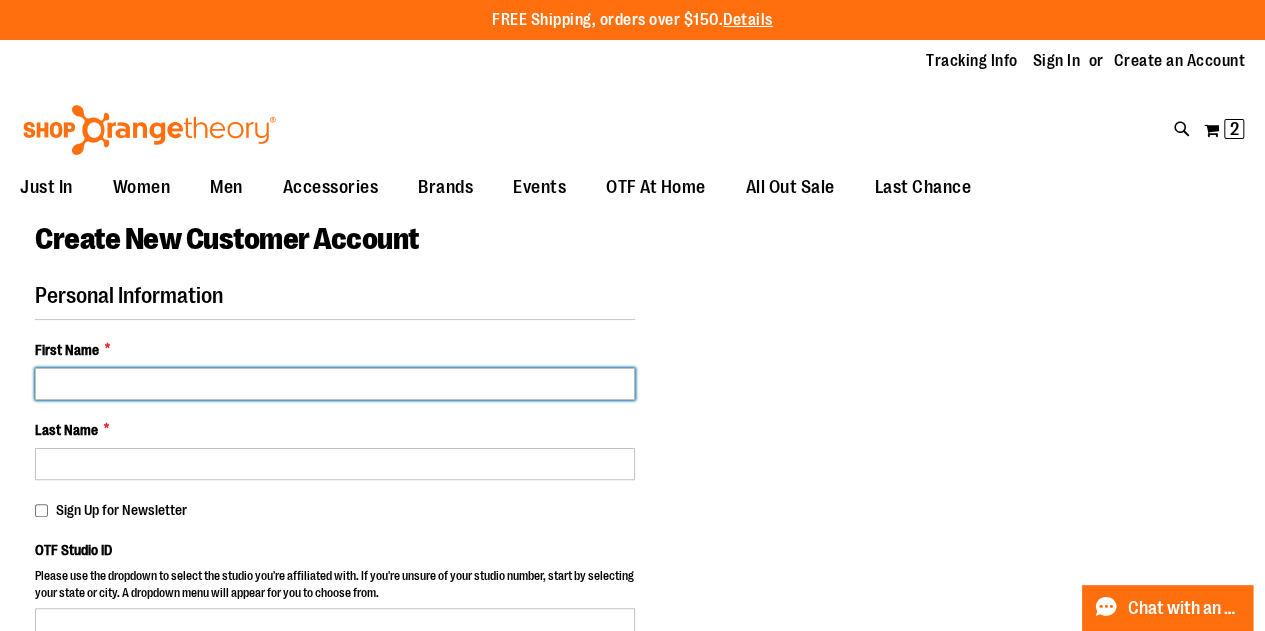 click on "First Name *" at bounding box center [335, 384] 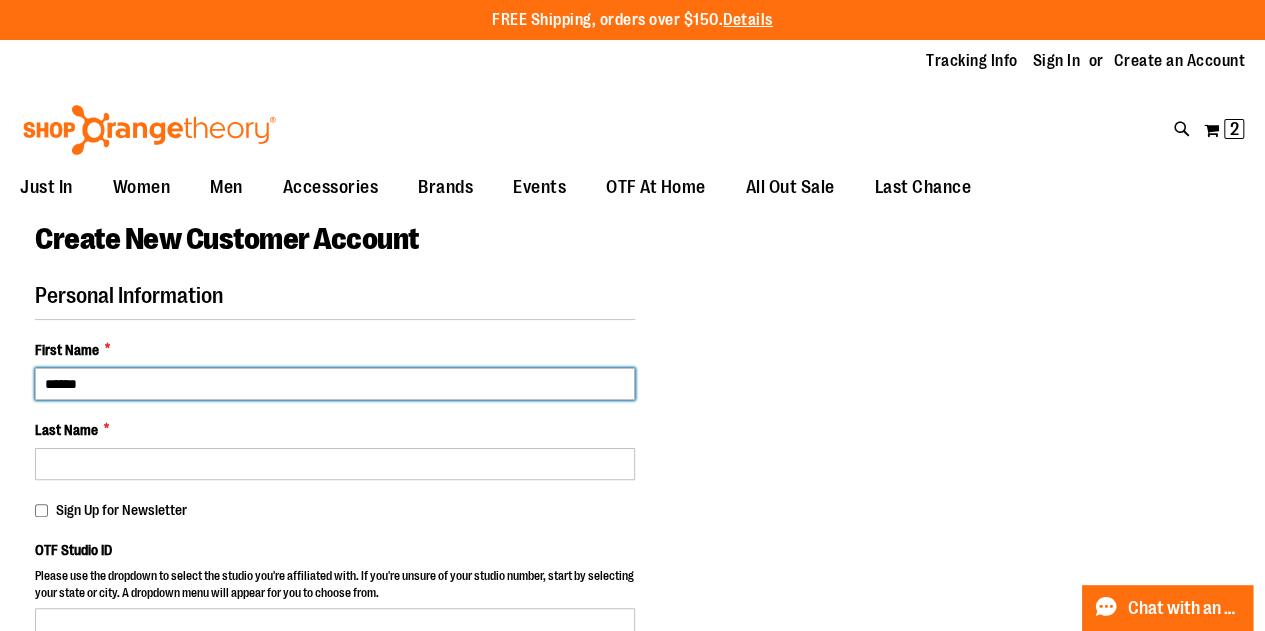 type on "******" 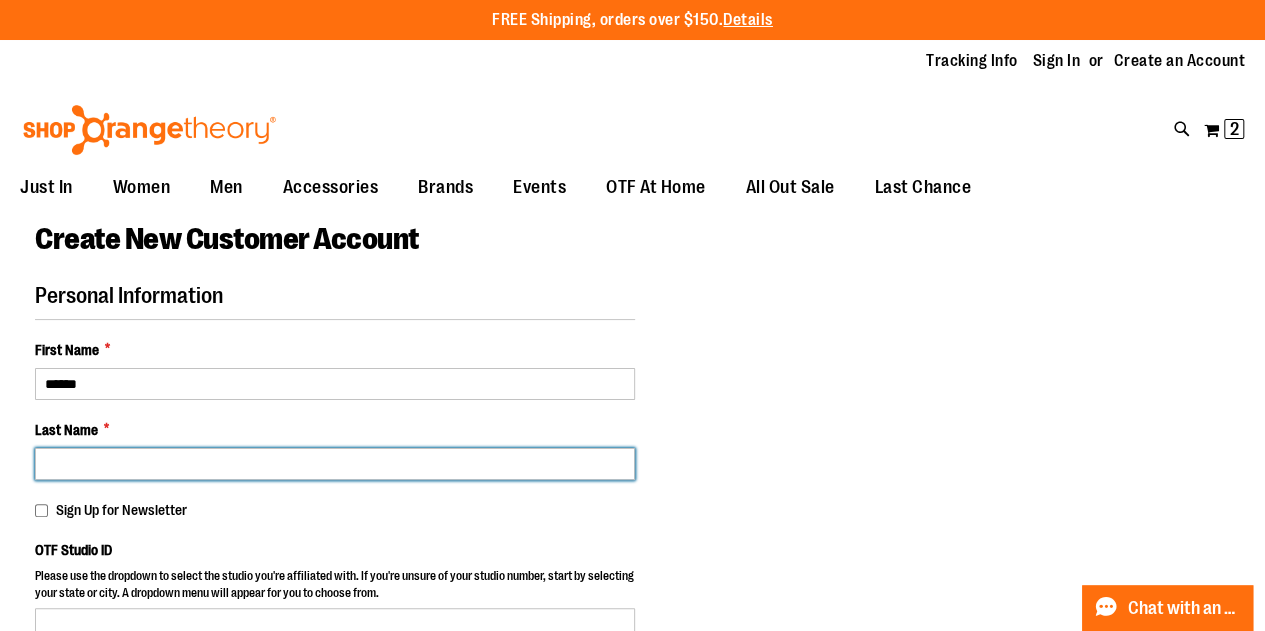 click on "Last Name *" at bounding box center [335, 464] 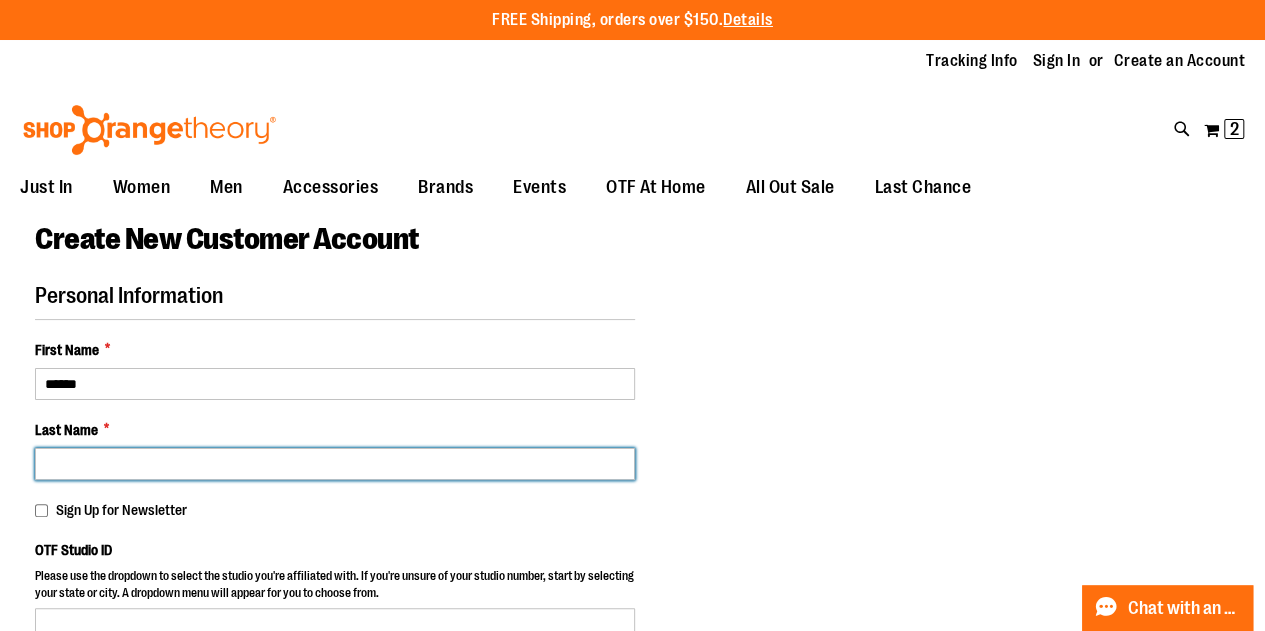 type on "*******" 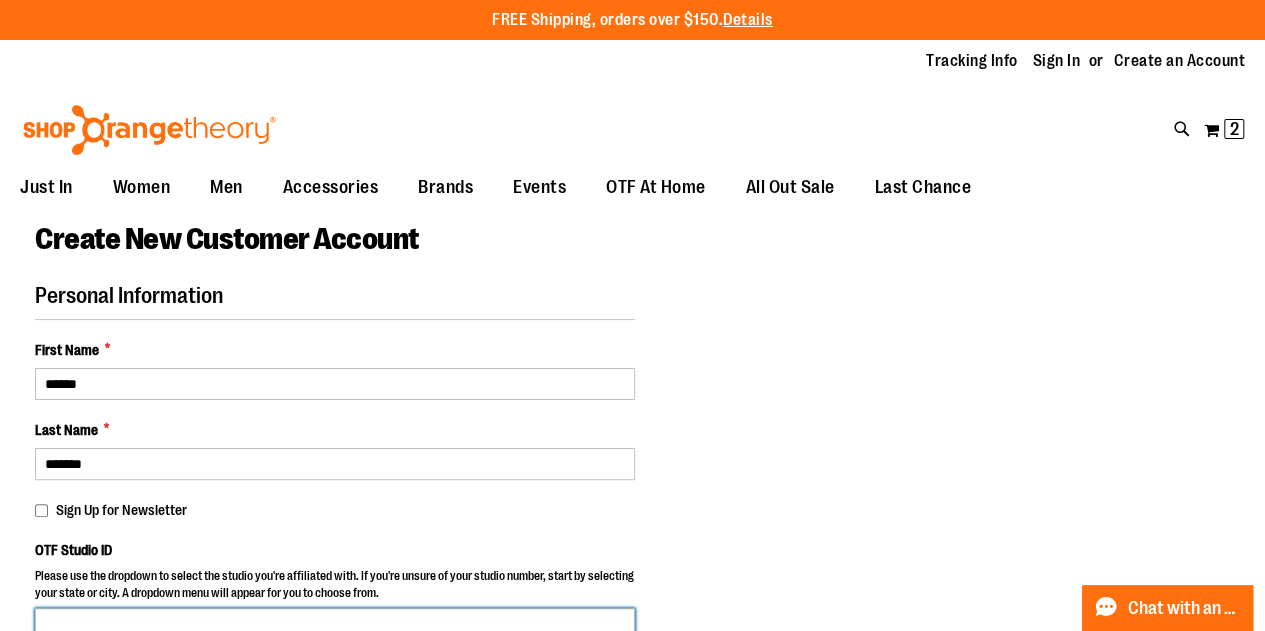 type on "**********" 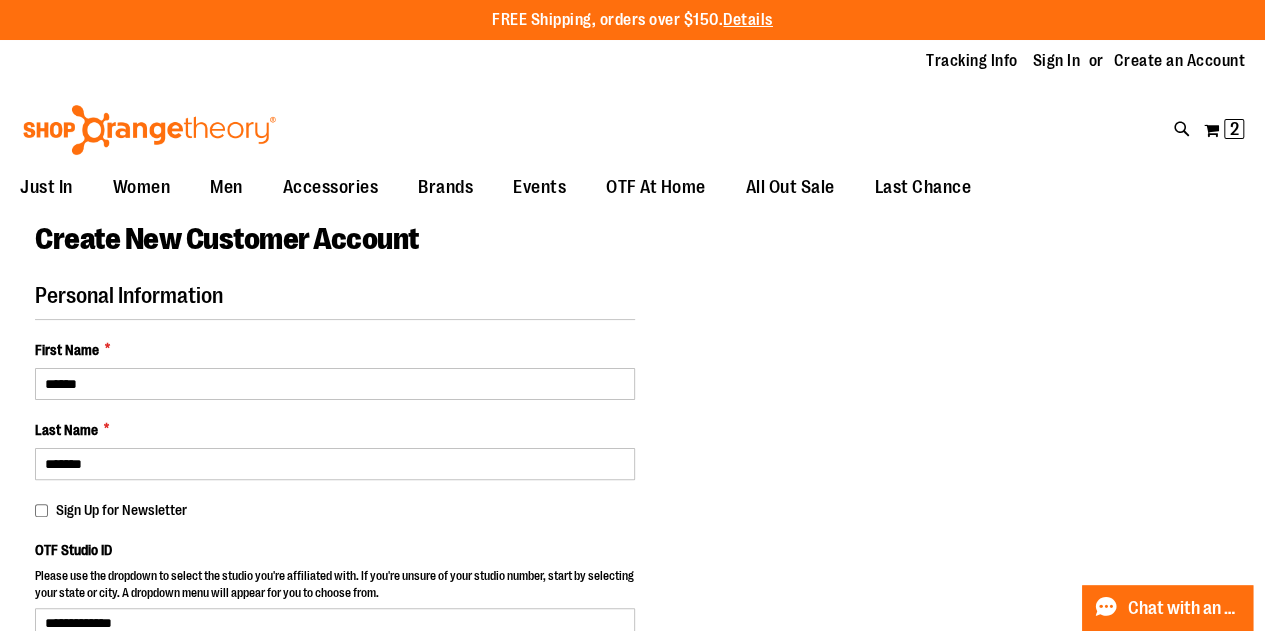 select on "*********" 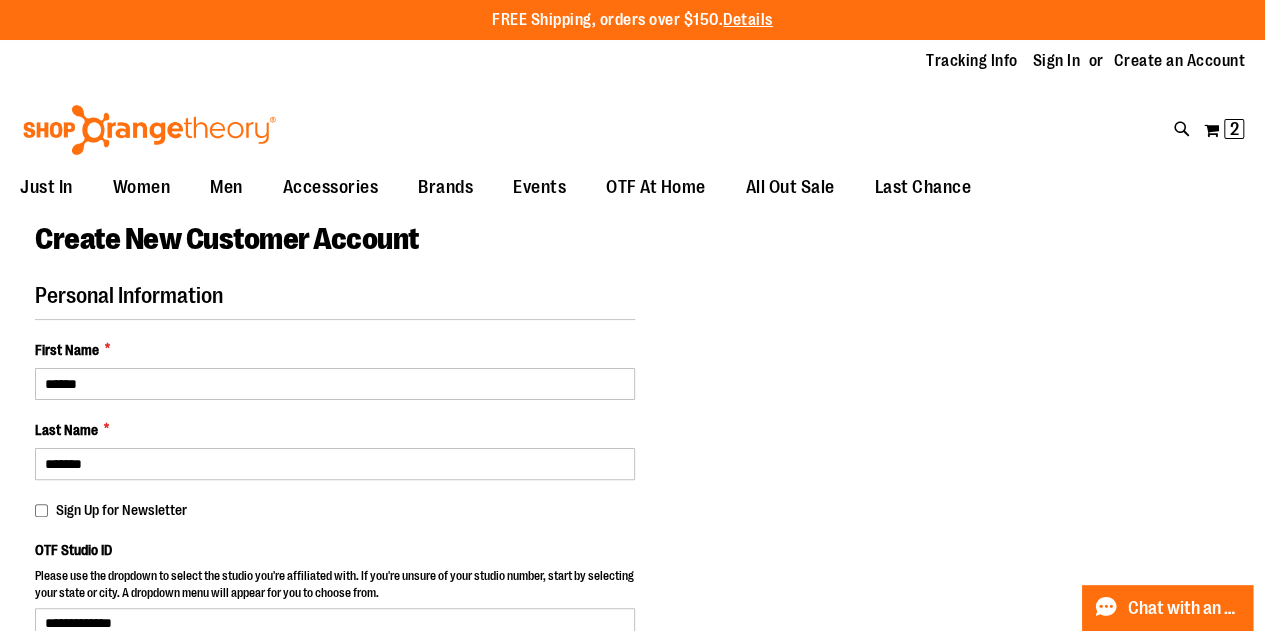 select on "*********" 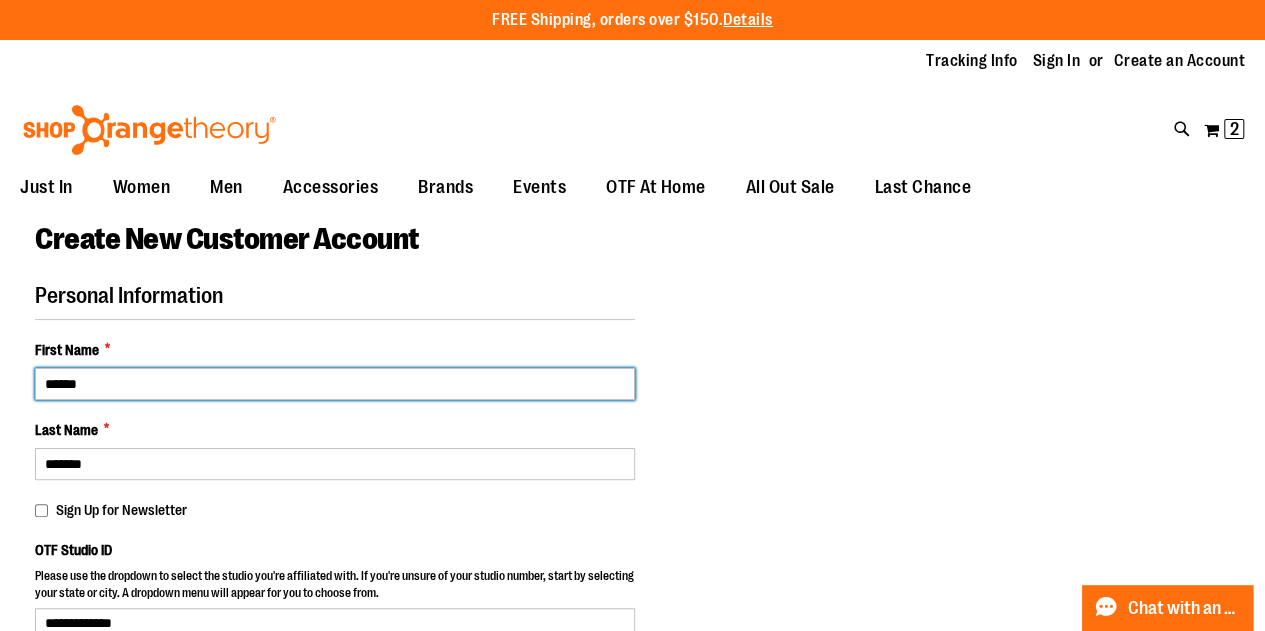 click on "******" at bounding box center [335, 384] 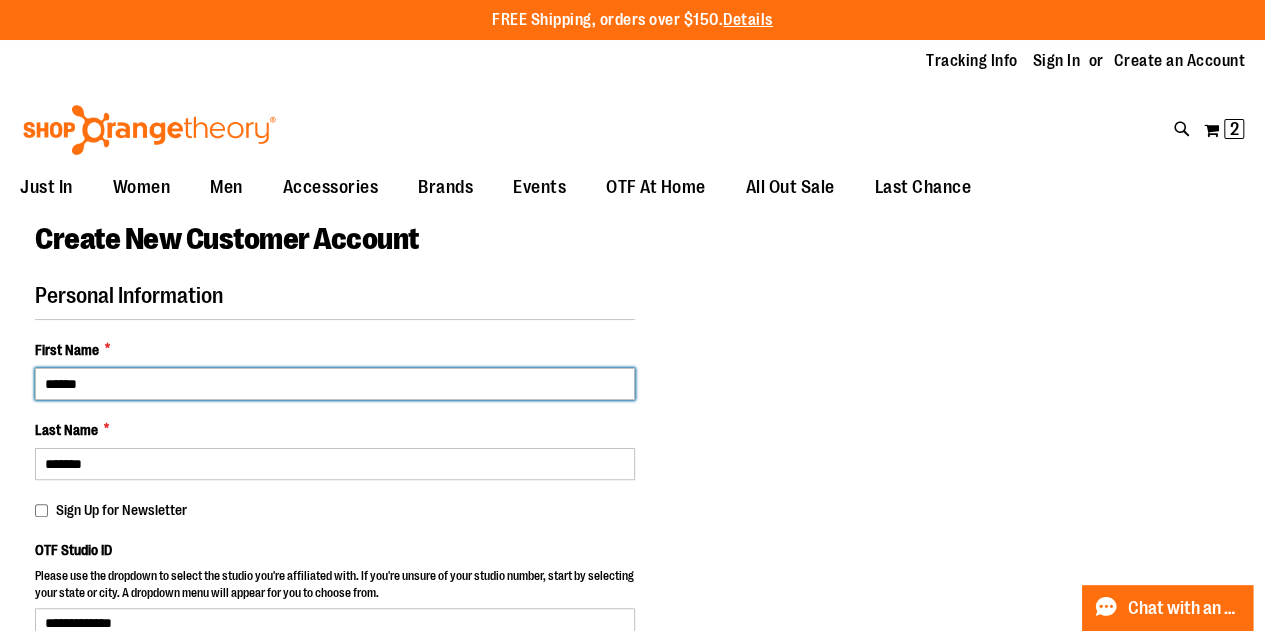 click on "******" at bounding box center (335, 384) 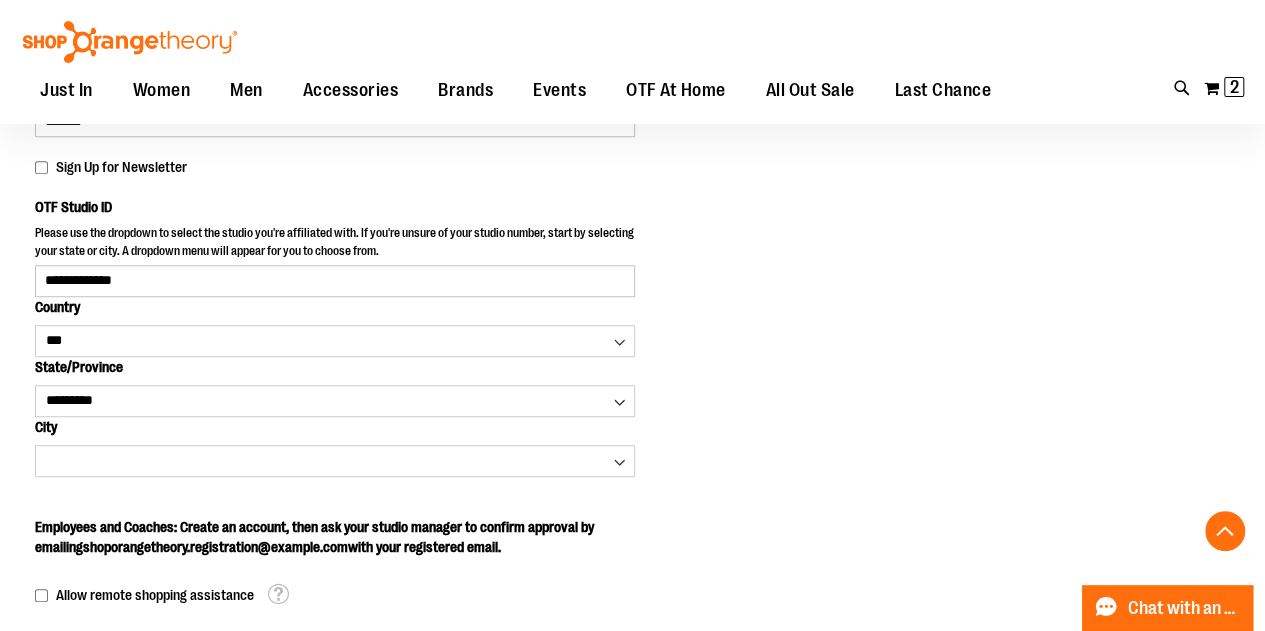 scroll, scrollTop: 370, scrollLeft: 0, axis: vertical 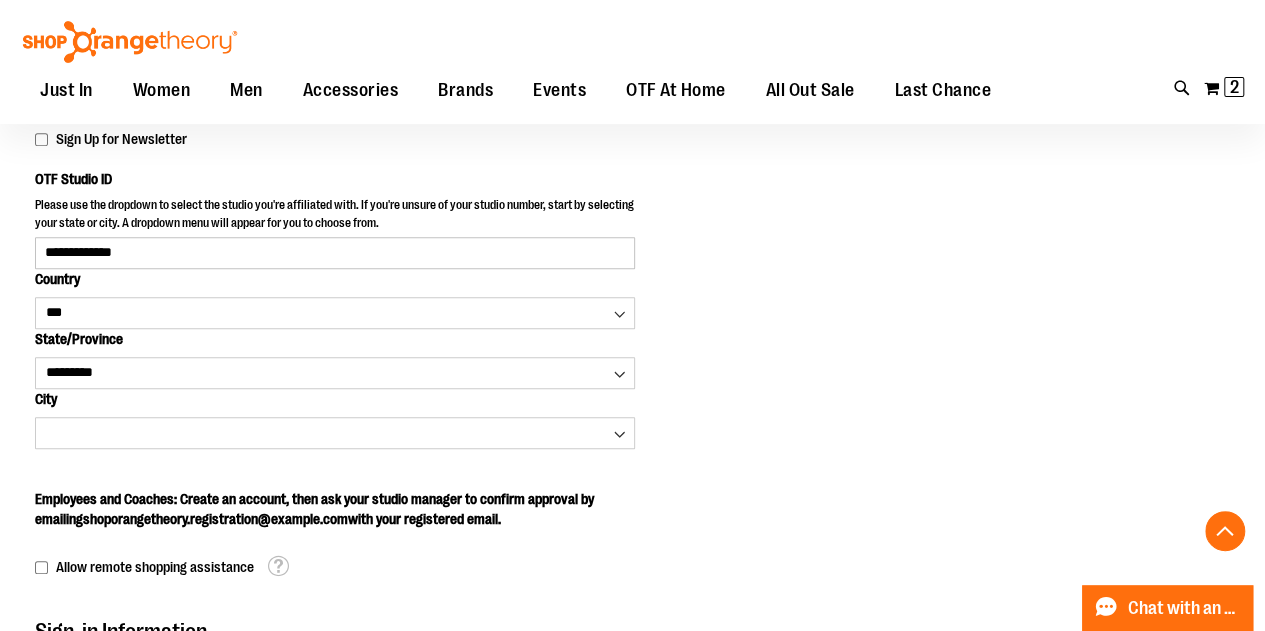 type on "******" 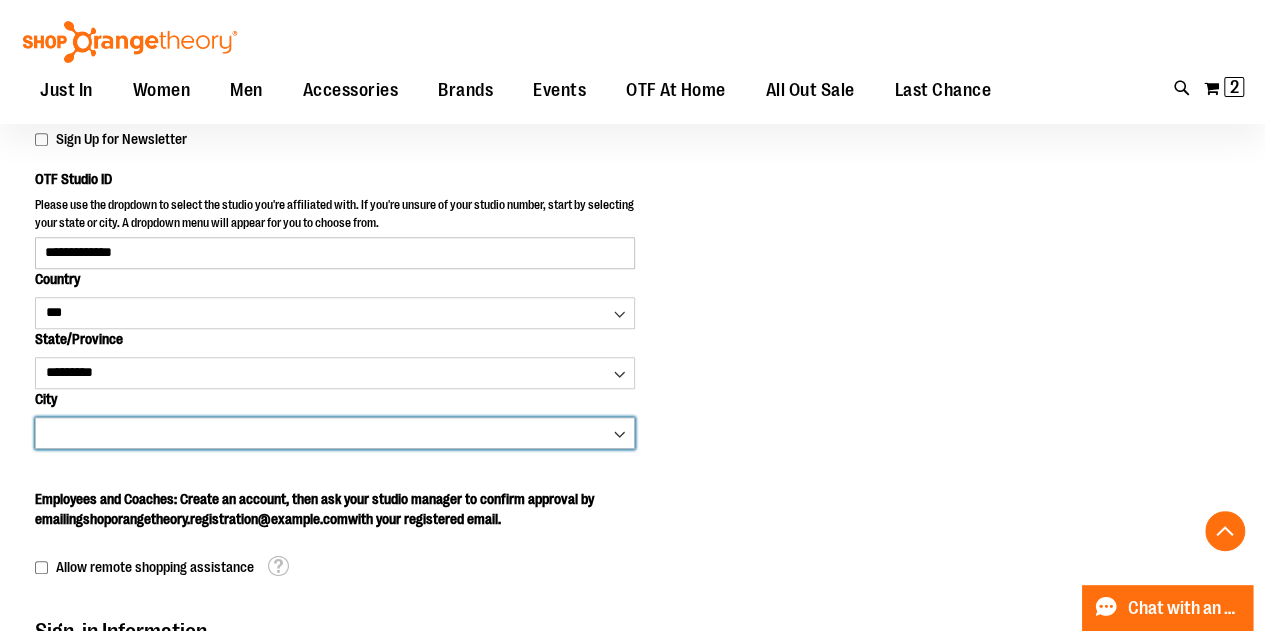 click on "**********" at bounding box center [335, 433] 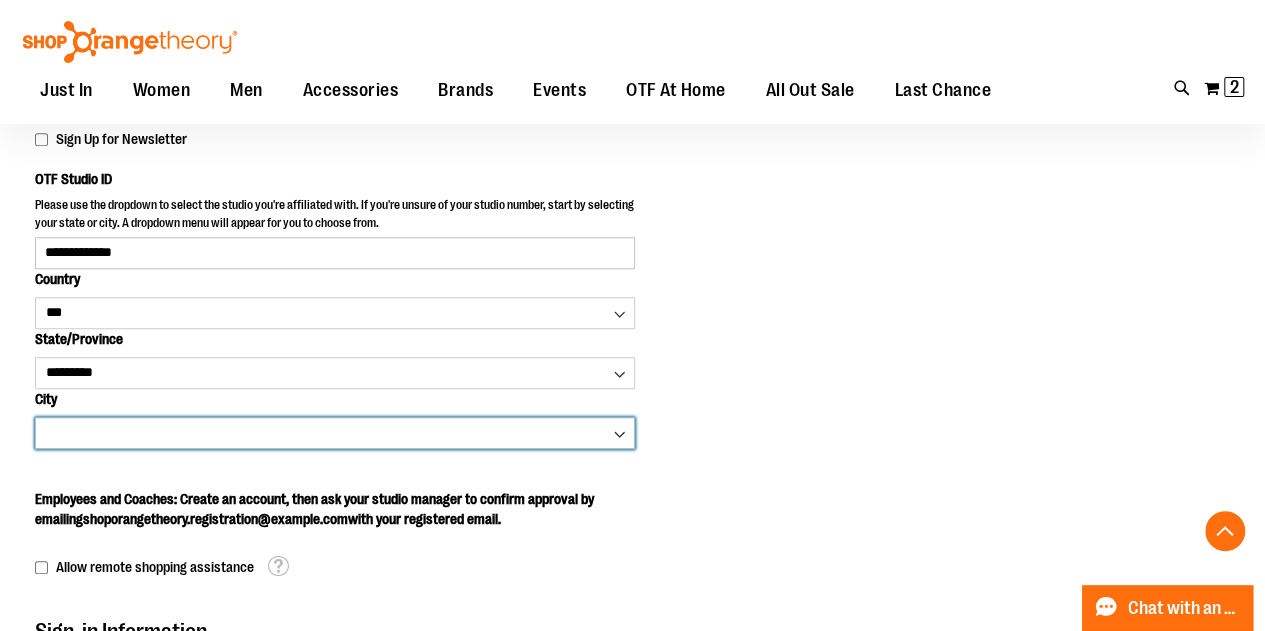 select on "*********" 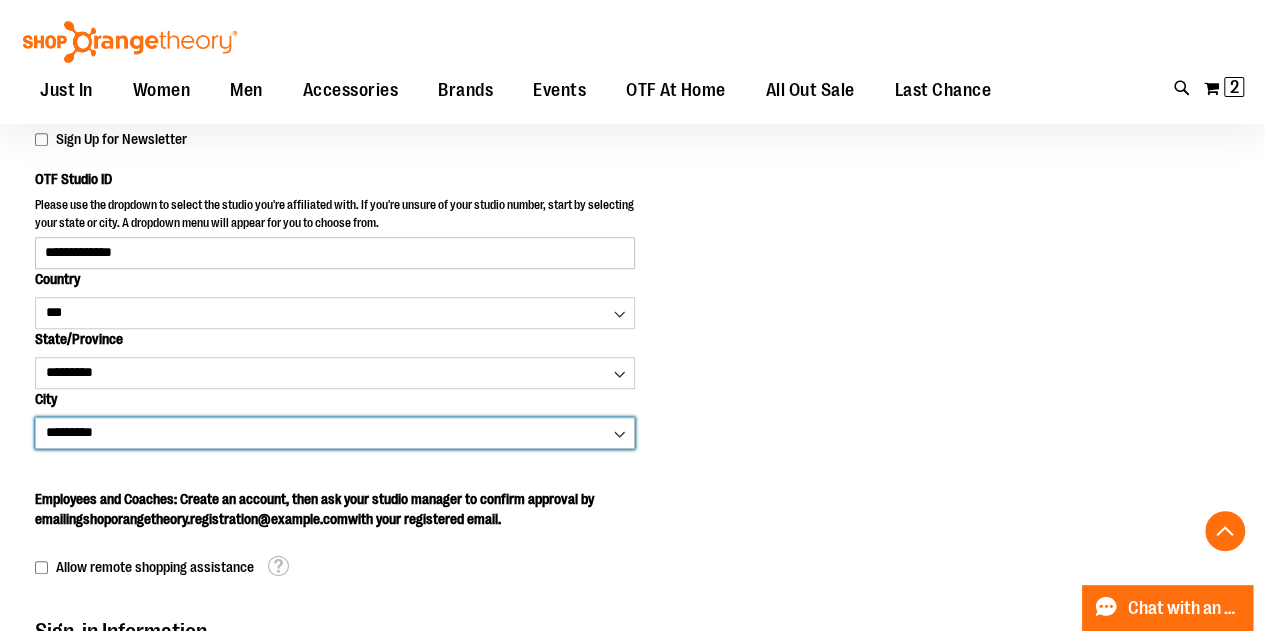click on "**********" at bounding box center (335, 433) 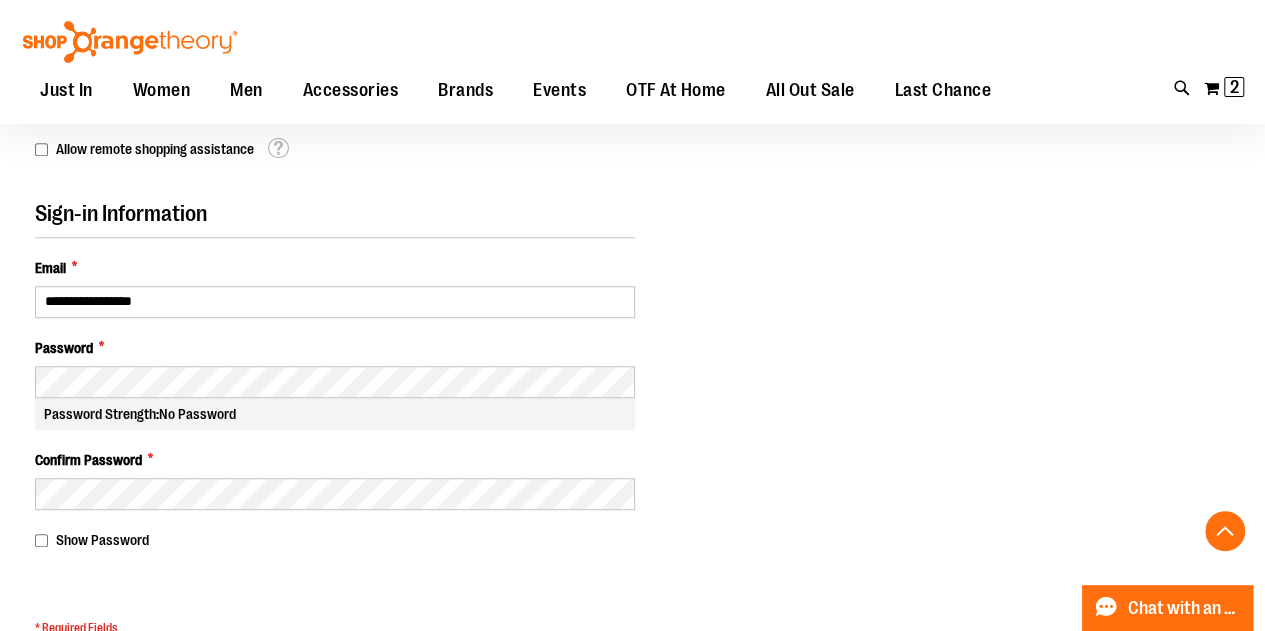 scroll, scrollTop: 886, scrollLeft: 0, axis: vertical 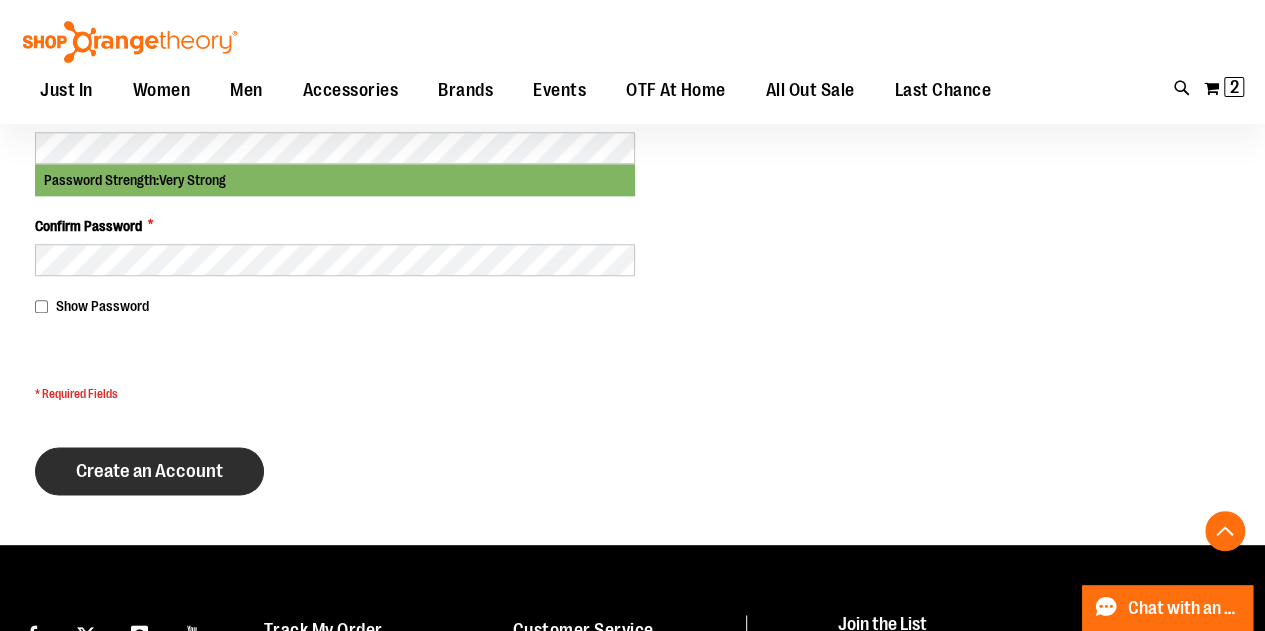 click on "Create an Account" at bounding box center (149, 471) 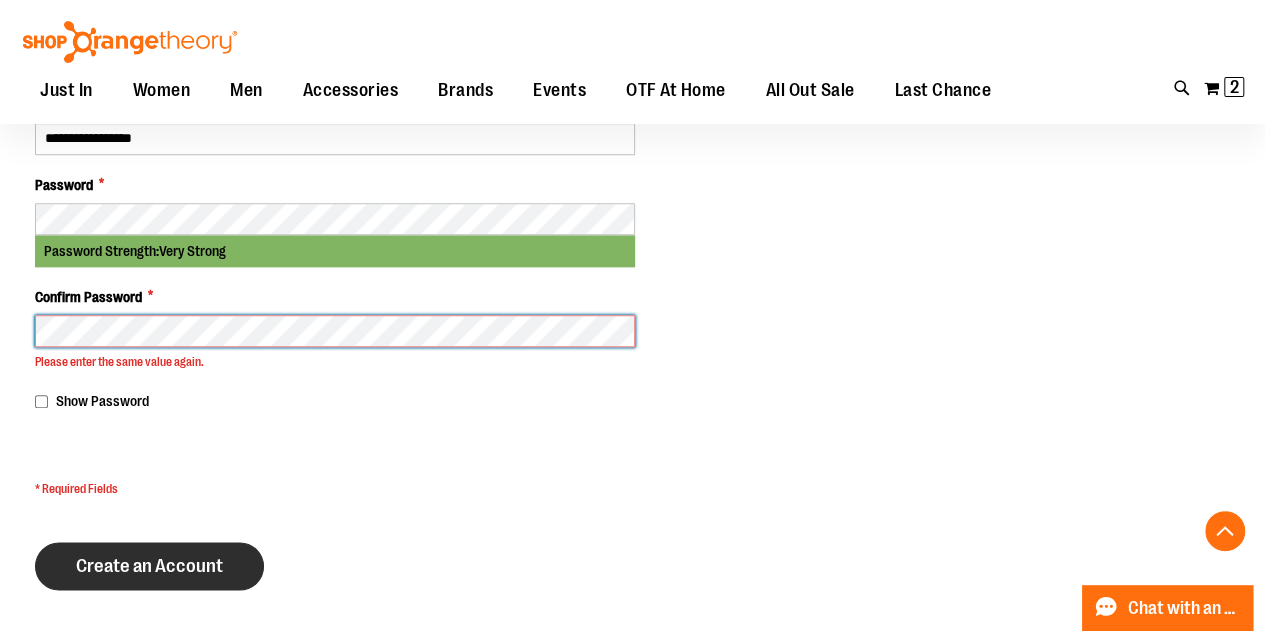 scroll, scrollTop: 1010, scrollLeft: 0, axis: vertical 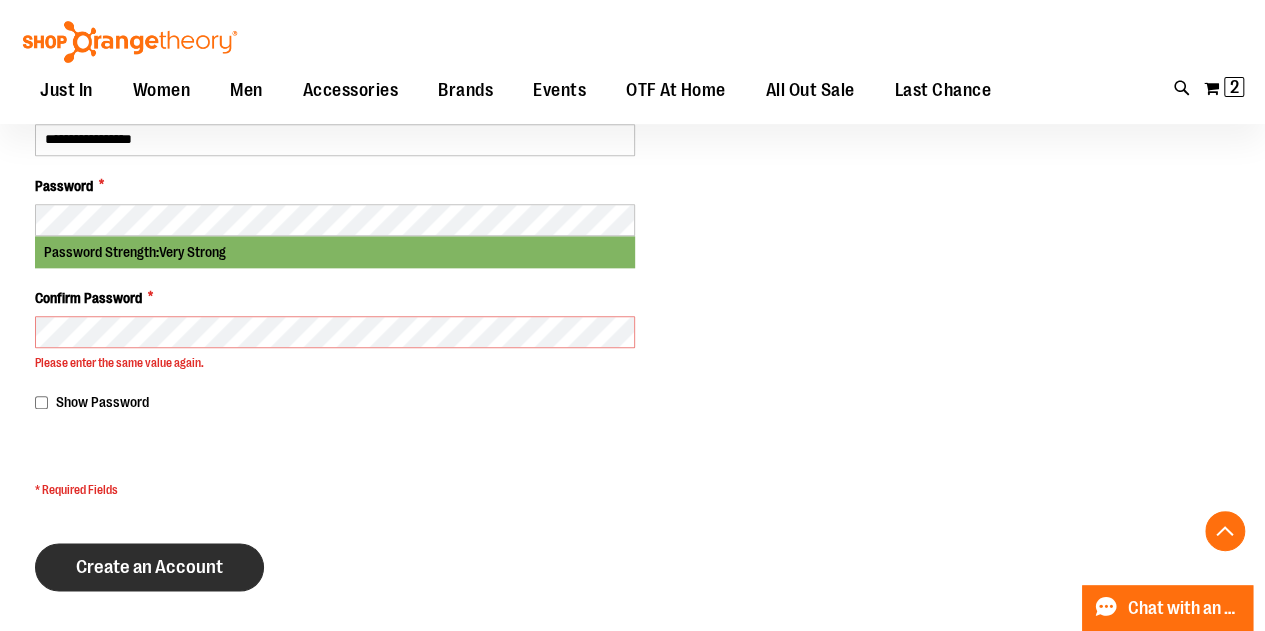 click on "Create an Account" at bounding box center [149, 567] 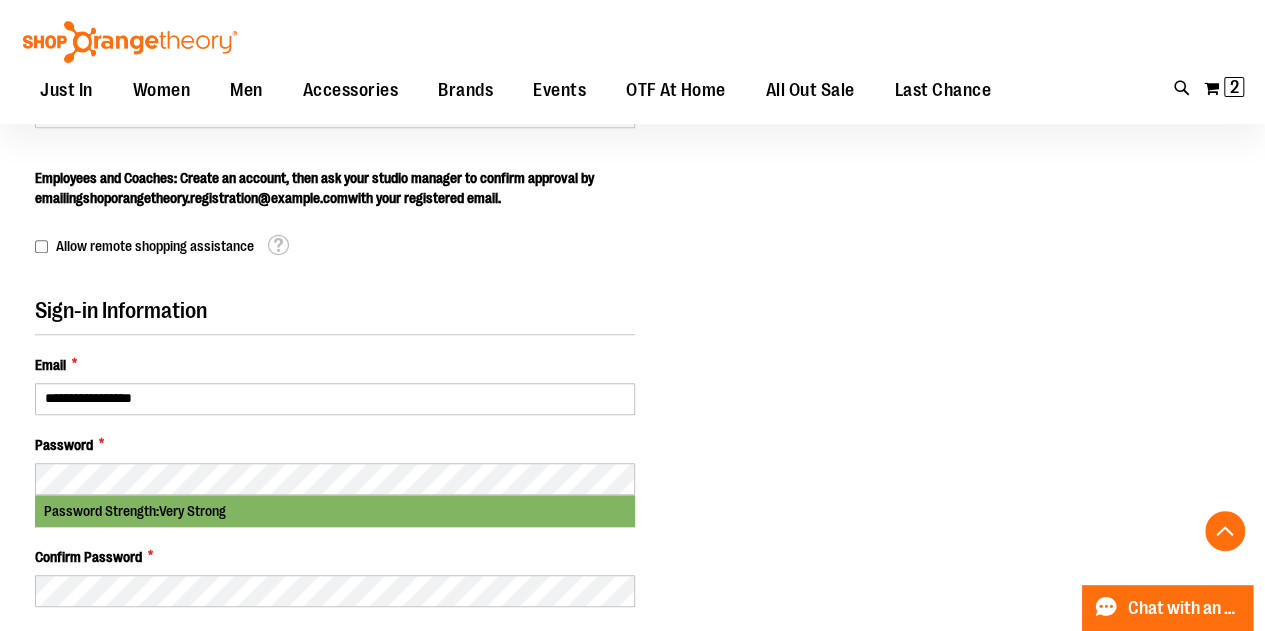 scroll, scrollTop: 711, scrollLeft: 0, axis: vertical 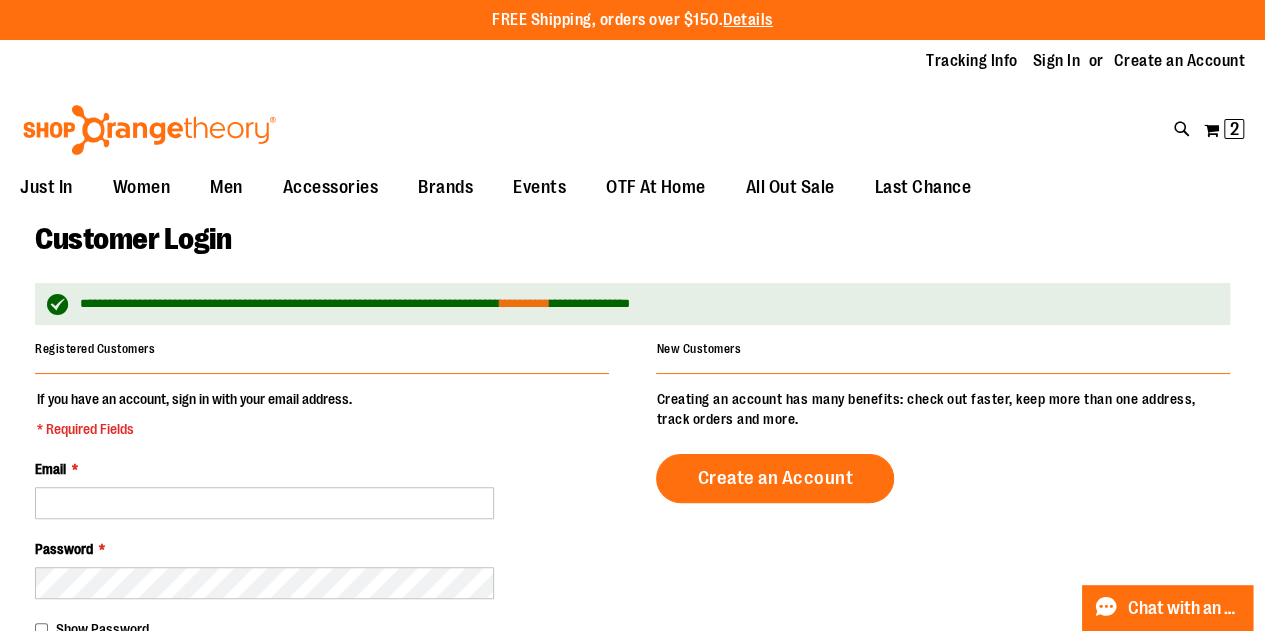 click on "**********" at bounding box center (525, 303) 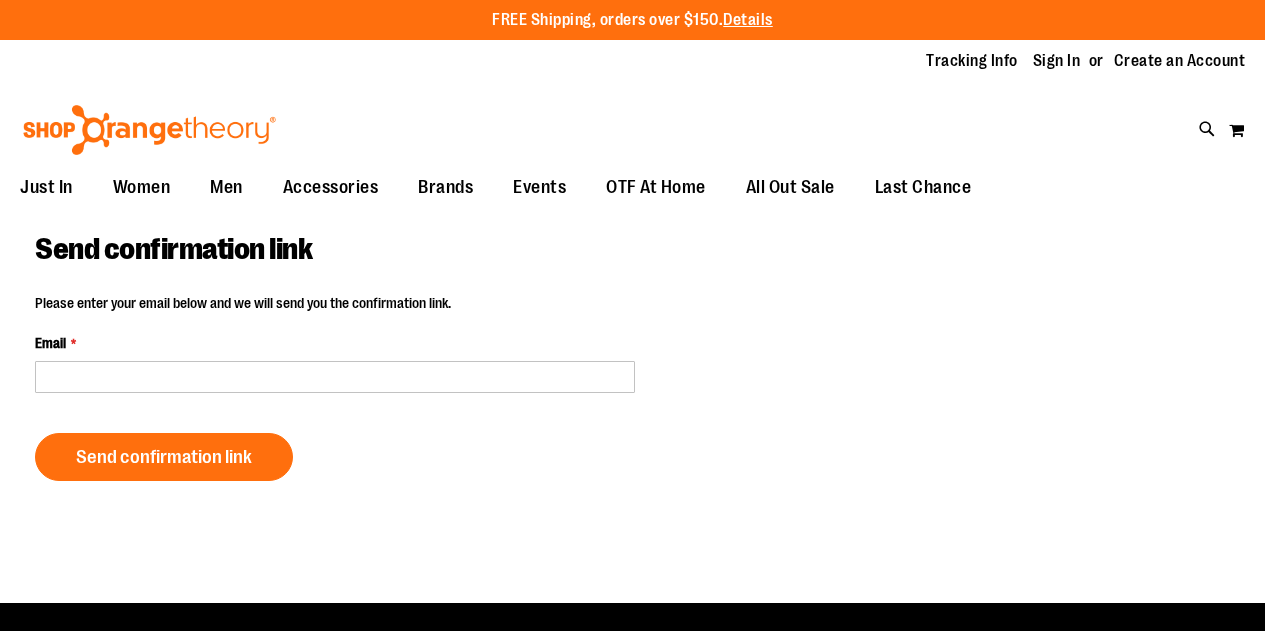 scroll, scrollTop: 0, scrollLeft: 0, axis: both 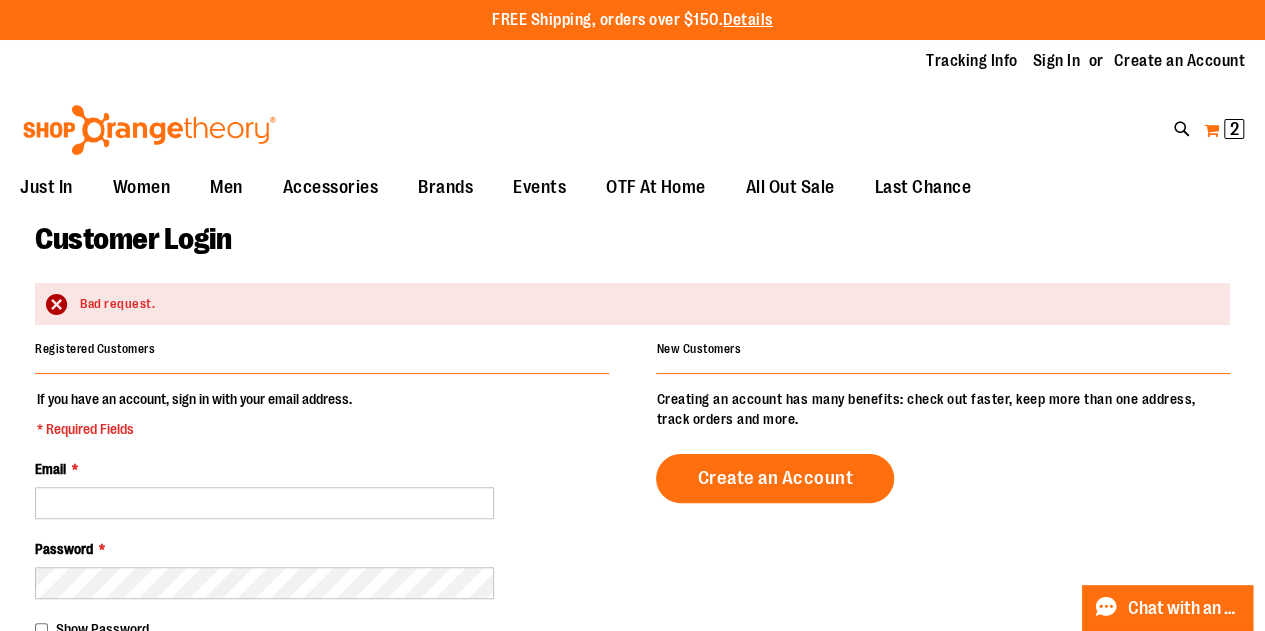 click on "2" at bounding box center [1234, 129] 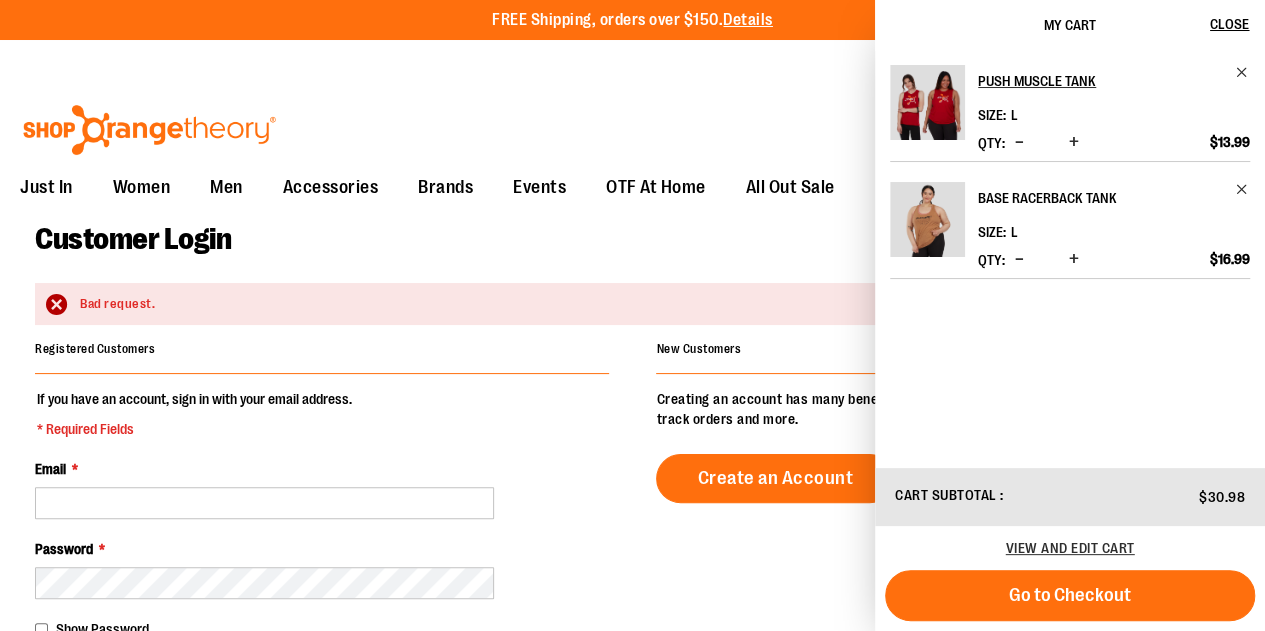 click on "Base Racerback Tank" at bounding box center [1100, 198] 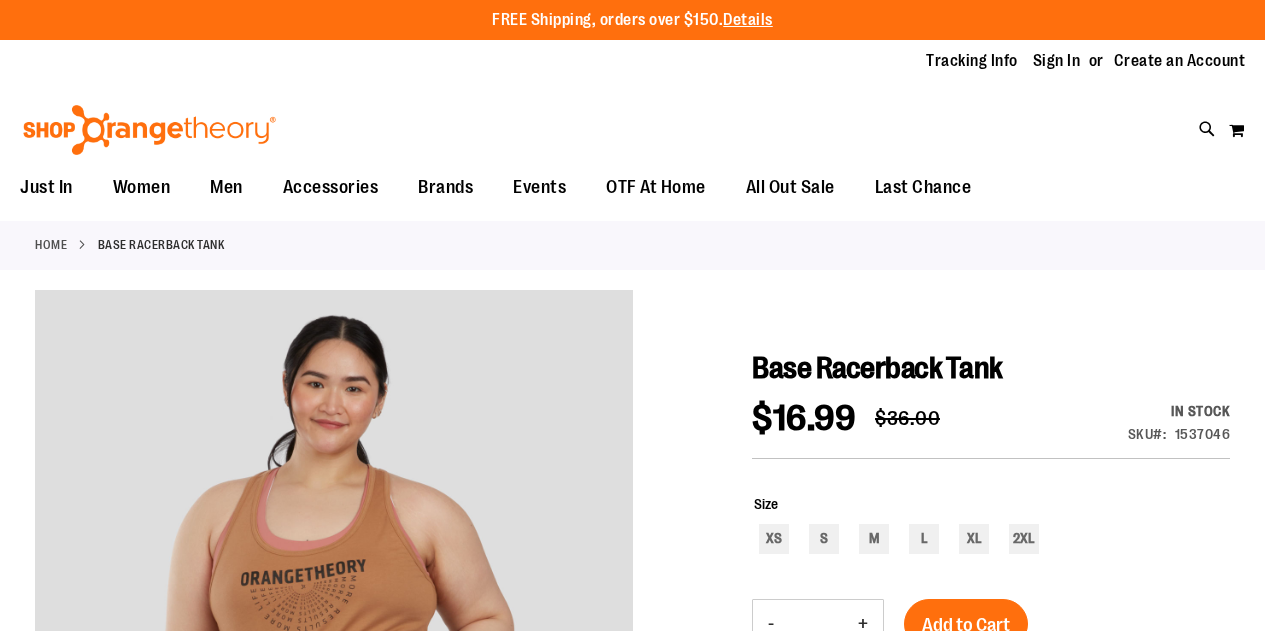 scroll, scrollTop: 0, scrollLeft: 0, axis: both 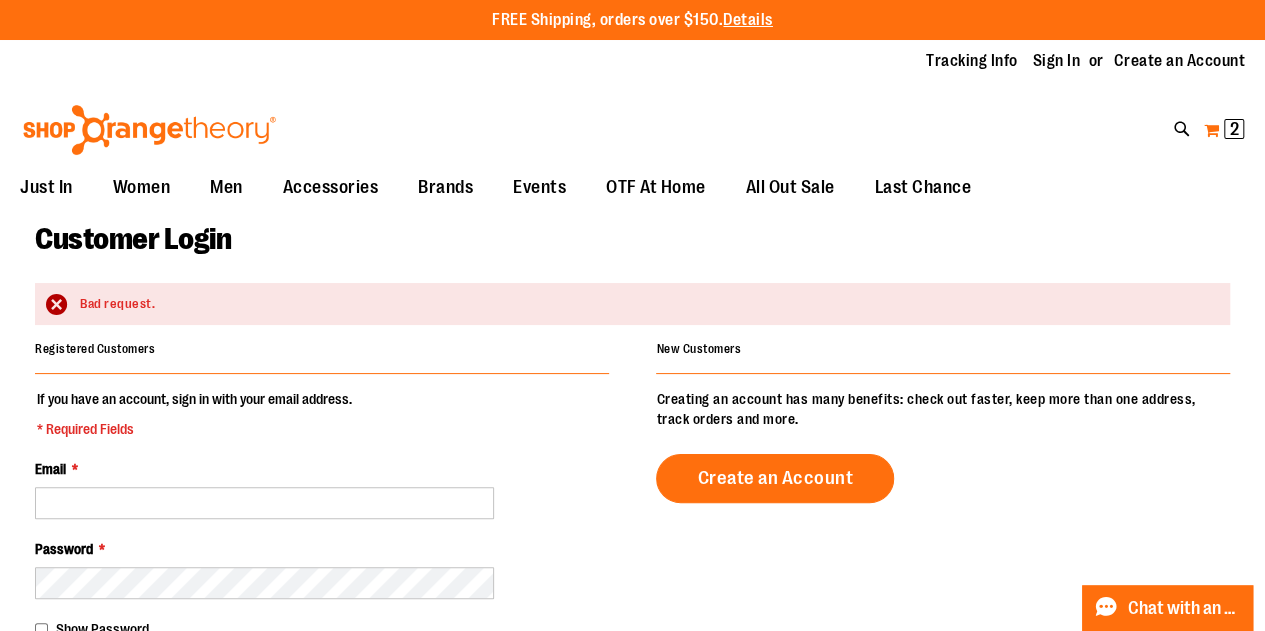 click on "2" at bounding box center [1234, 129] 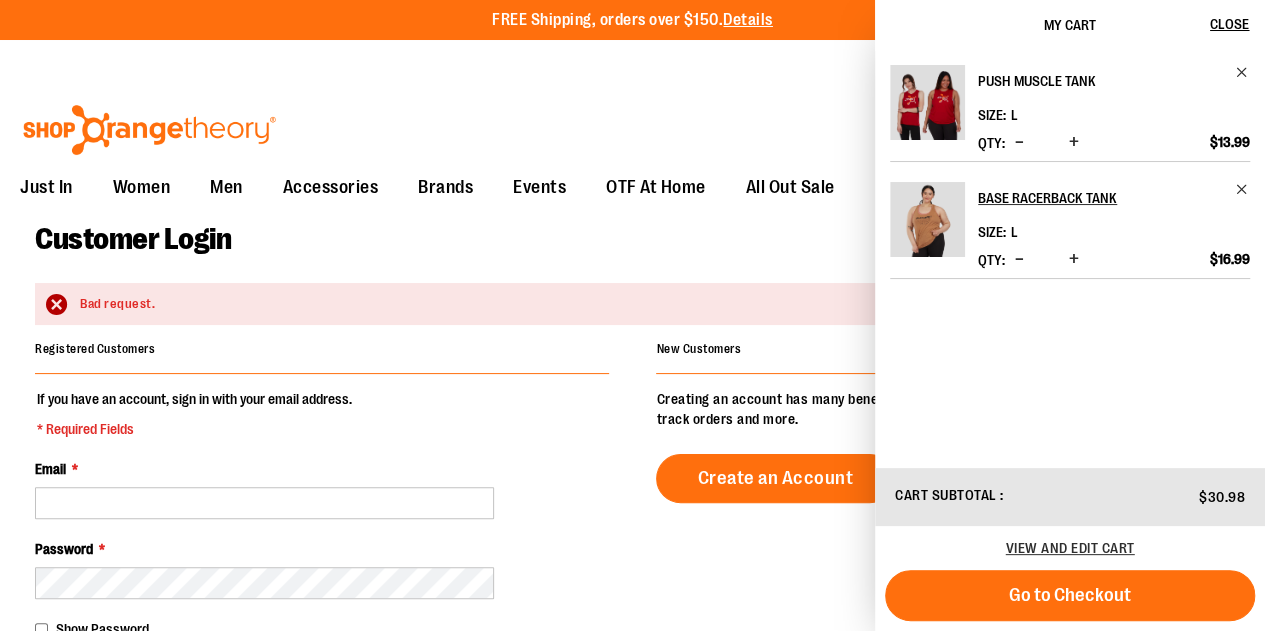 click on "Push Muscle Tank" at bounding box center (1100, 81) 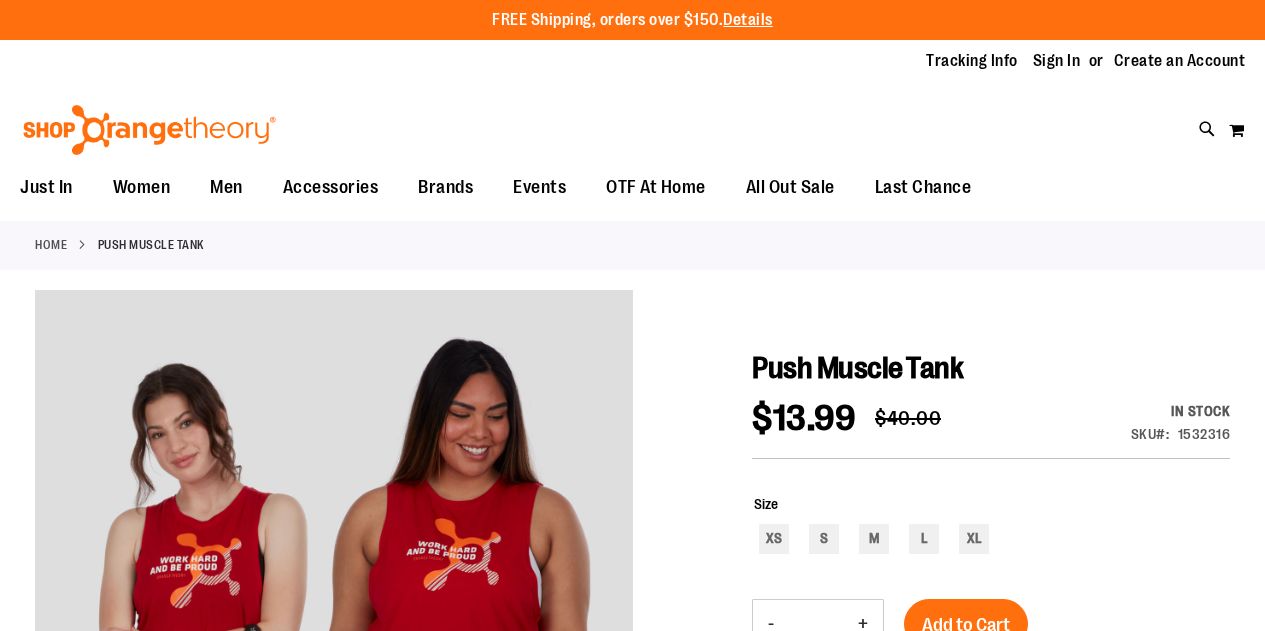 scroll, scrollTop: 0, scrollLeft: 0, axis: both 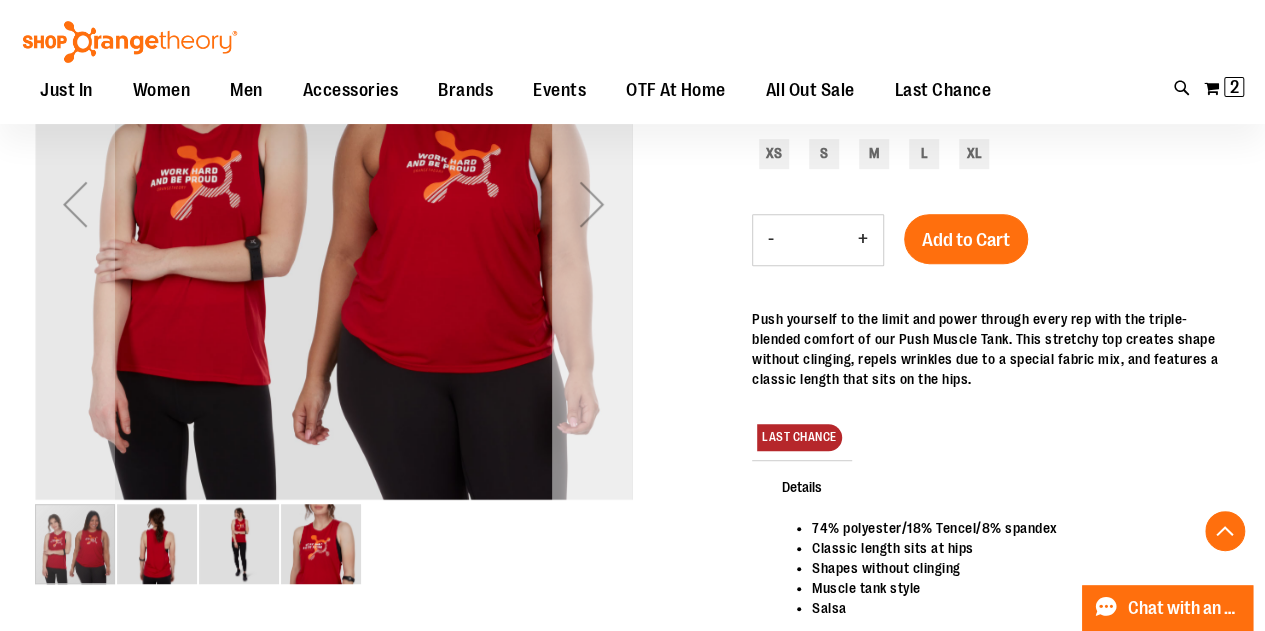 click at bounding box center [592, 204] 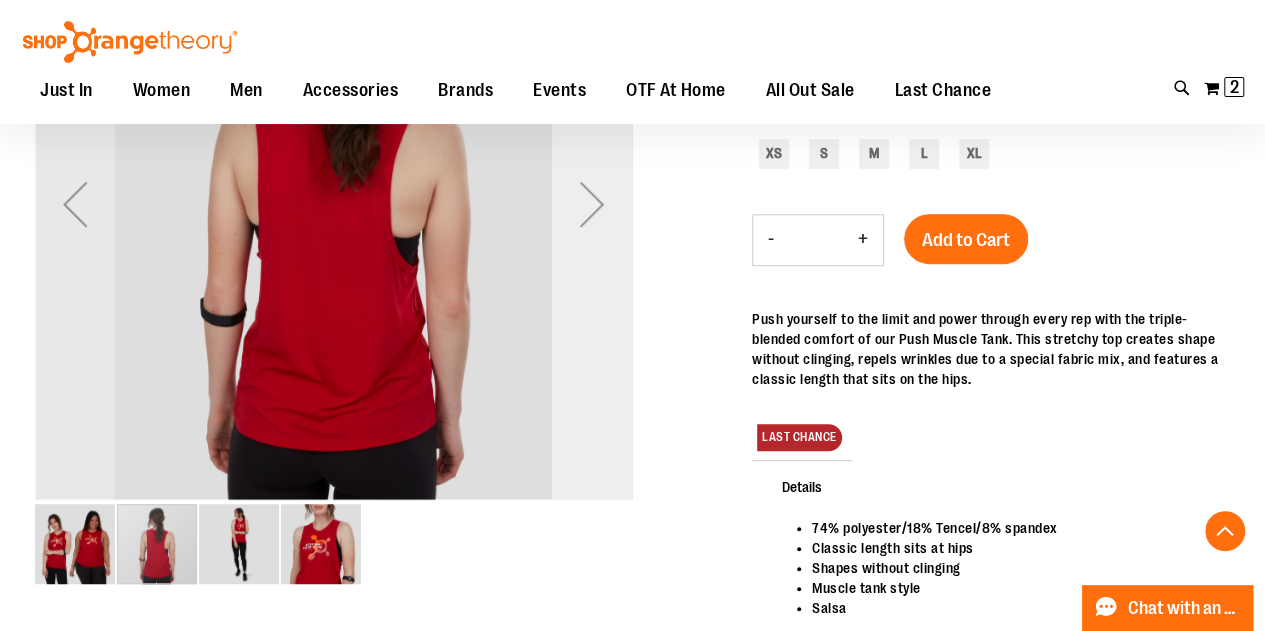 click at bounding box center (592, 204) 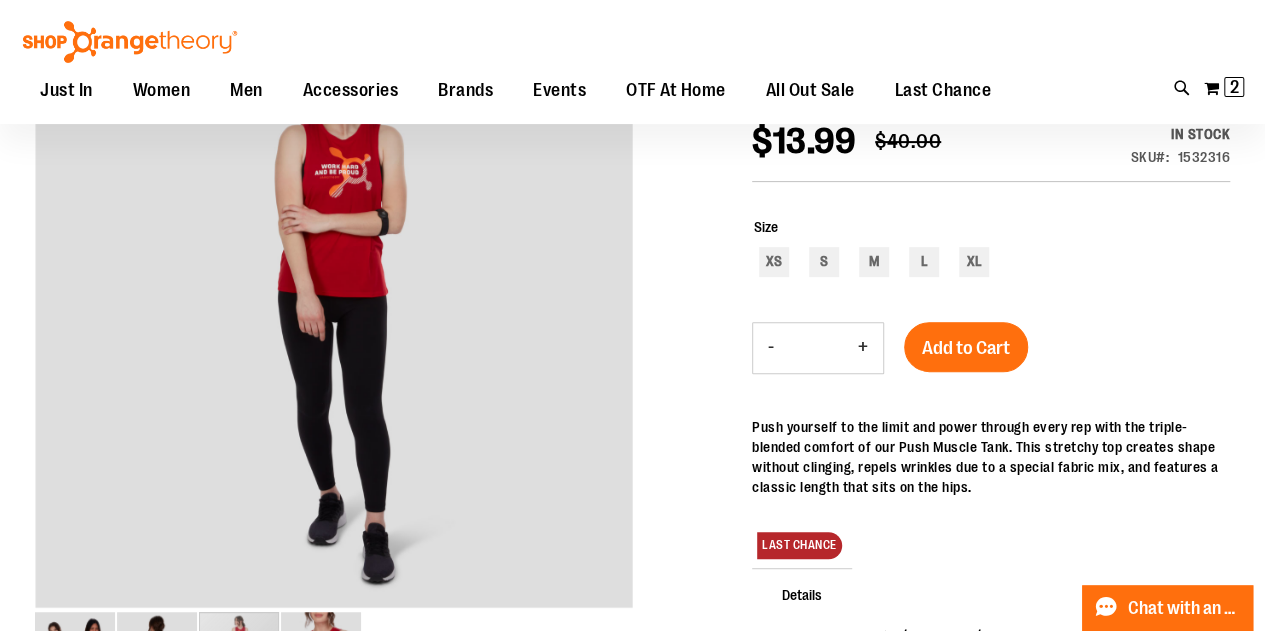 scroll, scrollTop: 259, scrollLeft: 0, axis: vertical 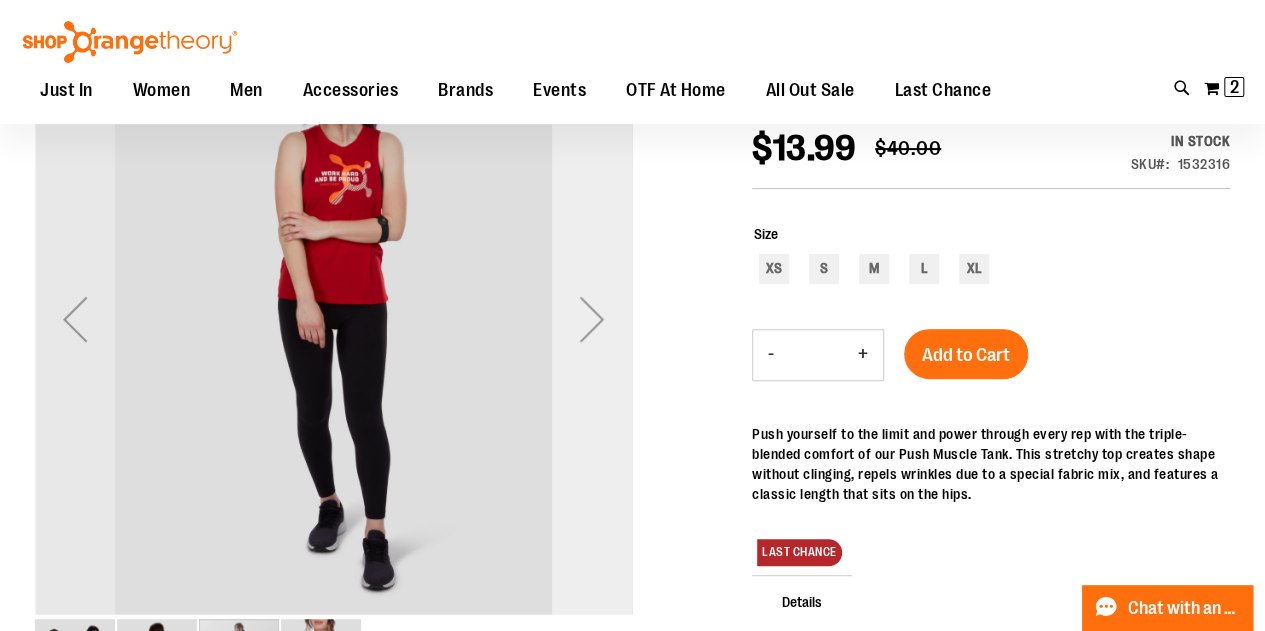 click at bounding box center (592, 319) 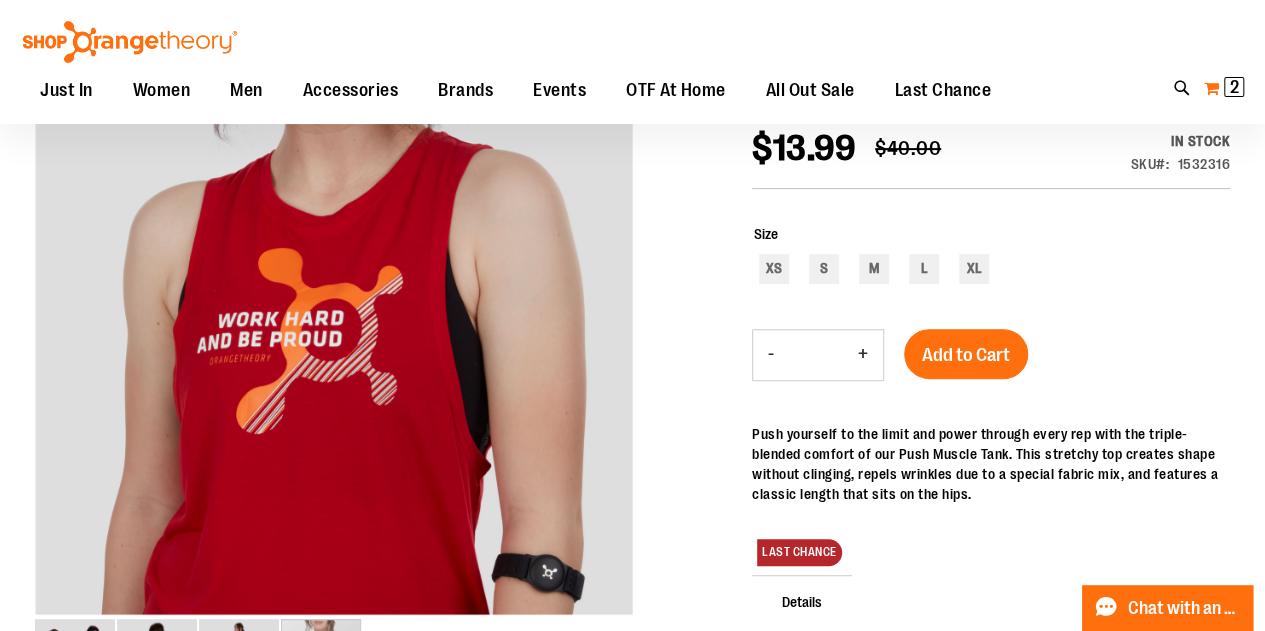 click on "2" at bounding box center (1234, 87) 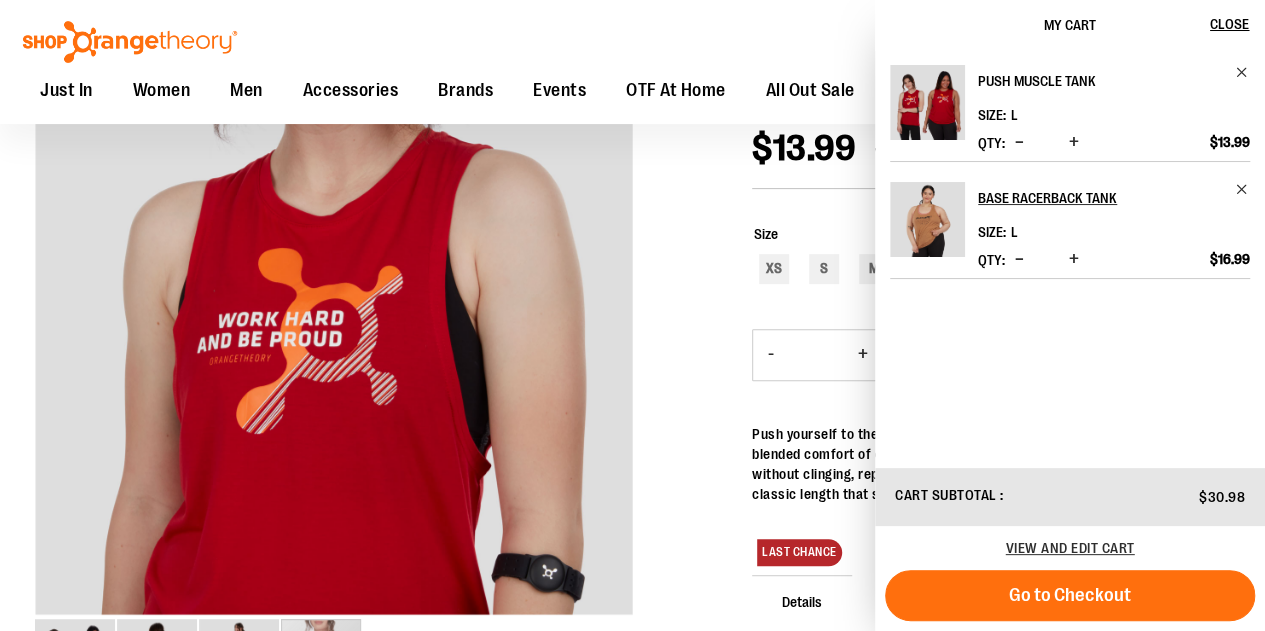 click on "Push Muscle Tank" at bounding box center [1100, 81] 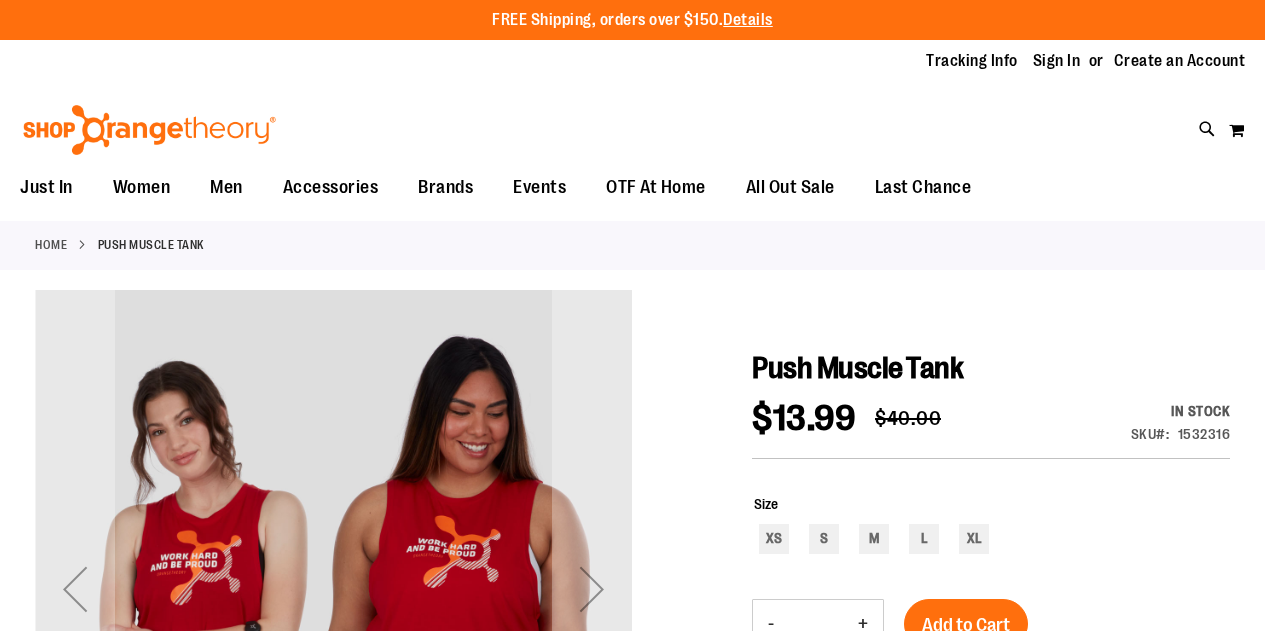 scroll, scrollTop: 0, scrollLeft: 0, axis: both 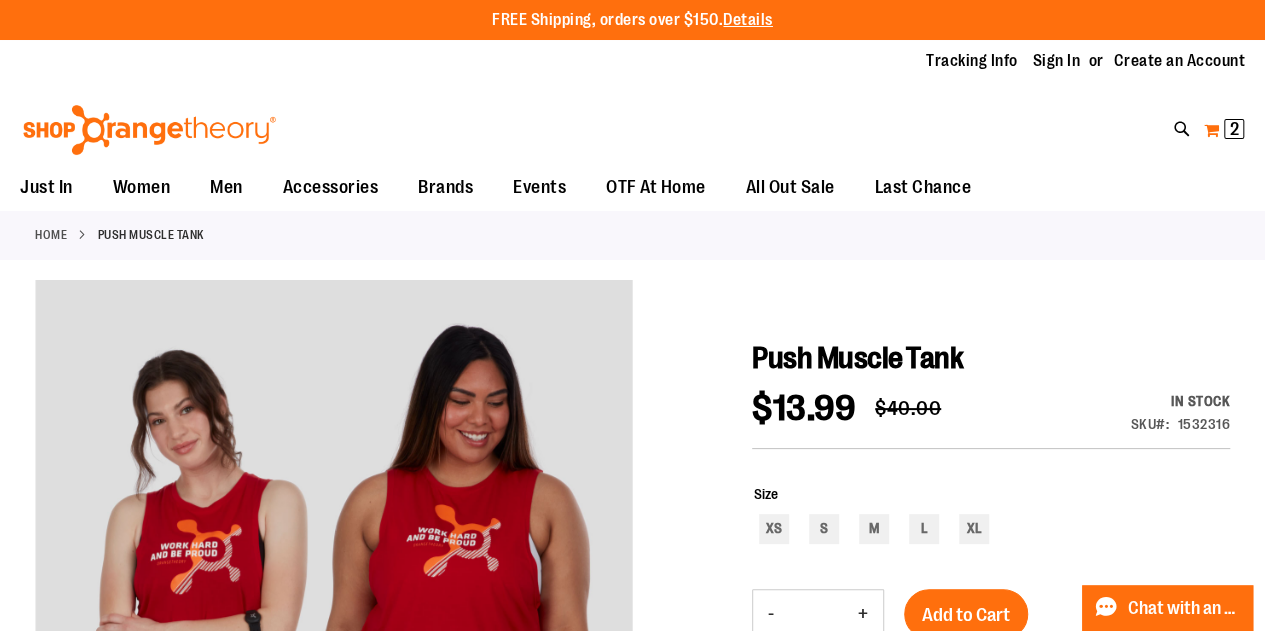 click on "2" at bounding box center (1234, 129) 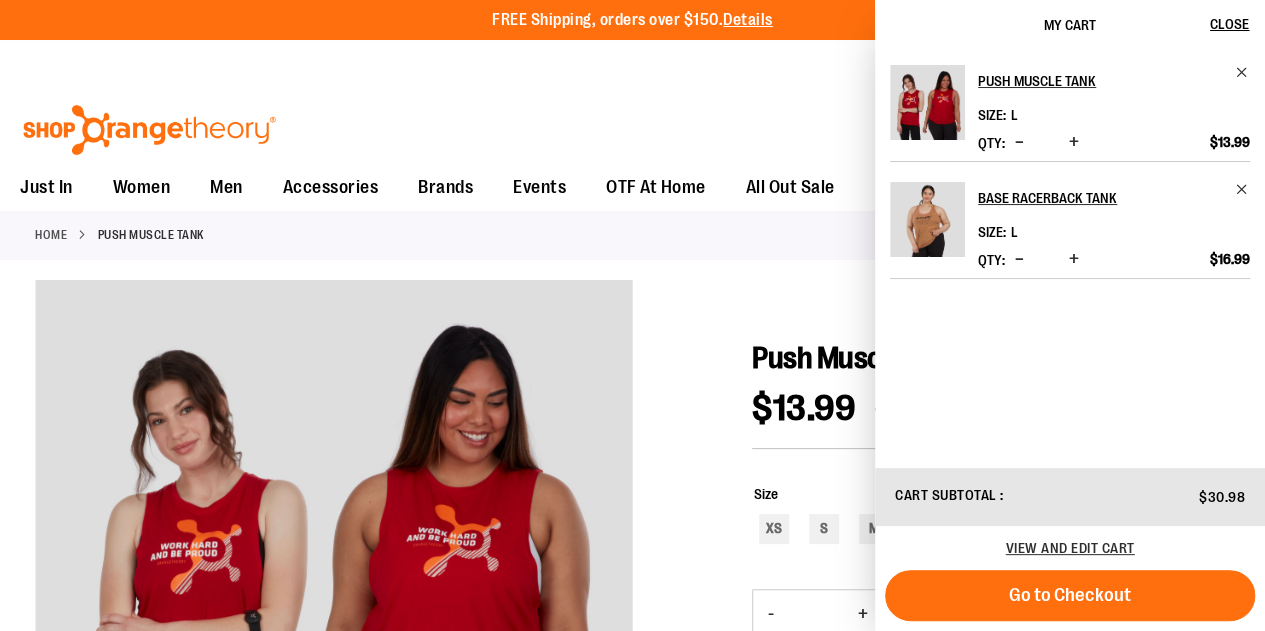 click at bounding box center (1074, 142) 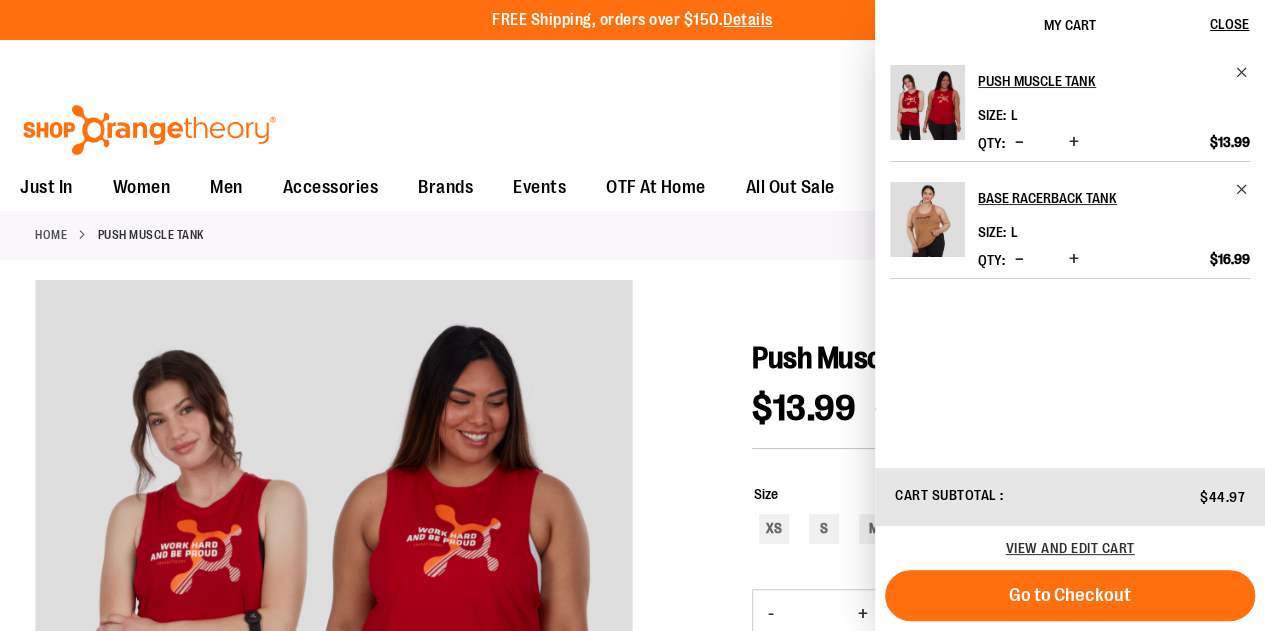 click at bounding box center (1019, 142) 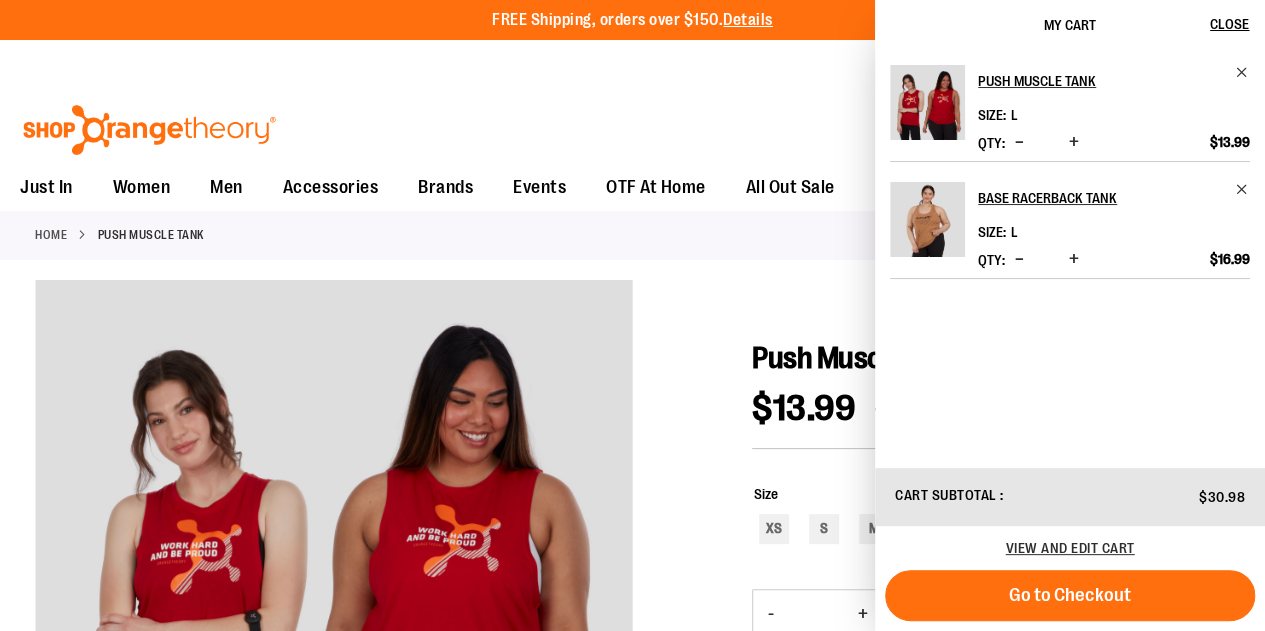 click at bounding box center (1019, 142) 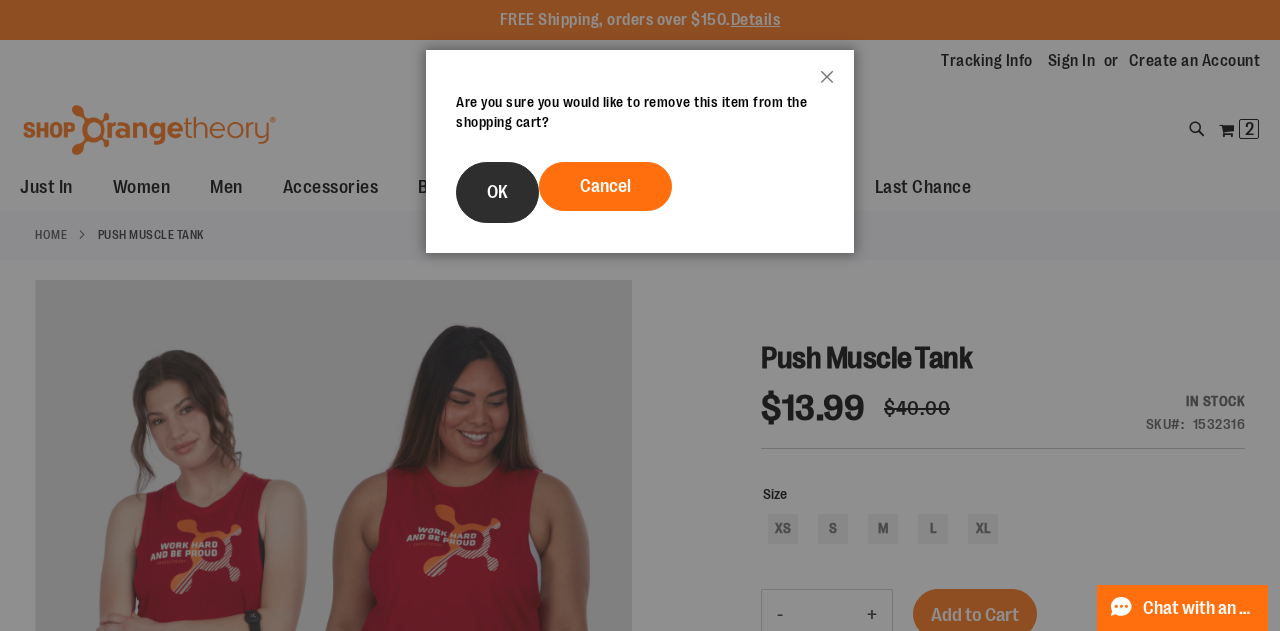 click on "OK" at bounding box center [497, 192] 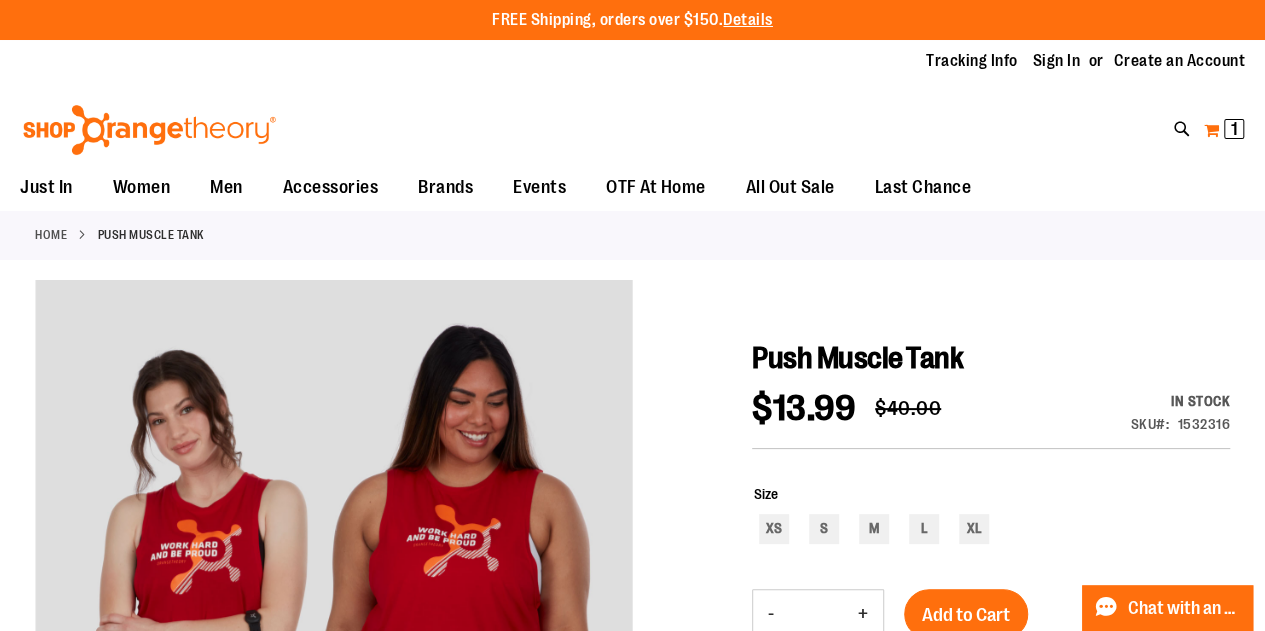 click on "1" at bounding box center (1234, 129) 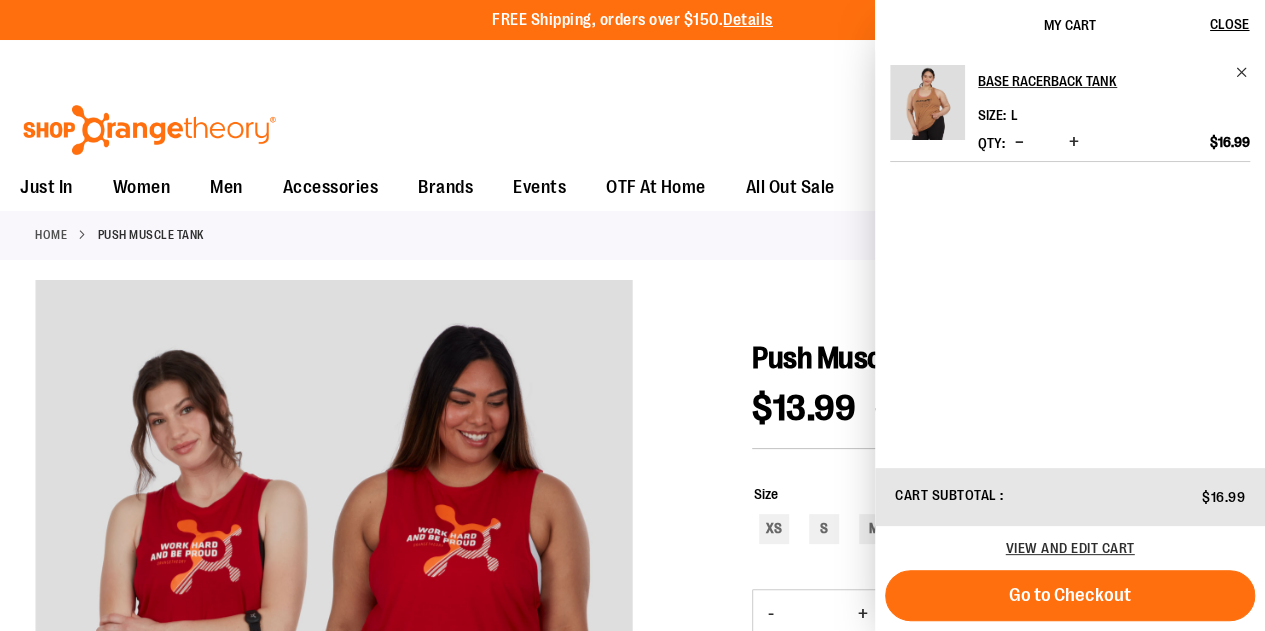 click at bounding box center [927, 102] 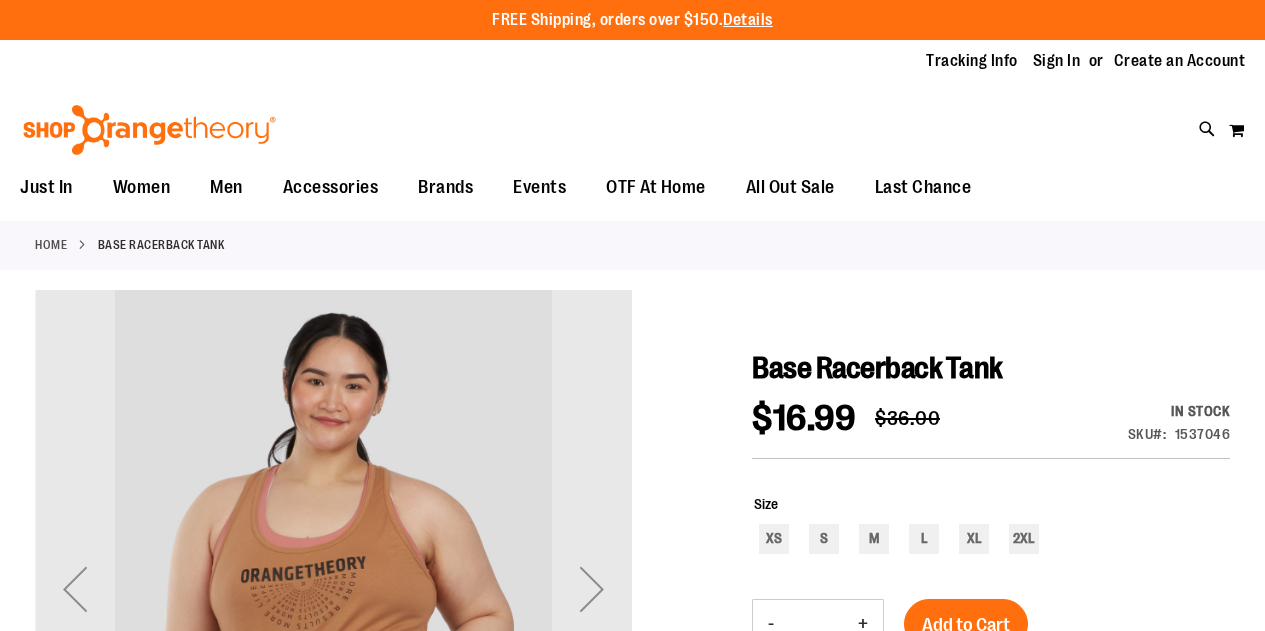 scroll, scrollTop: 0, scrollLeft: 0, axis: both 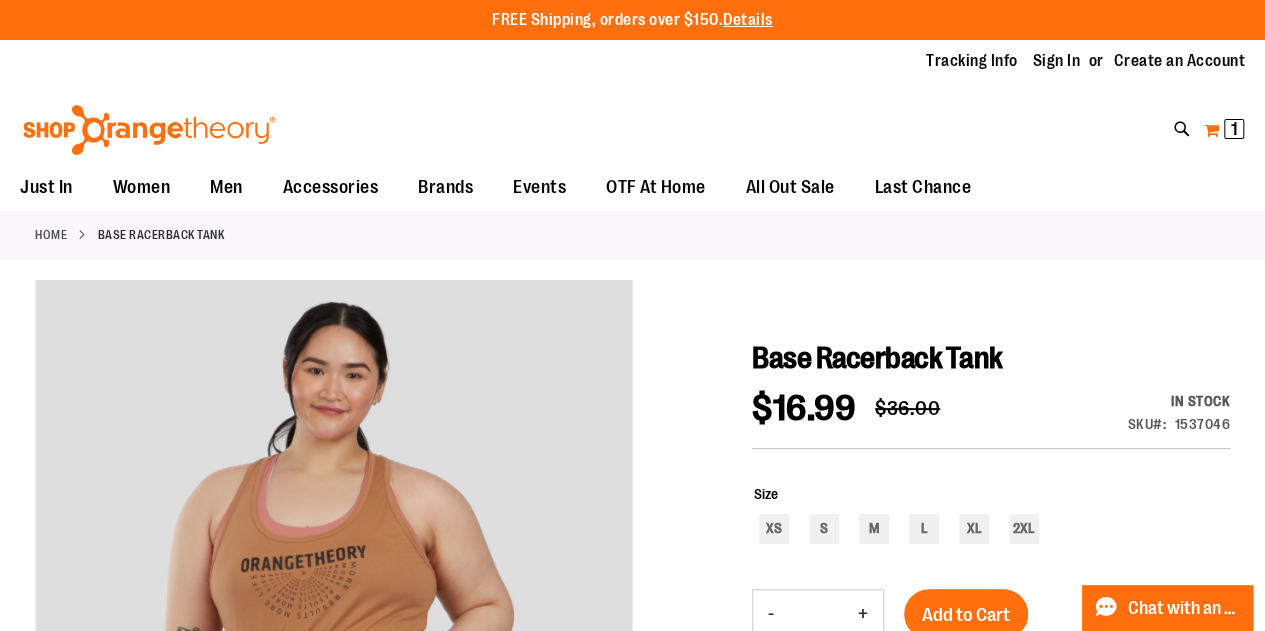 click on "1" at bounding box center (1234, 129) 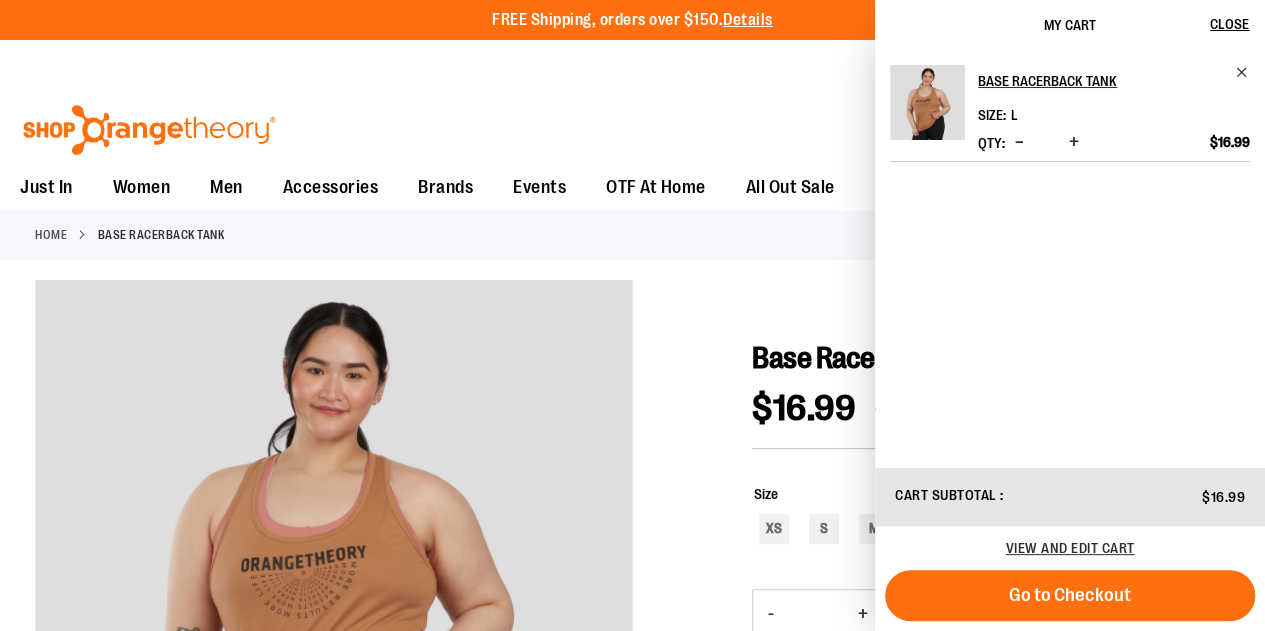 click at bounding box center [1019, 143] 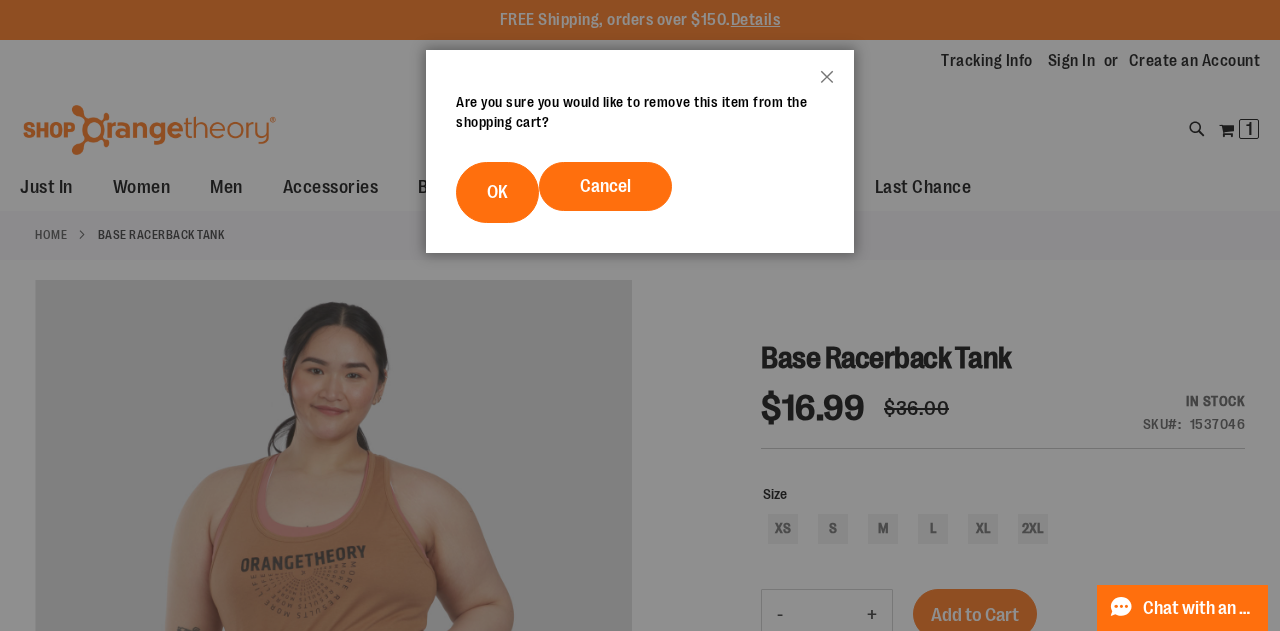 click on "OK" at bounding box center (497, 192) 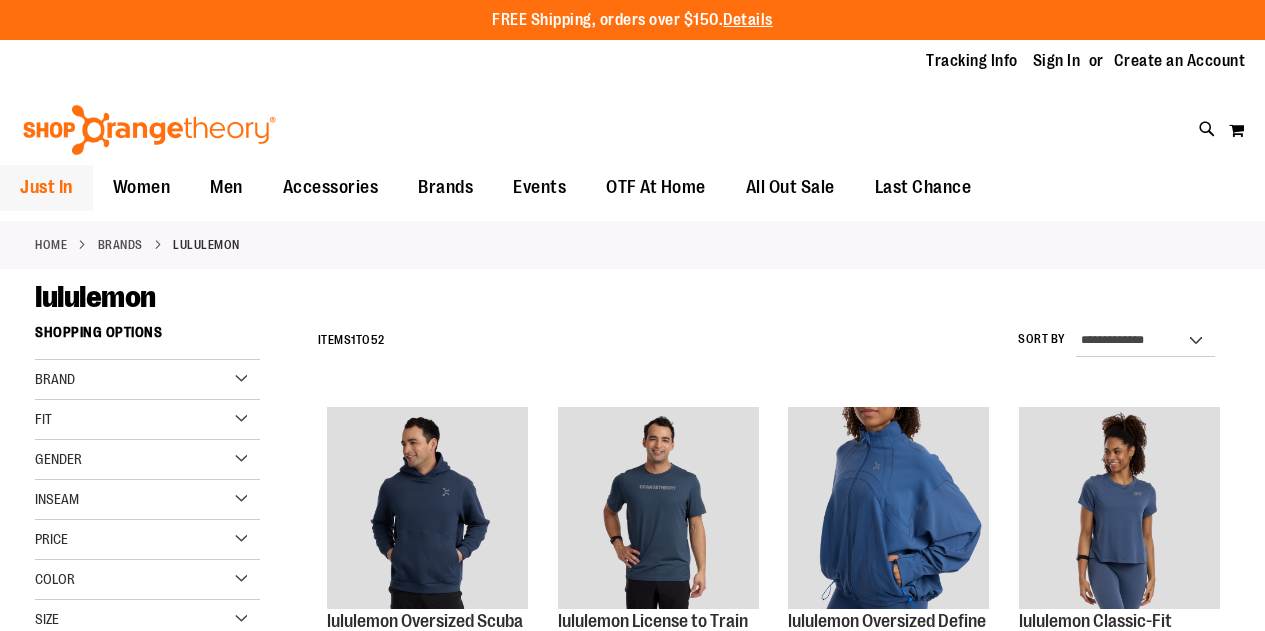 scroll, scrollTop: 0, scrollLeft: 0, axis: both 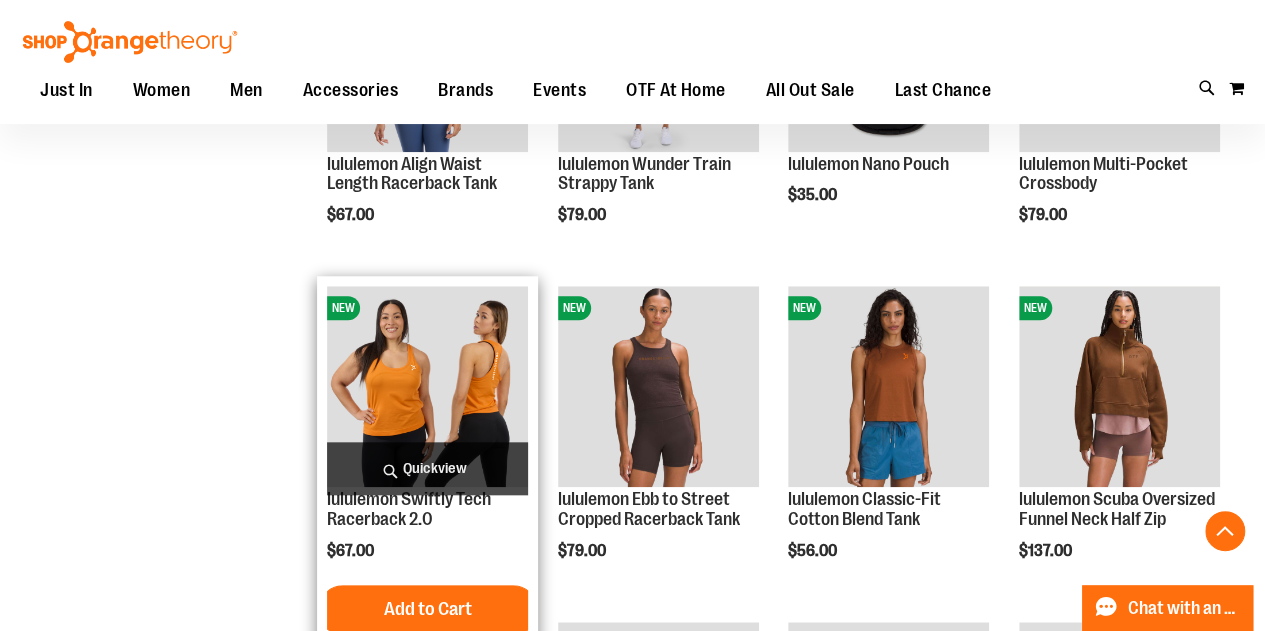 click at bounding box center (427, 386) 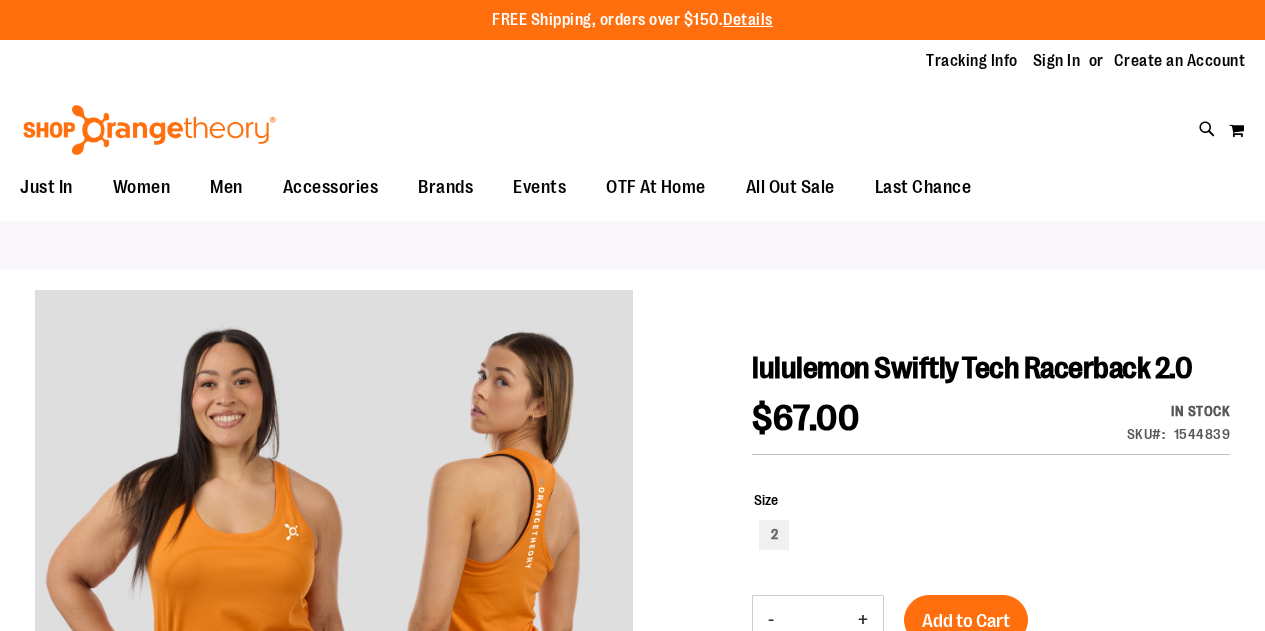 scroll, scrollTop: 0, scrollLeft: 0, axis: both 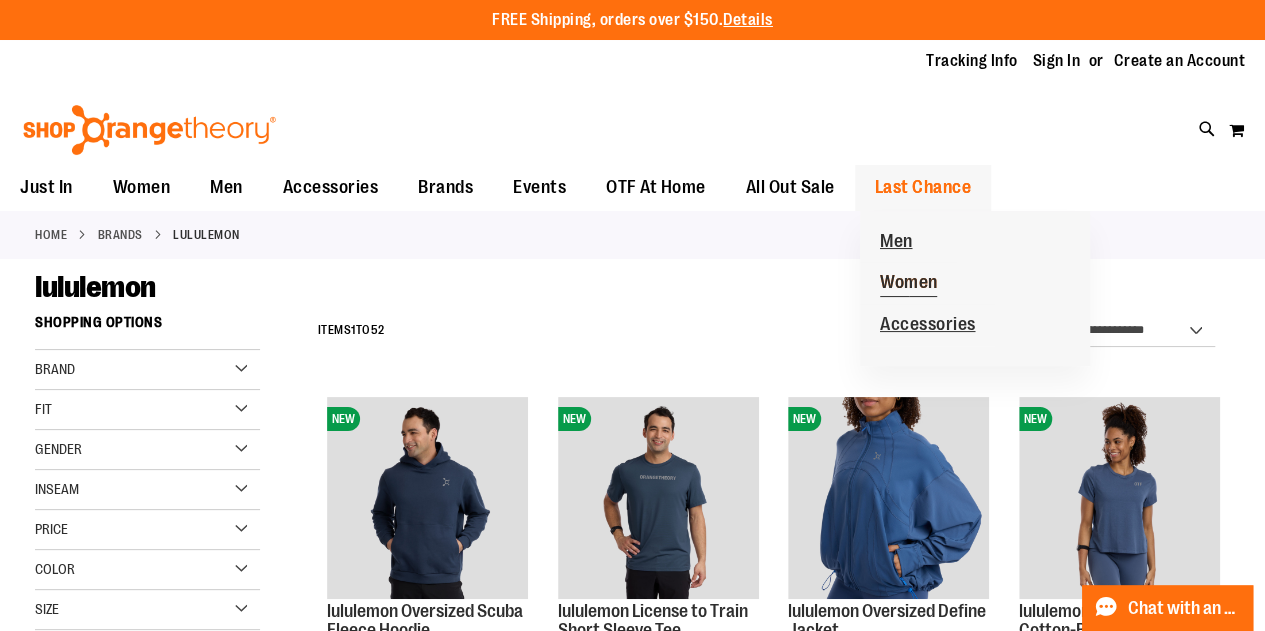 click on "Women" at bounding box center (909, 284) 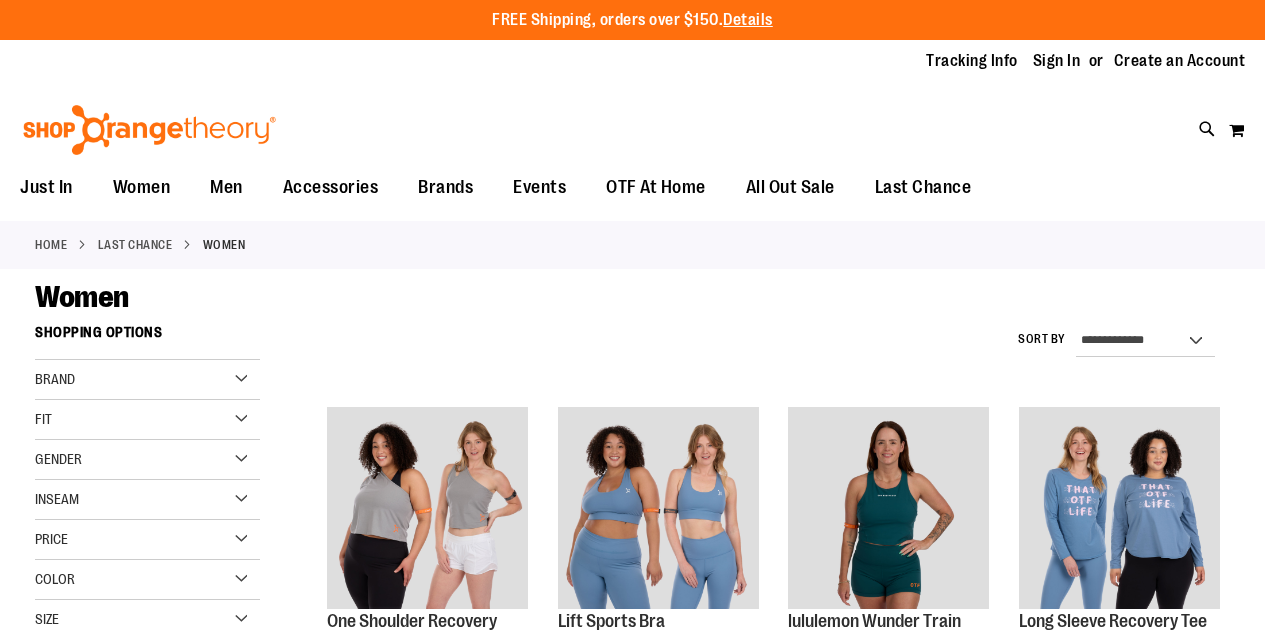 scroll, scrollTop: 0, scrollLeft: 0, axis: both 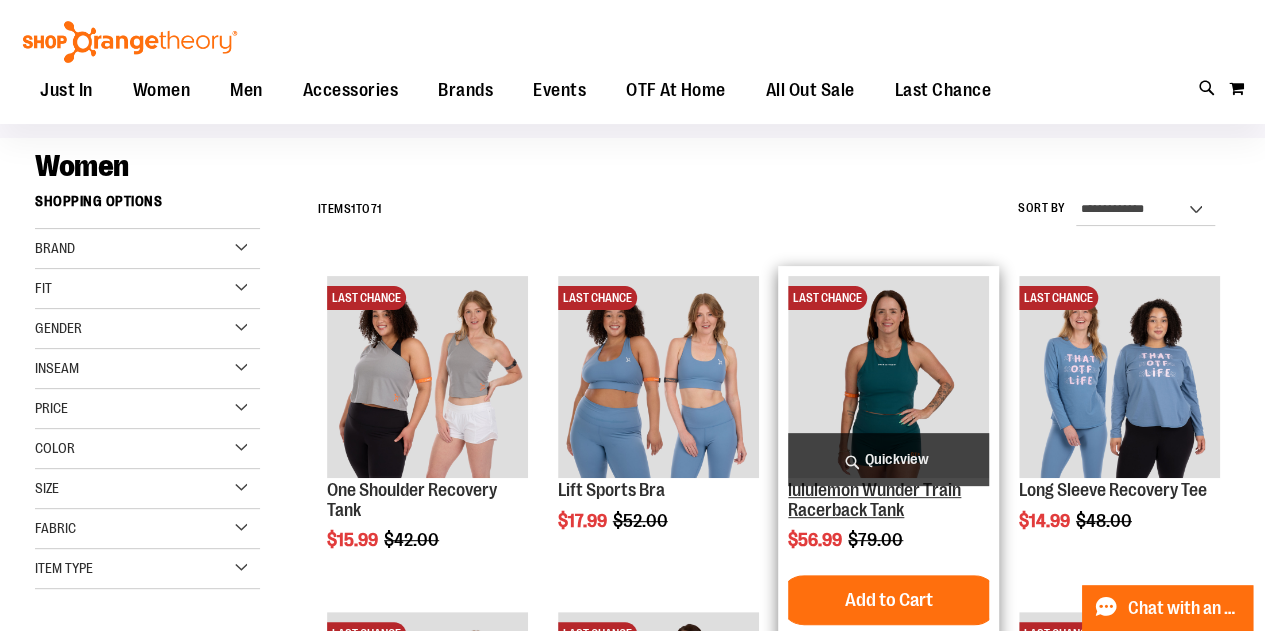 click on "lululemon Wunder Train Racerback Tank" at bounding box center (874, 500) 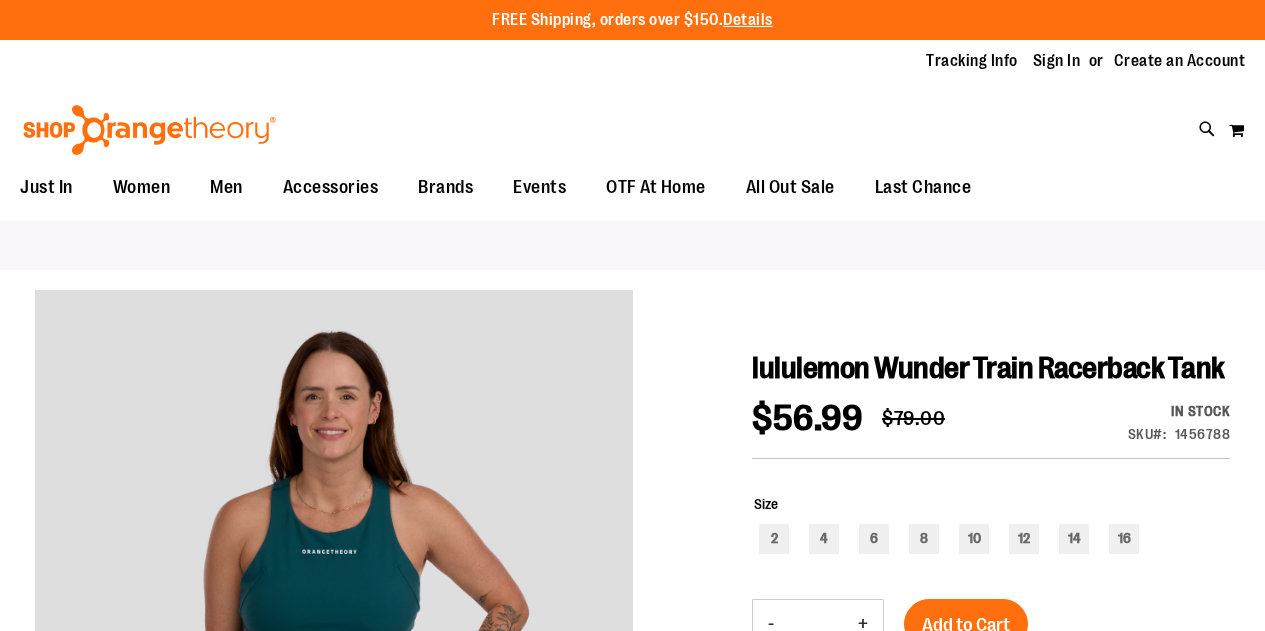 scroll, scrollTop: 0, scrollLeft: 0, axis: both 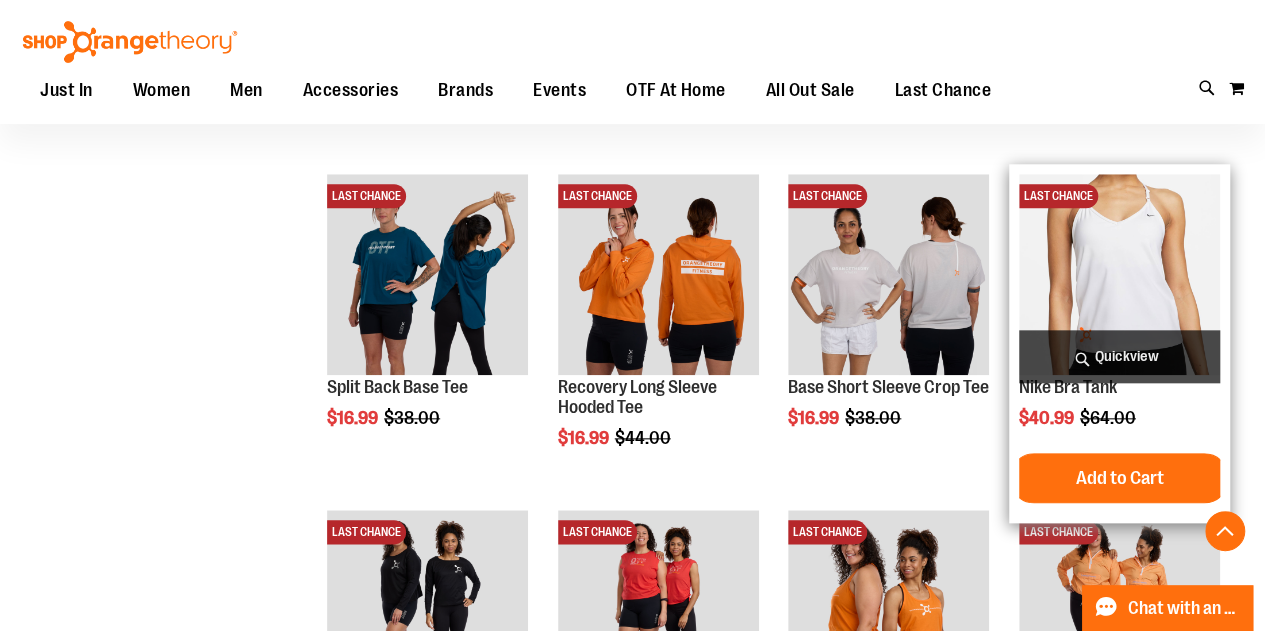 click at bounding box center (1119, 274) 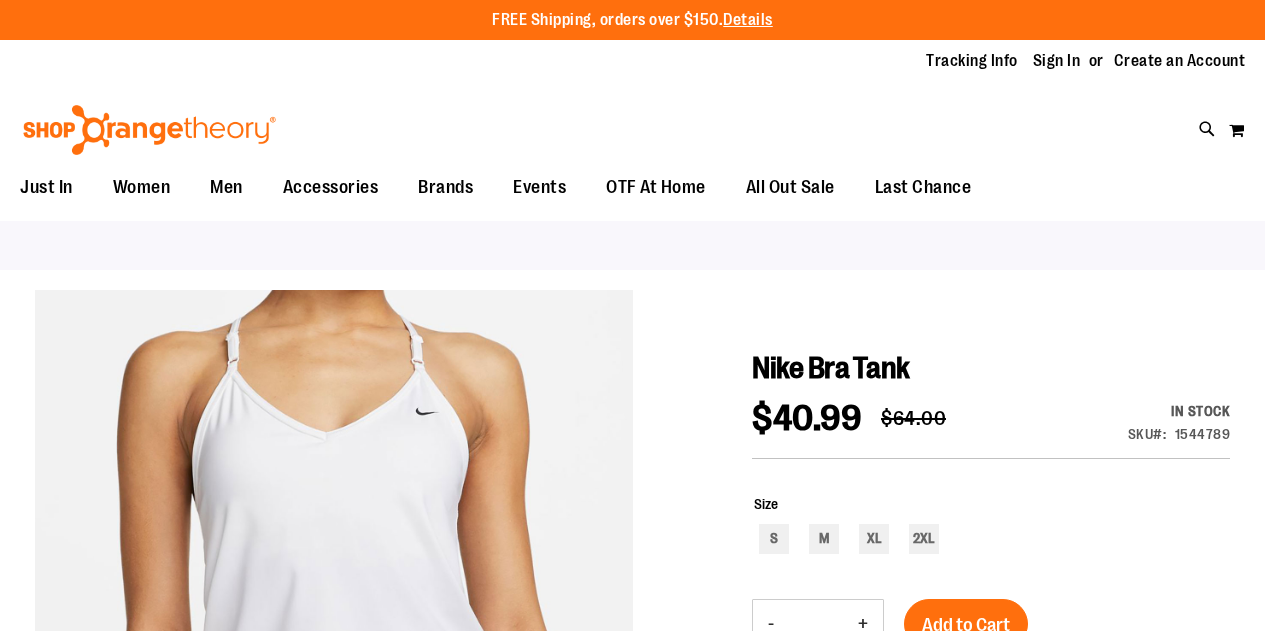 scroll, scrollTop: 0, scrollLeft: 0, axis: both 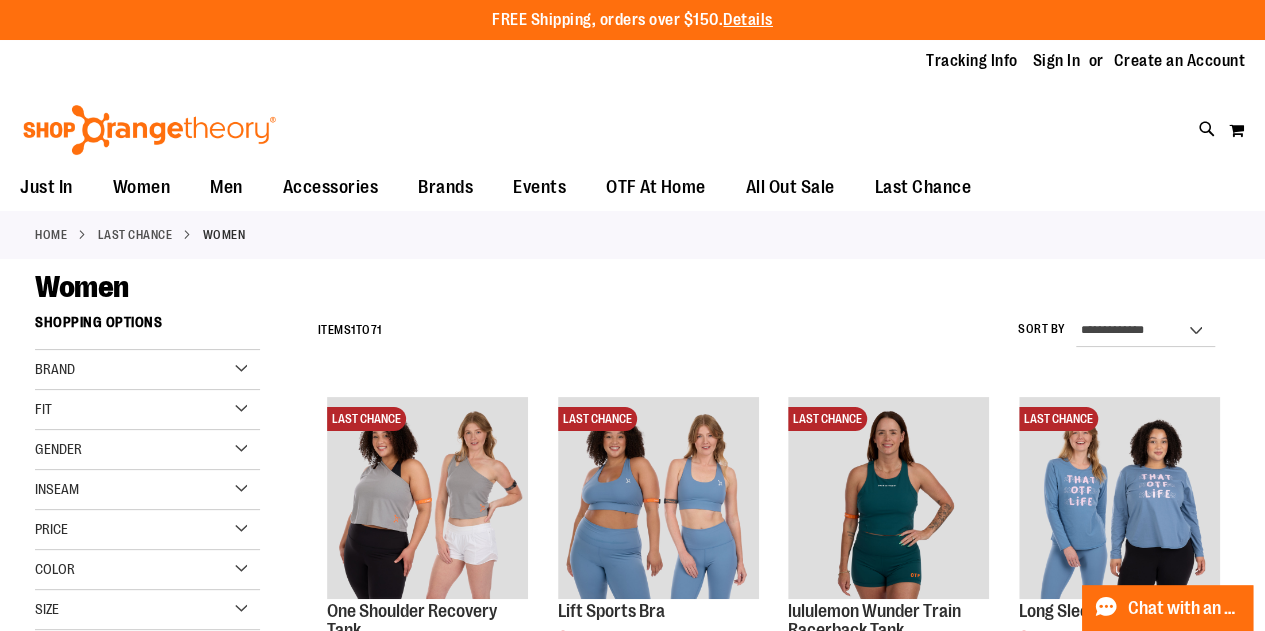 click on "Fit" at bounding box center [147, 410] 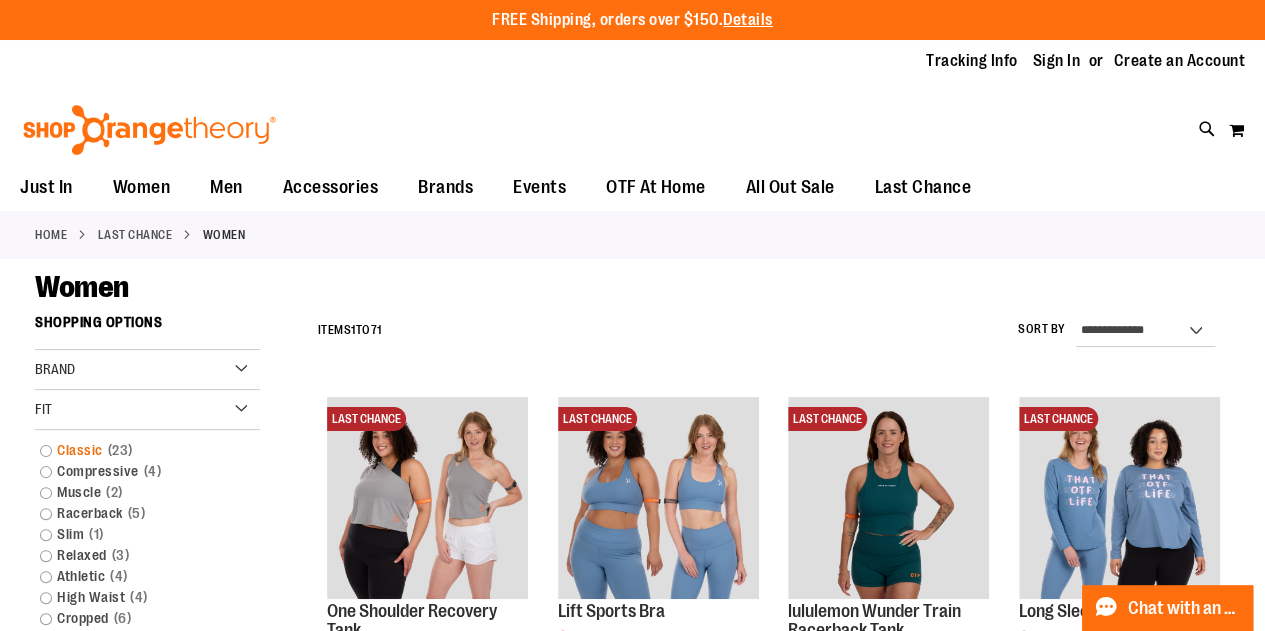 click on "Classic                                             23
items" at bounding box center (138, 450) 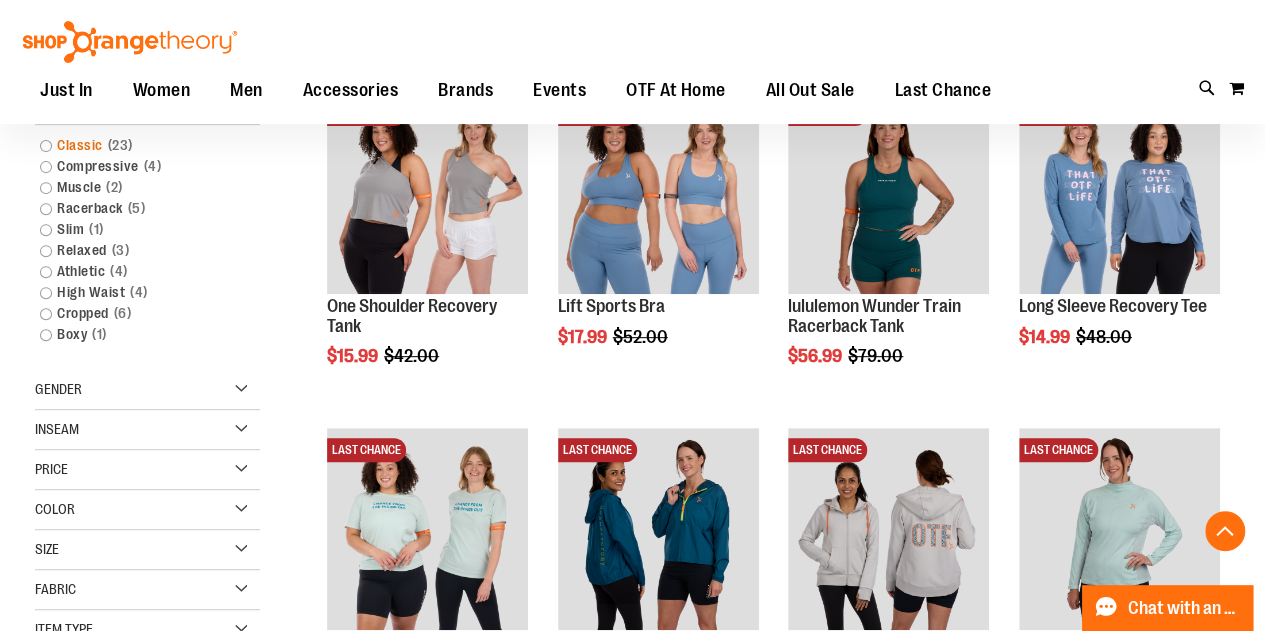 scroll, scrollTop: 304, scrollLeft: 0, axis: vertical 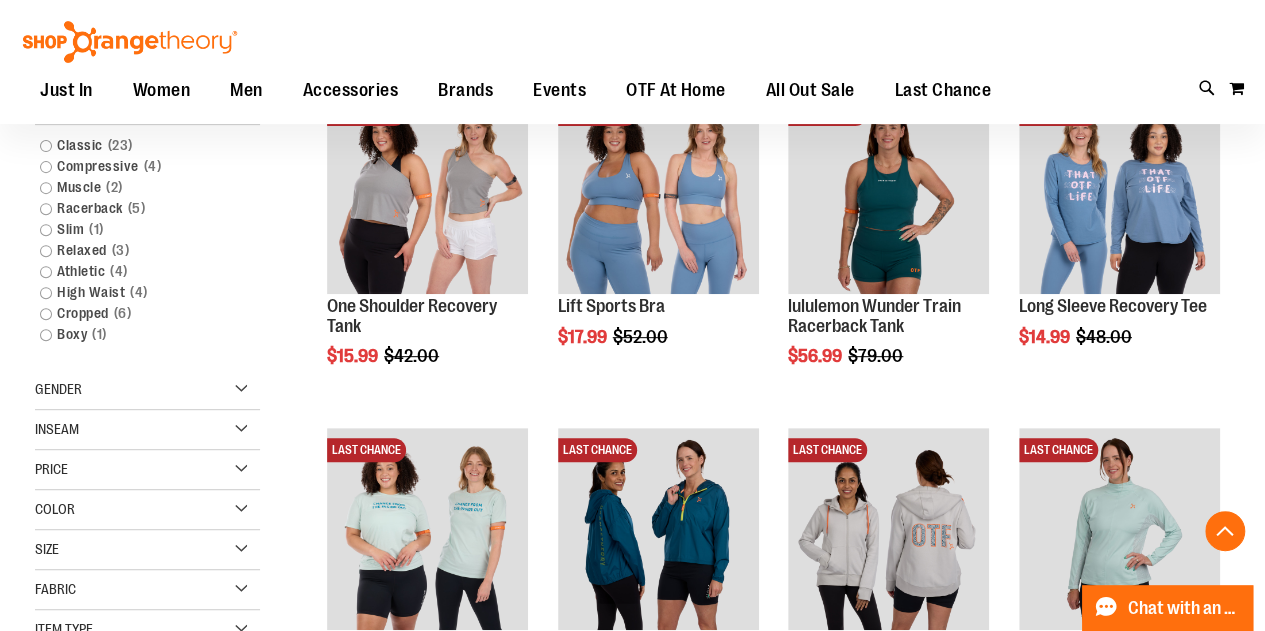 click on "Gender" at bounding box center (147, 390) 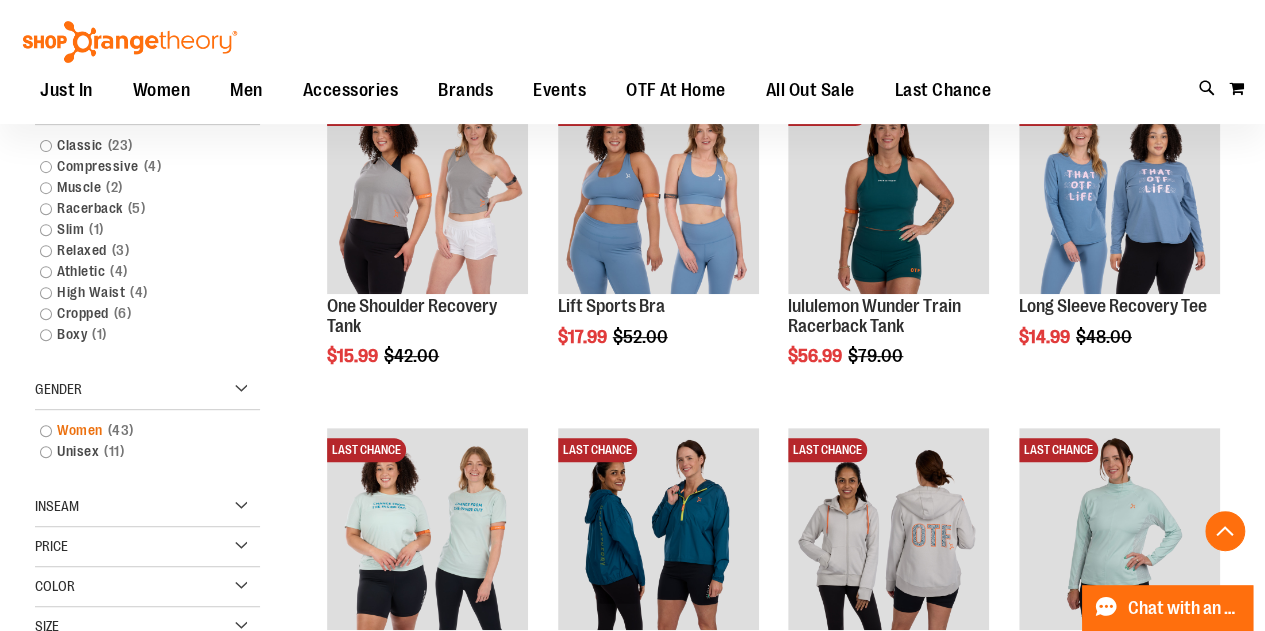 click on "Women                                             43
items" at bounding box center (138, 430) 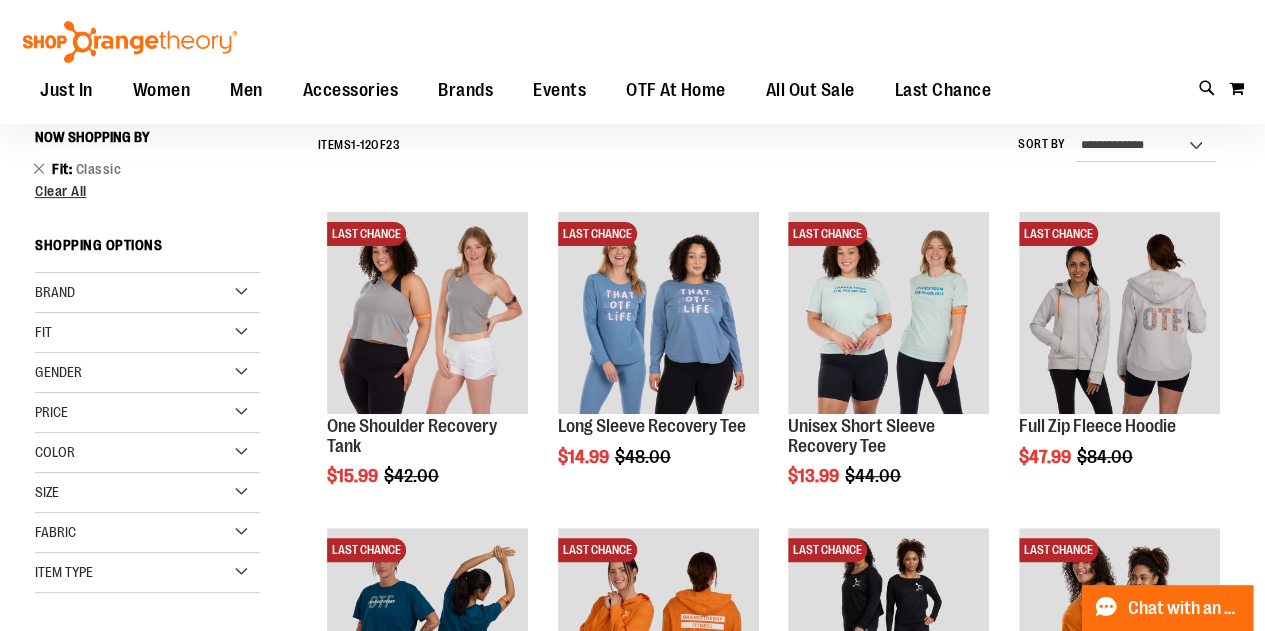 scroll, scrollTop: 181, scrollLeft: 0, axis: vertical 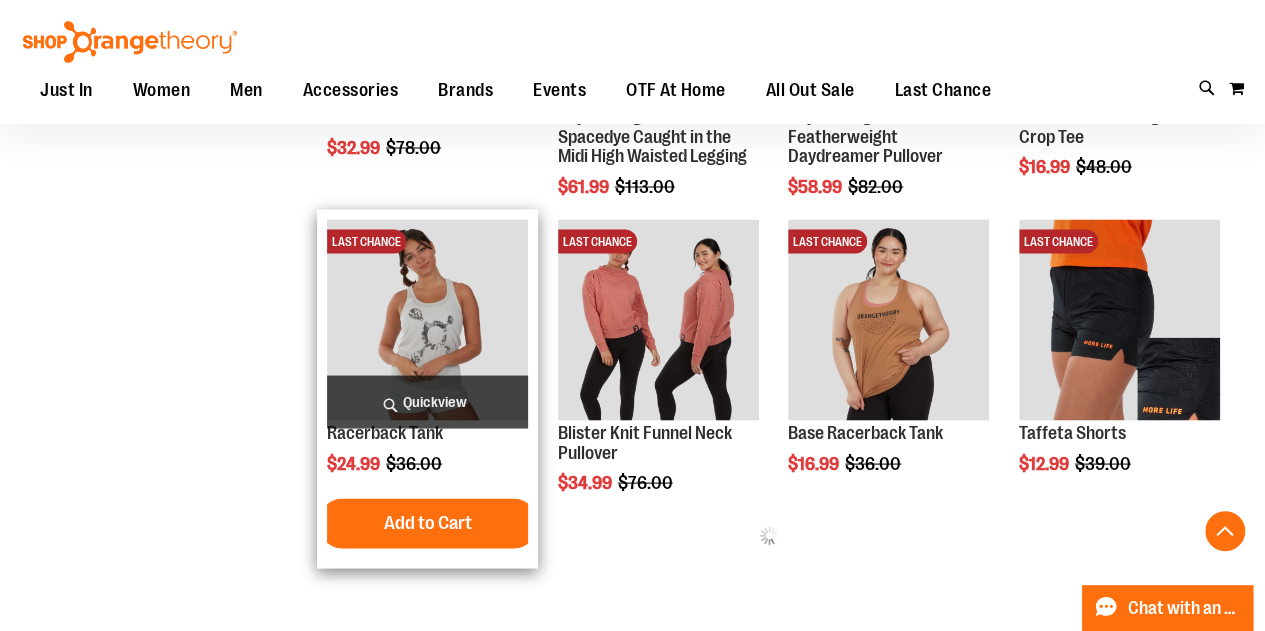 click at bounding box center [427, 319] 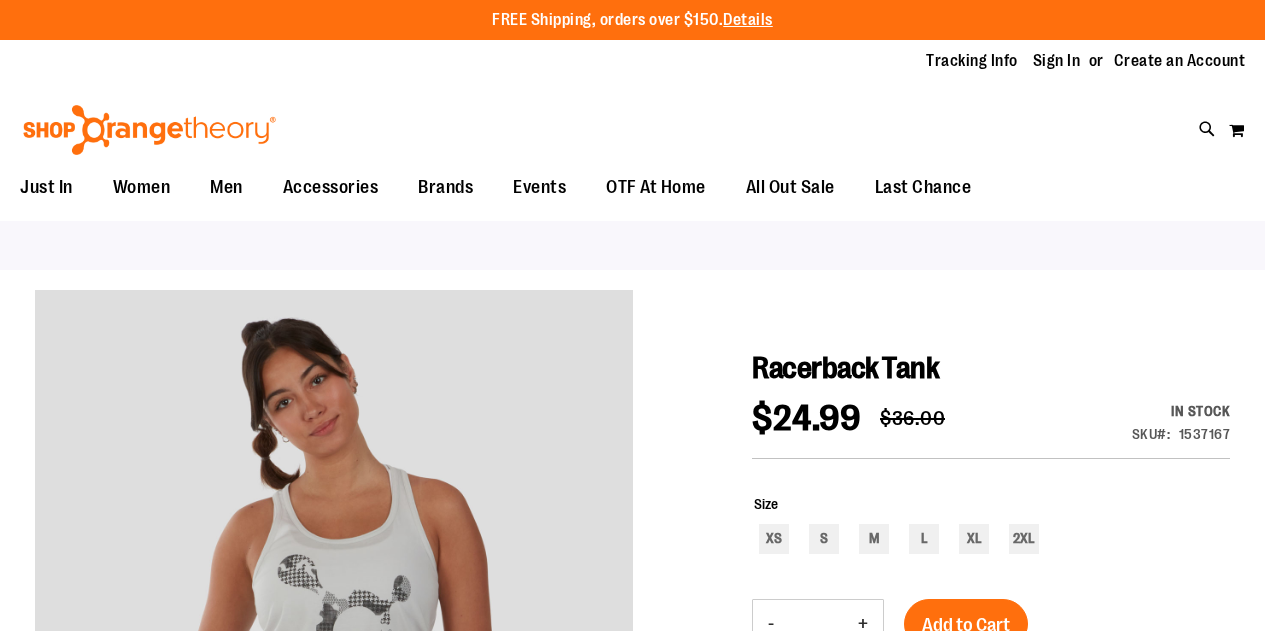 scroll, scrollTop: 0, scrollLeft: 0, axis: both 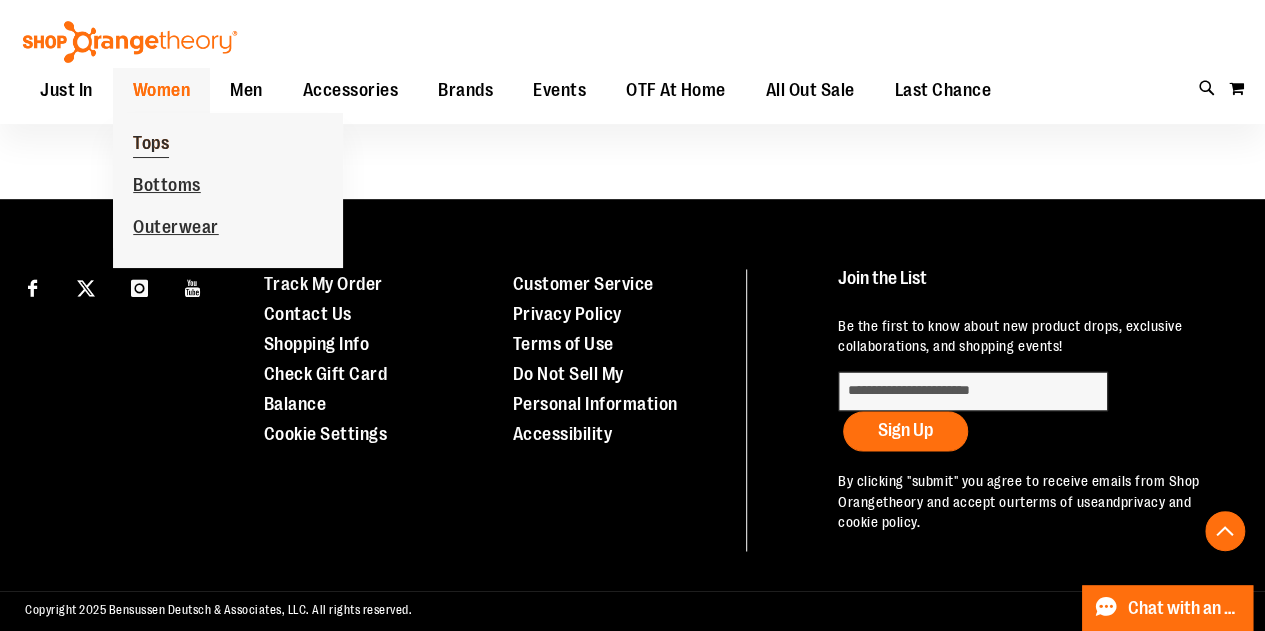 click on "Tops" at bounding box center [151, 145] 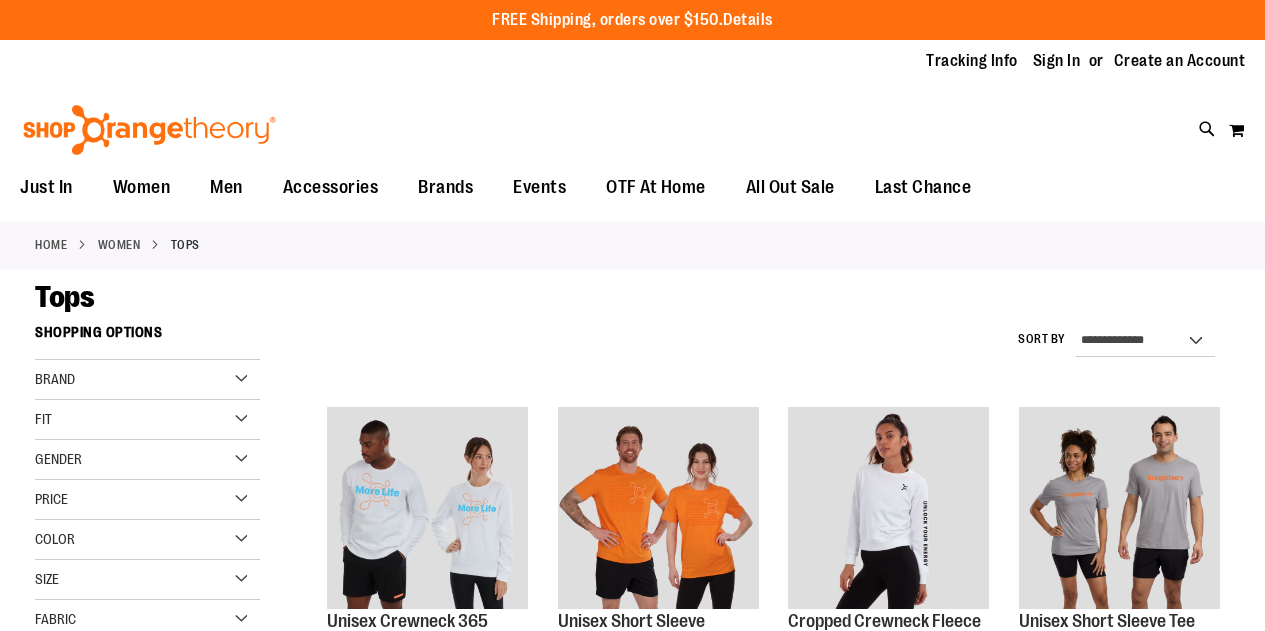 scroll, scrollTop: 0, scrollLeft: 0, axis: both 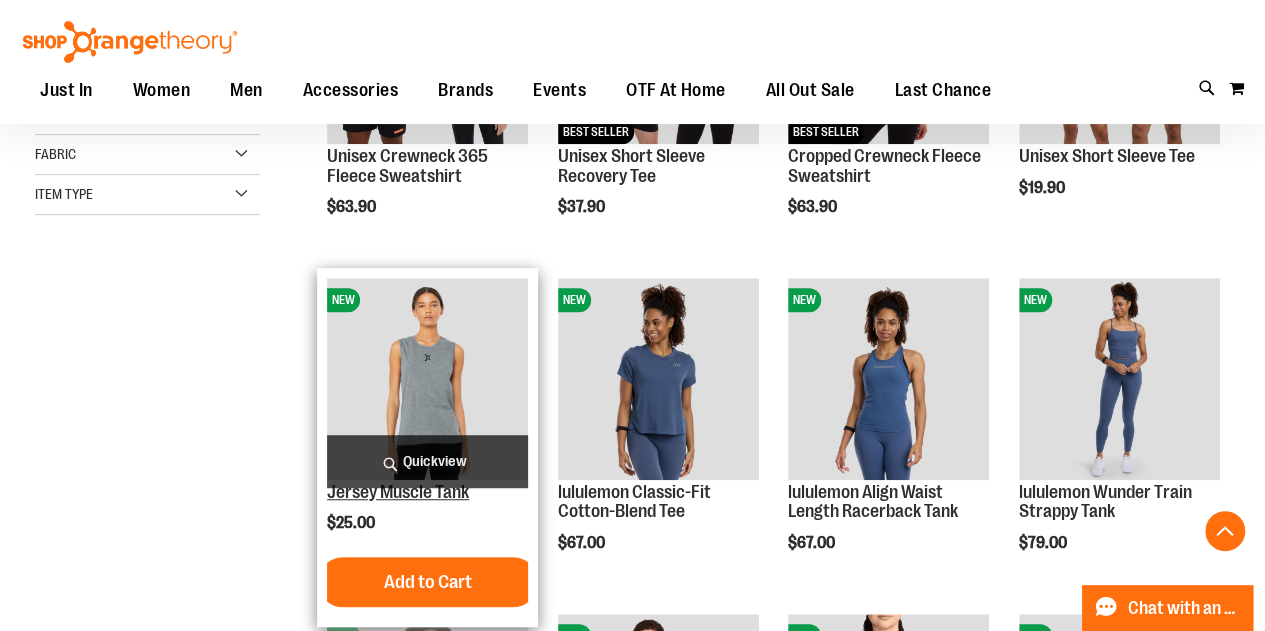 click on "Jersey Muscle Tank" at bounding box center (398, 492) 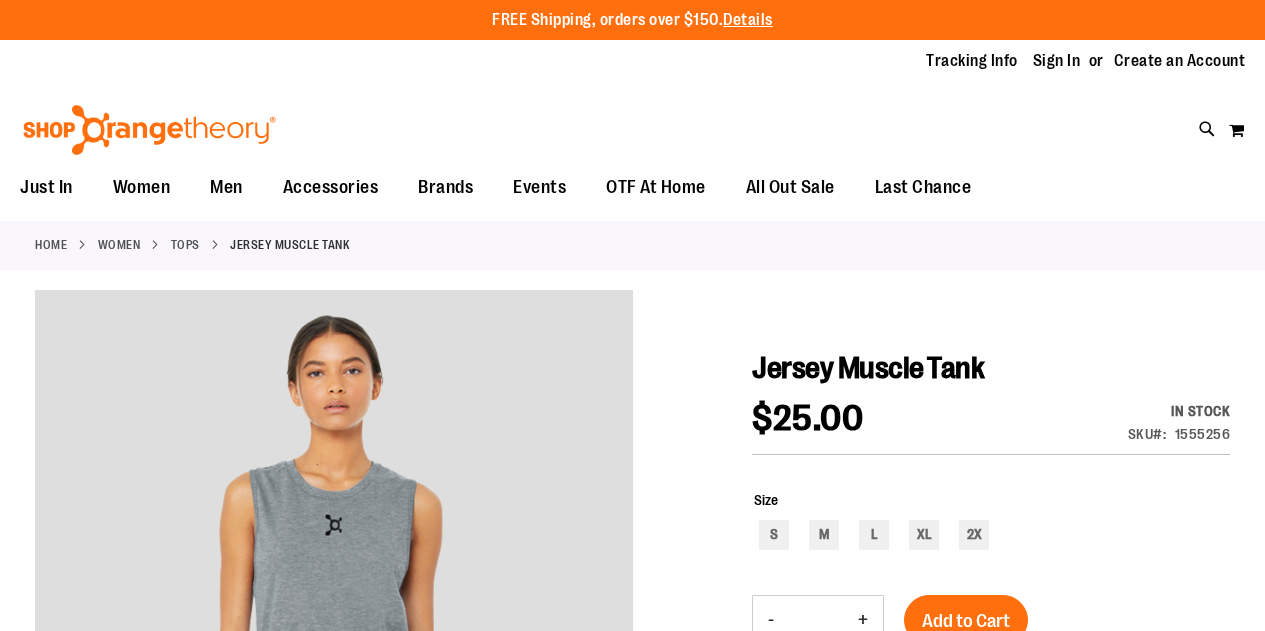 scroll, scrollTop: 0, scrollLeft: 0, axis: both 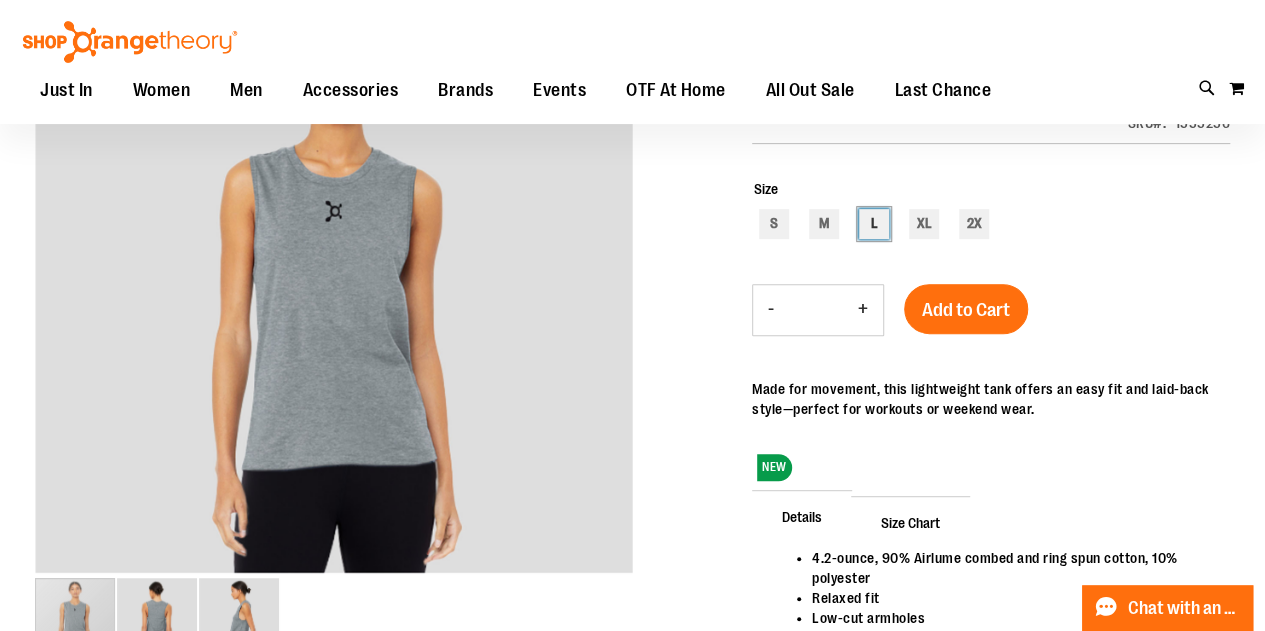 click on "L" at bounding box center (874, 224) 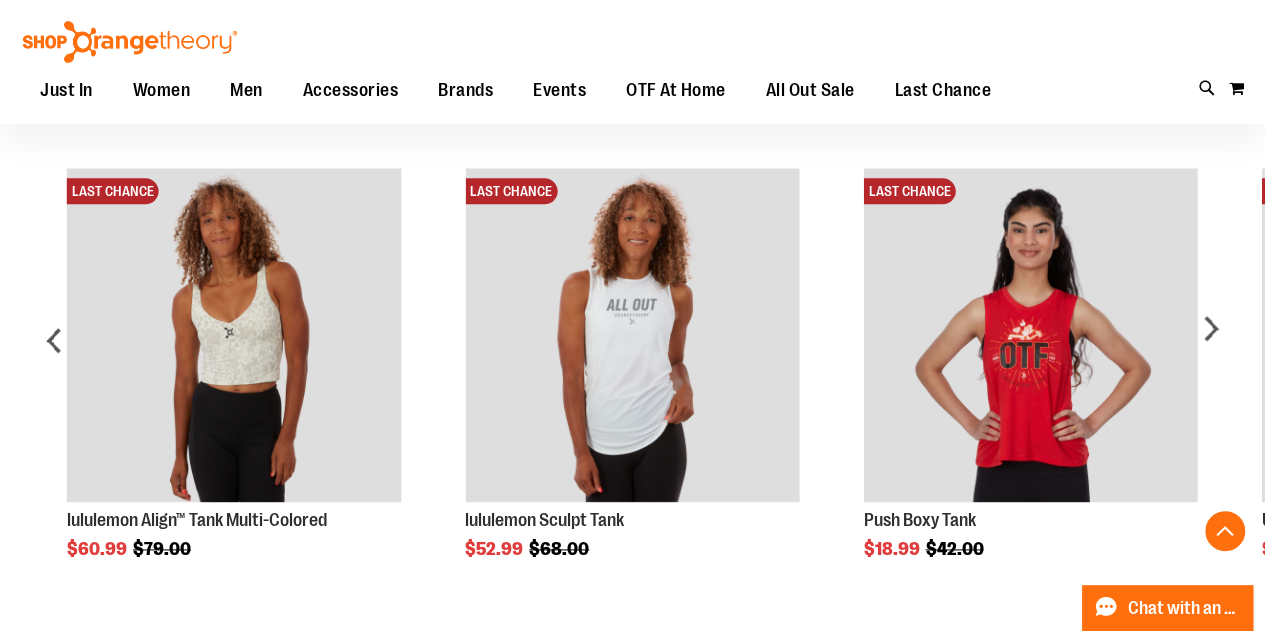 scroll, scrollTop: 1050, scrollLeft: 0, axis: vertical 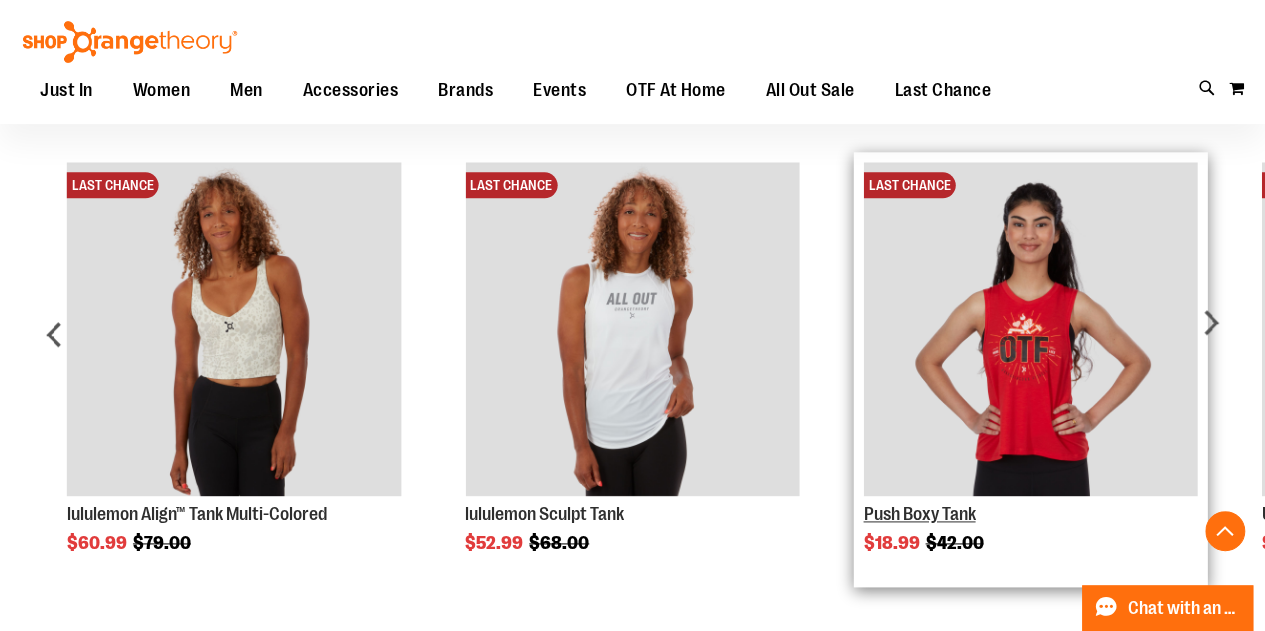 click on "Push Boxy Tank" at bounding box center (919, 514) 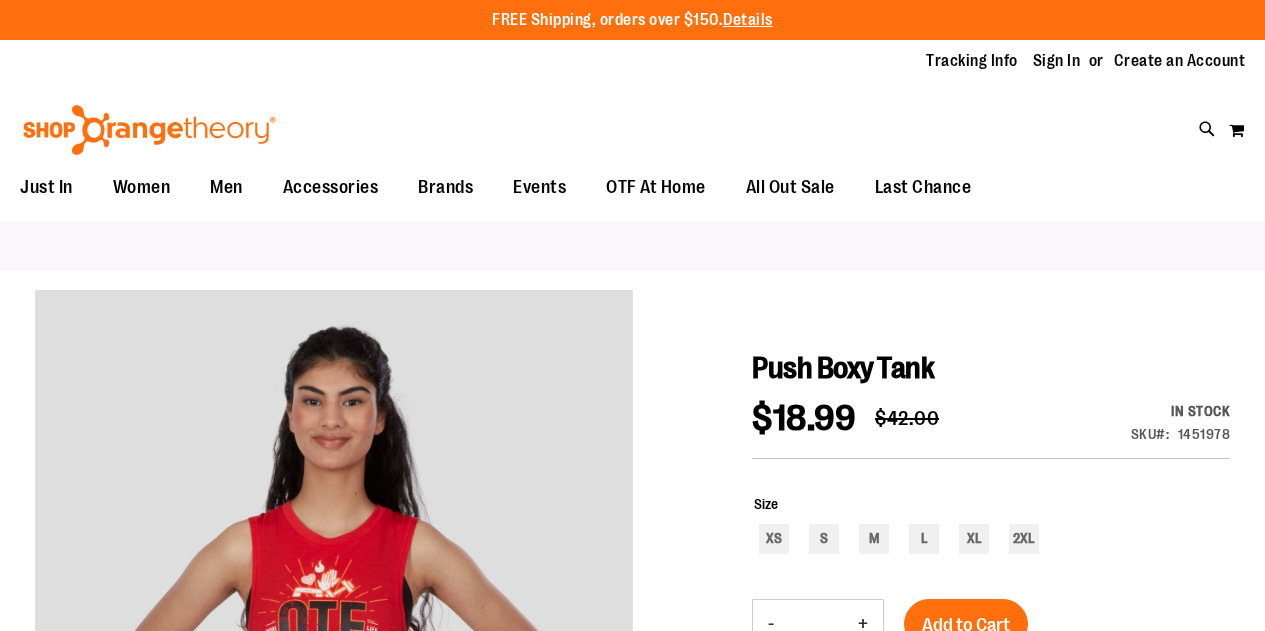 scroll, scrollTop: 0, scrollLeft: 0, axis: both 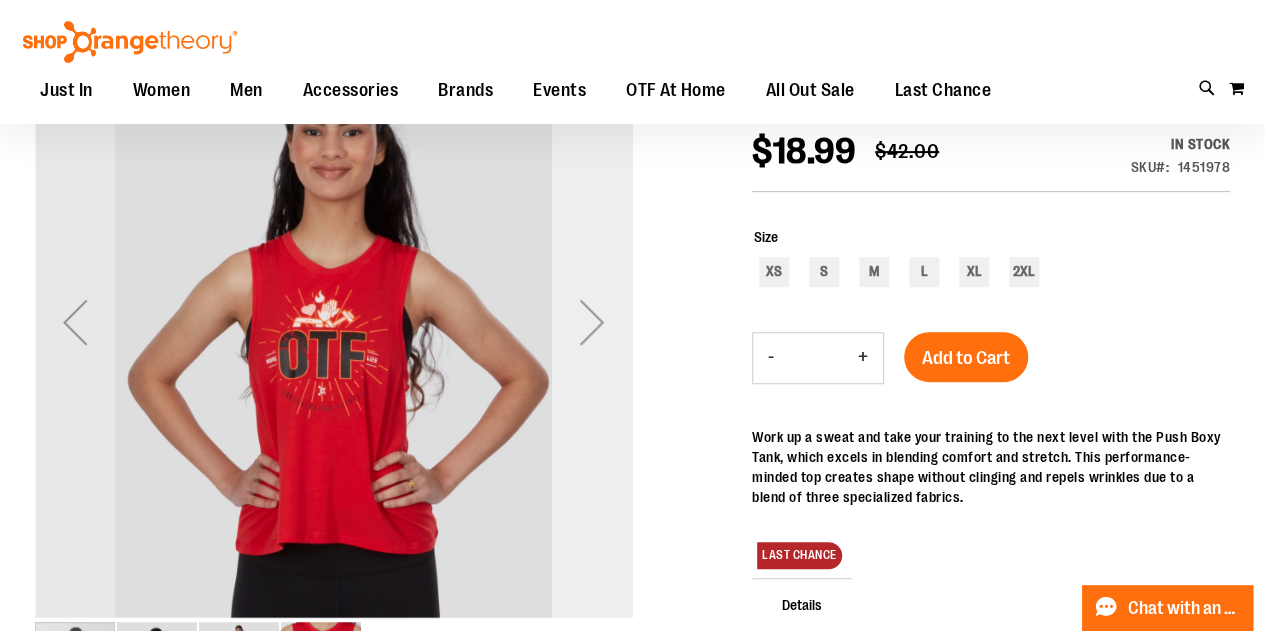 click at bounding box center (592, 322) 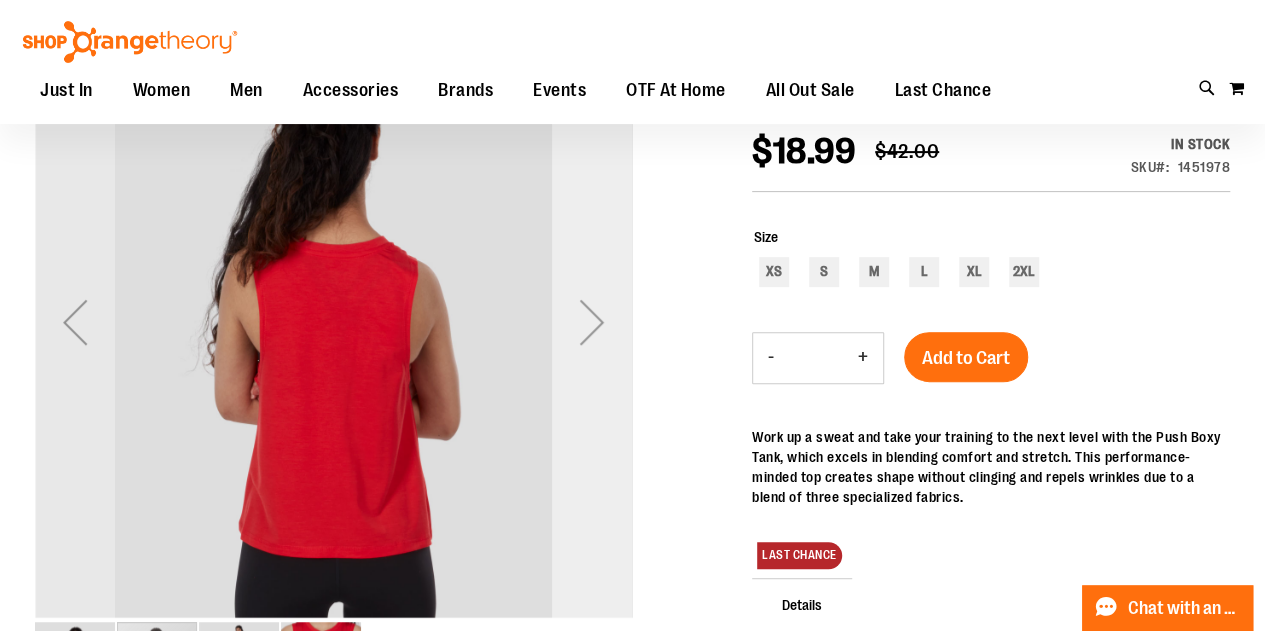 click at bounding box center (592, 322) 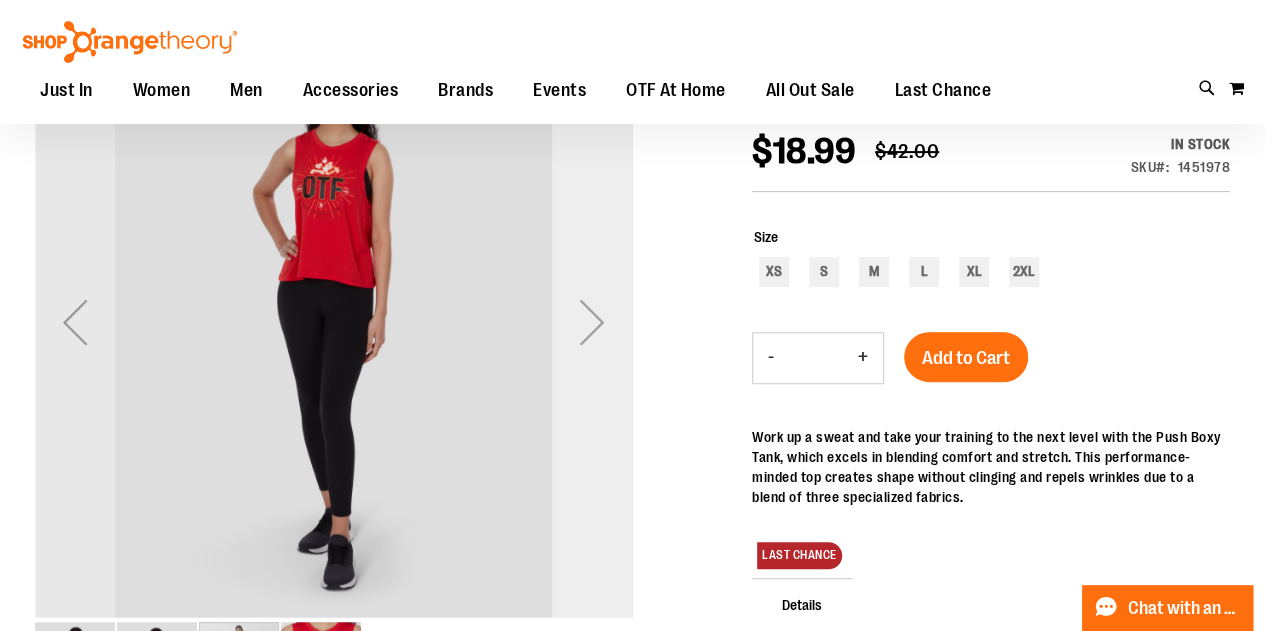 click at bounding box center (592, 322) 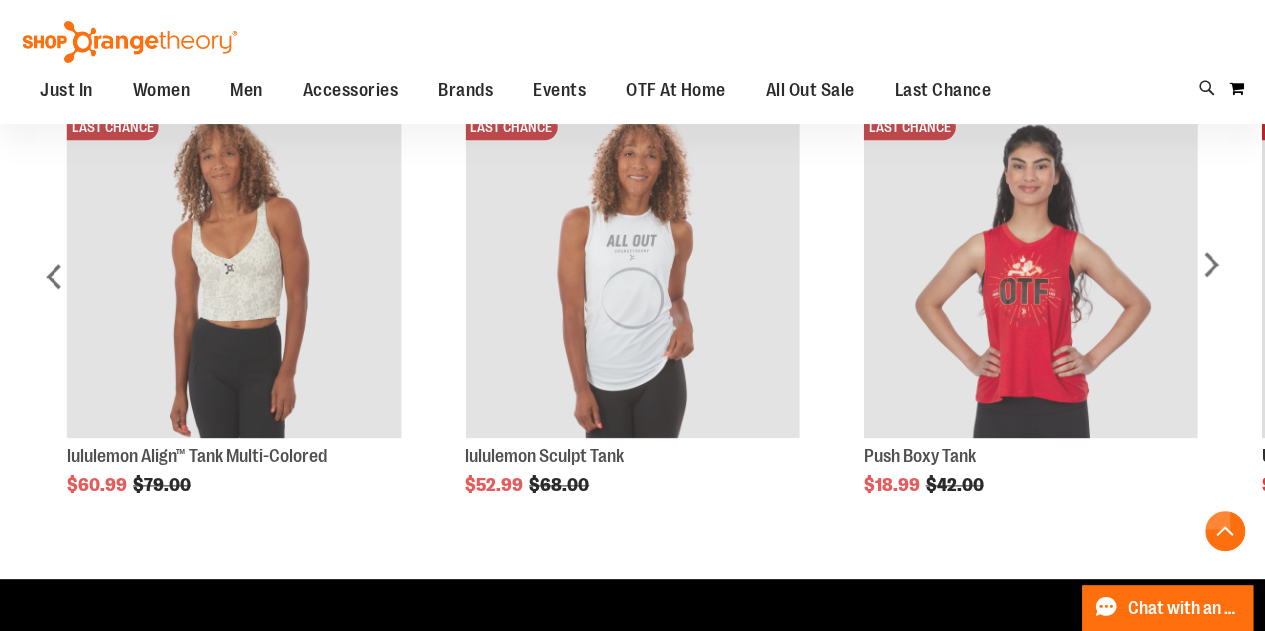 scroll, scrollTop: 820, scrollLeft: 0, axis: vertical 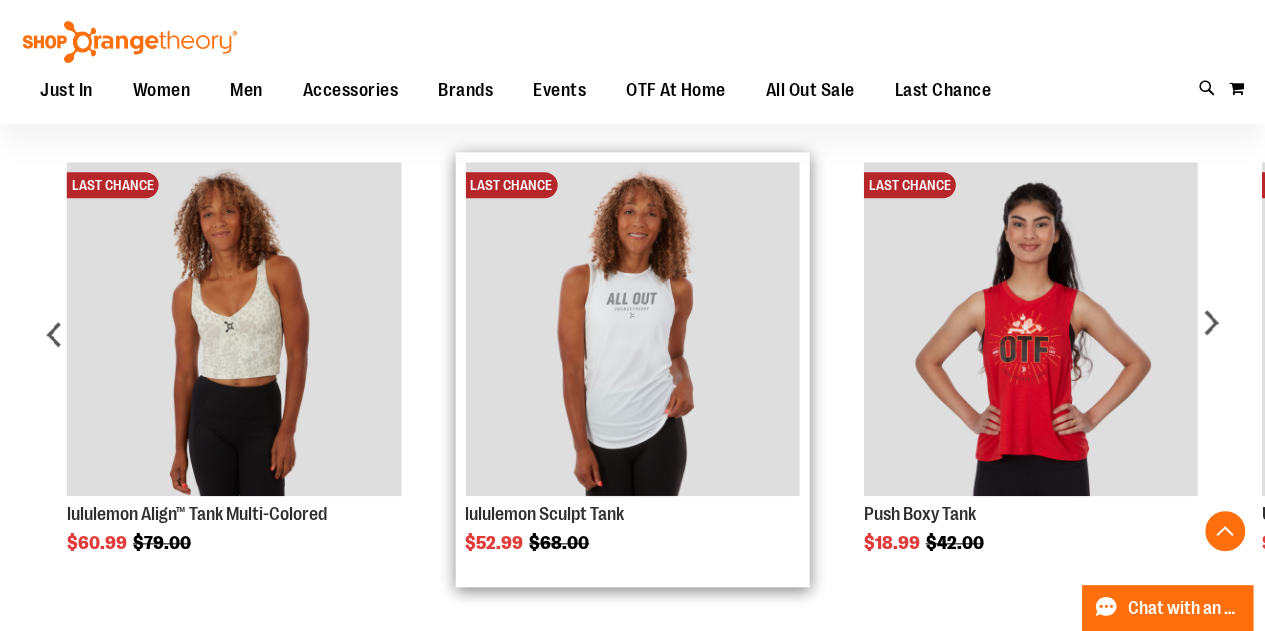 click at bounding box center (632, 329) 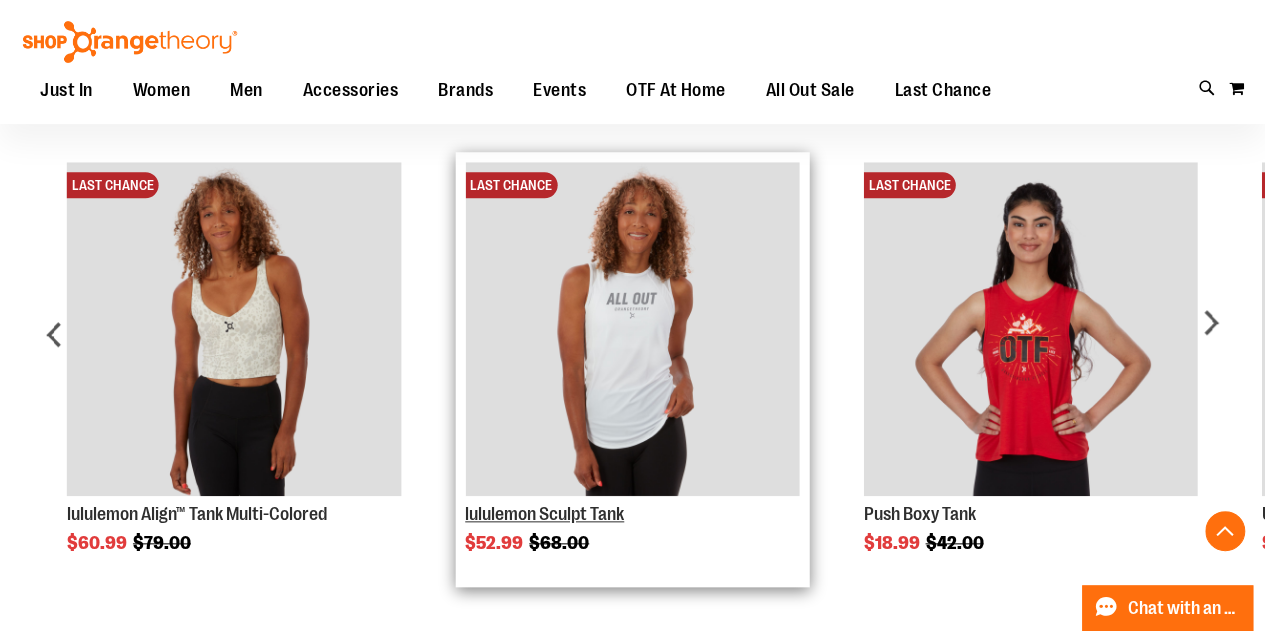 click on "lululemon Hotty Hot Short II 4"
$68.00" at bounding box center [2425, 369] 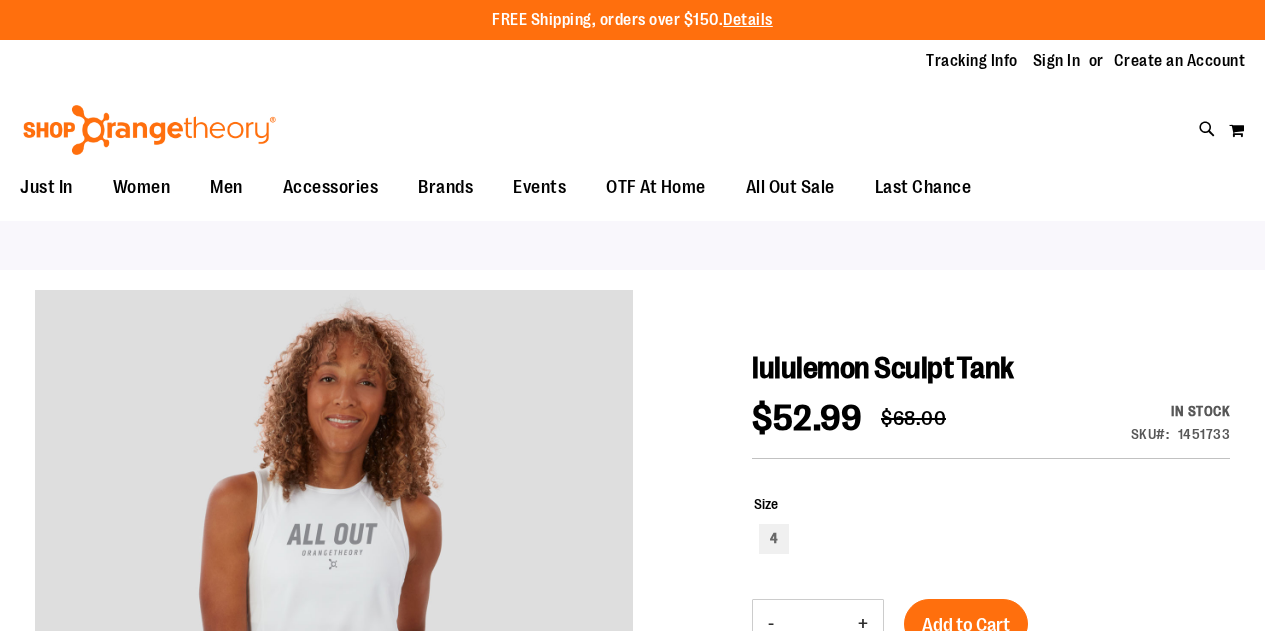 scroll, scrollTop: 0, scrollLeft: 0, axis: both 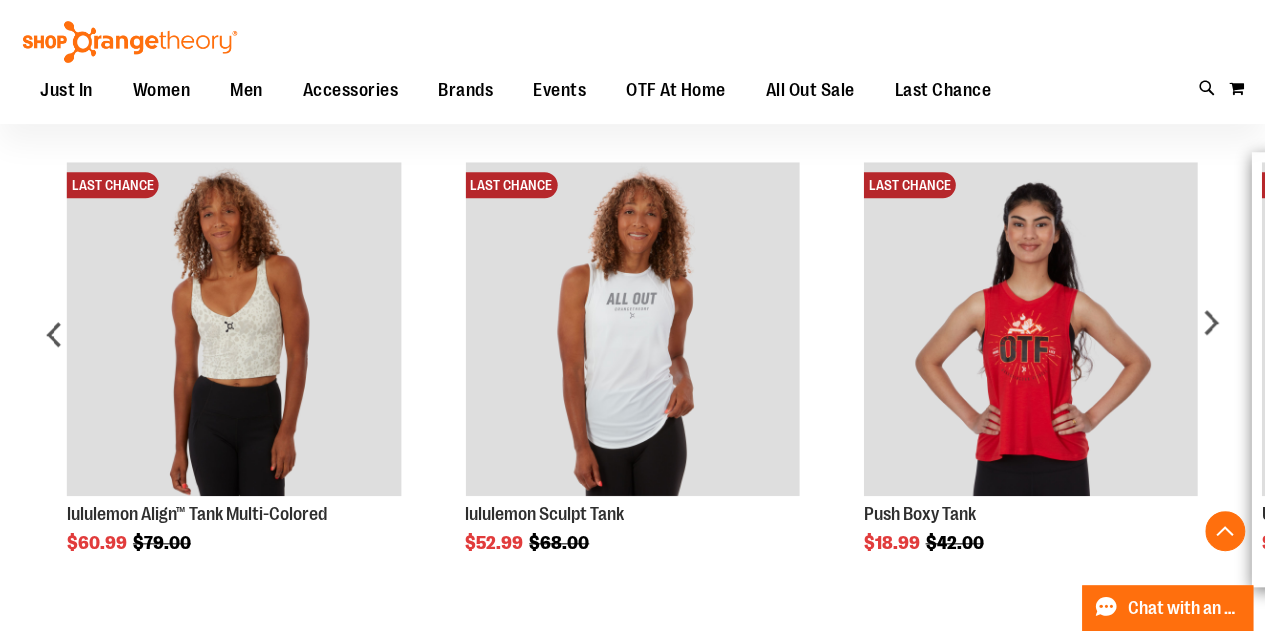 drag, startPoint x: 1259, startPoint y: 180, endPoint x: 1256, endPoint y: 196, distance: 16.27882 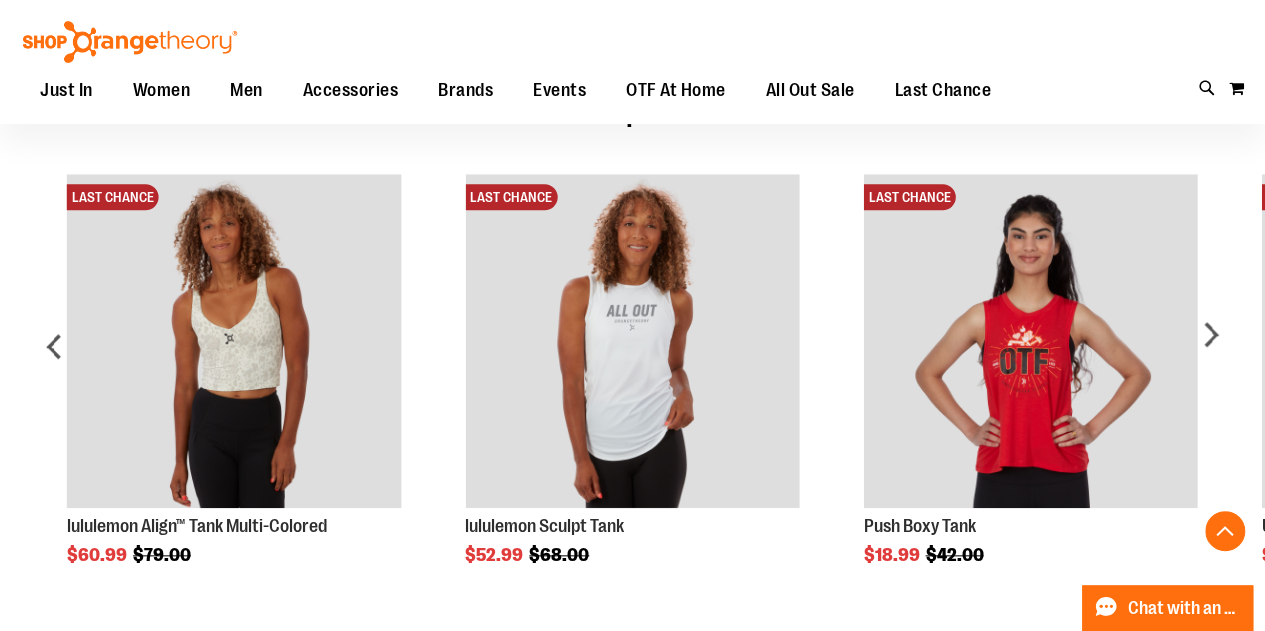 scroll, scrollTop: 813, scrollLeft: 0, axis: vertical 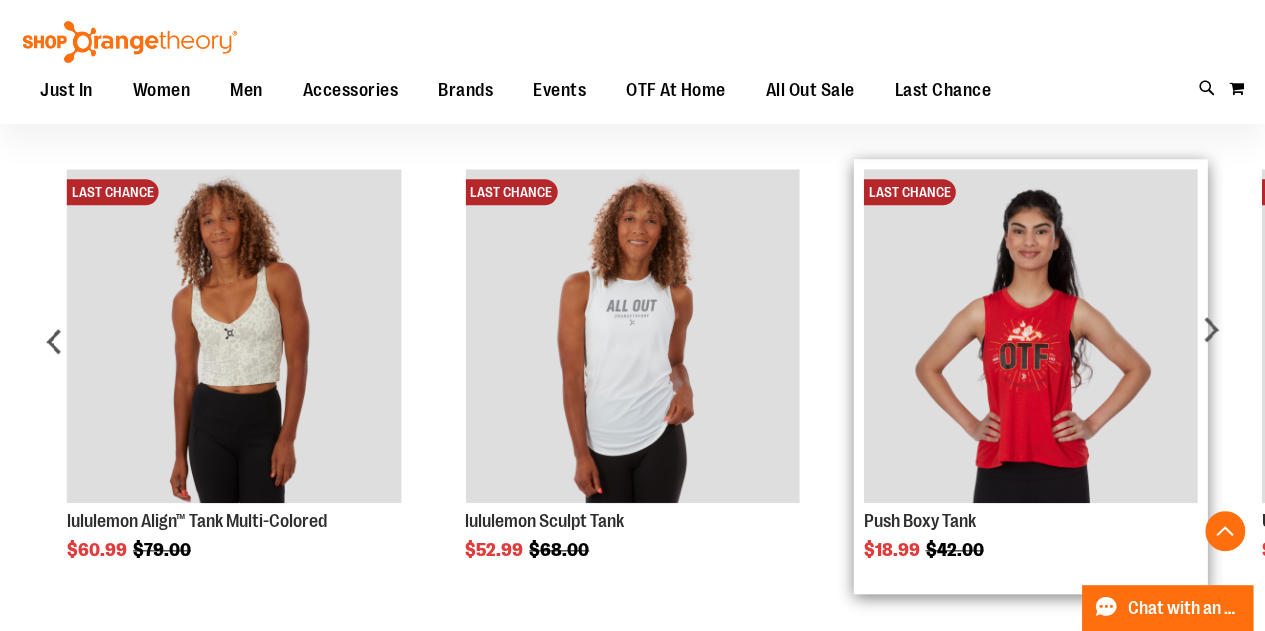 click at bounding box center (1030, 336) 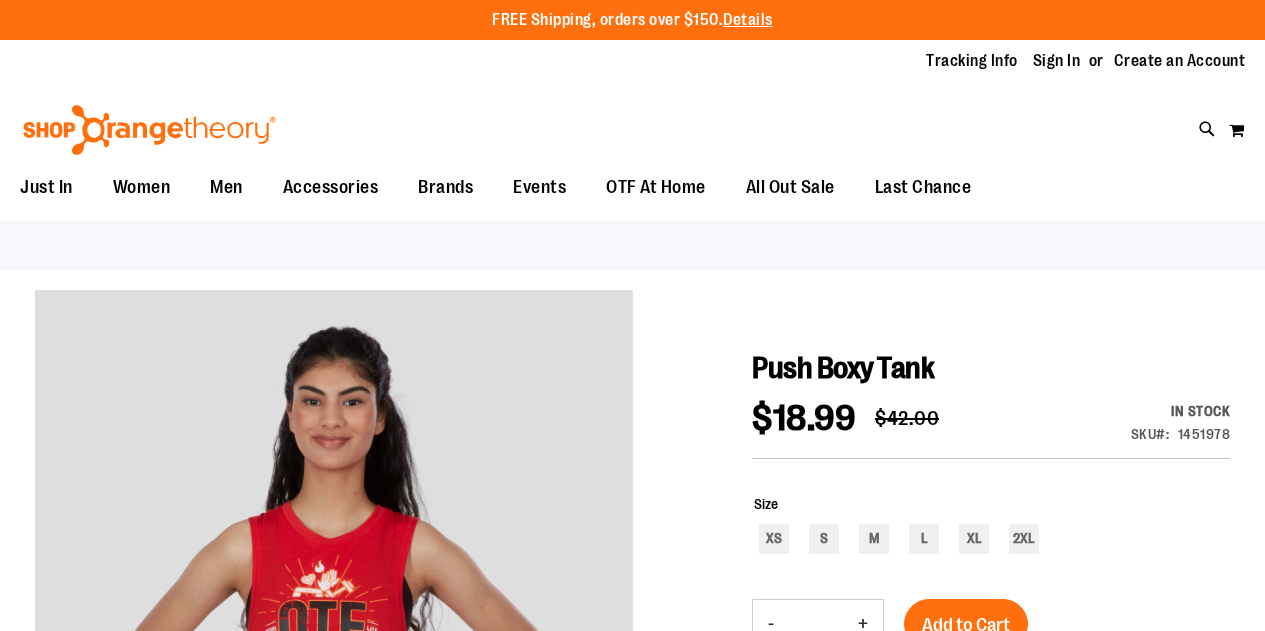 scroll, scrollTop: 0, scrollLeft: 0, axis: both 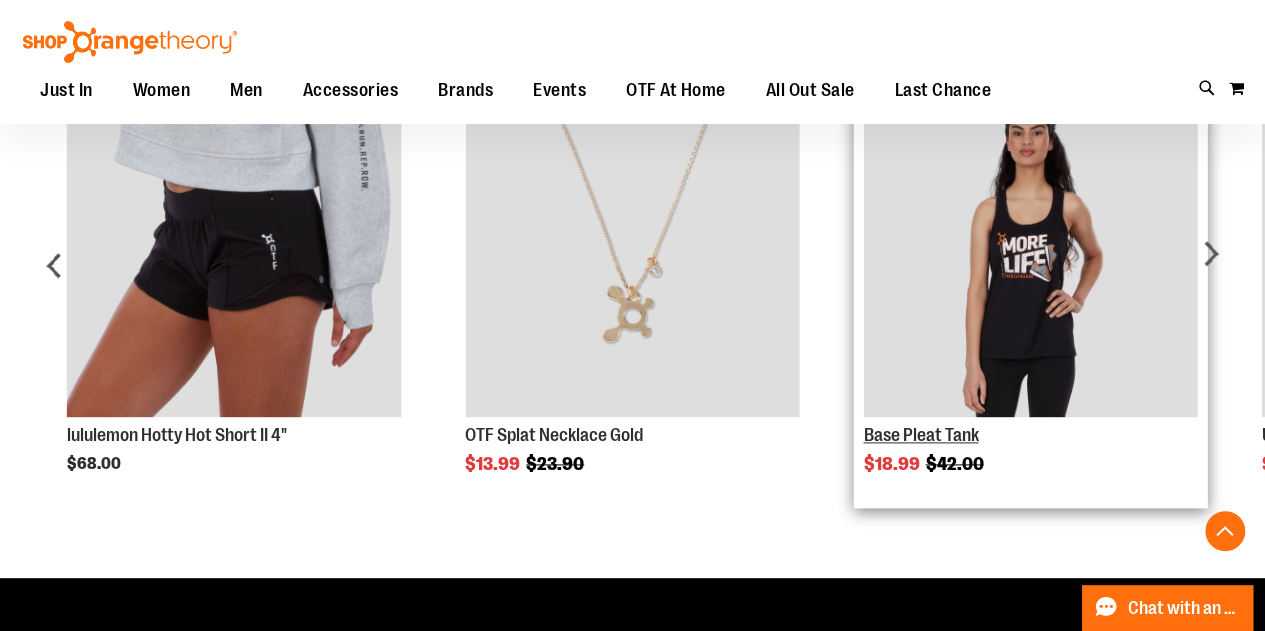 click on "Base Pleat Tank" at bounding box center [920, 435] 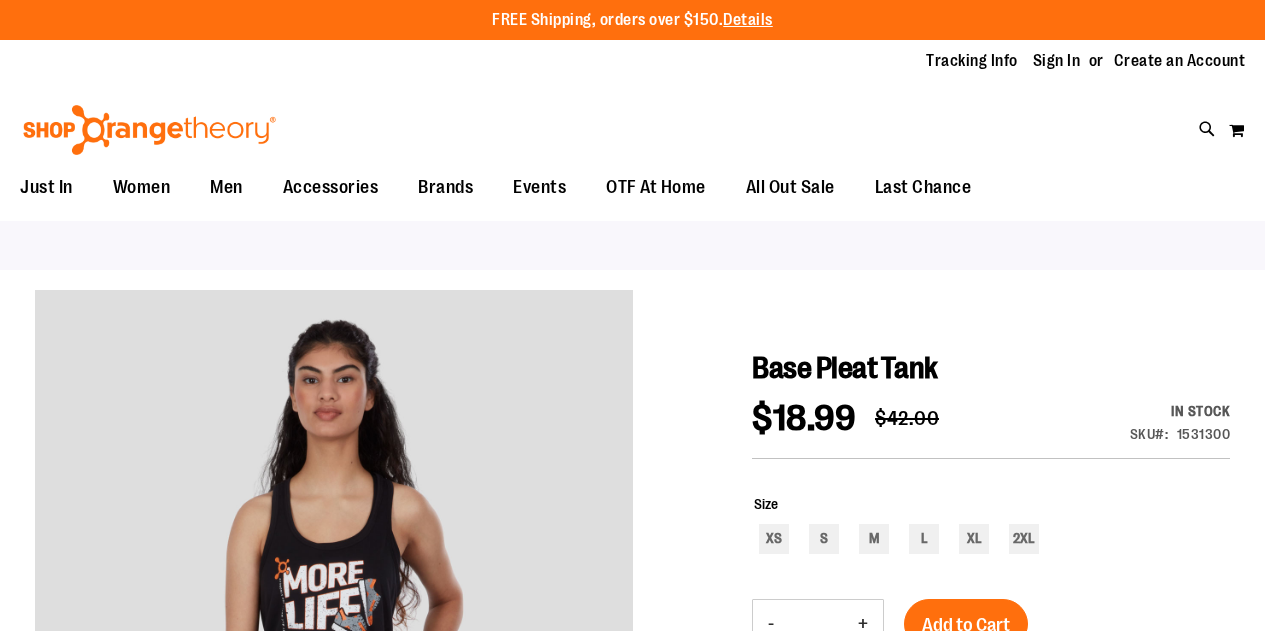 scroll, scrollTop: 0, scrollLeft: 0, axis: both 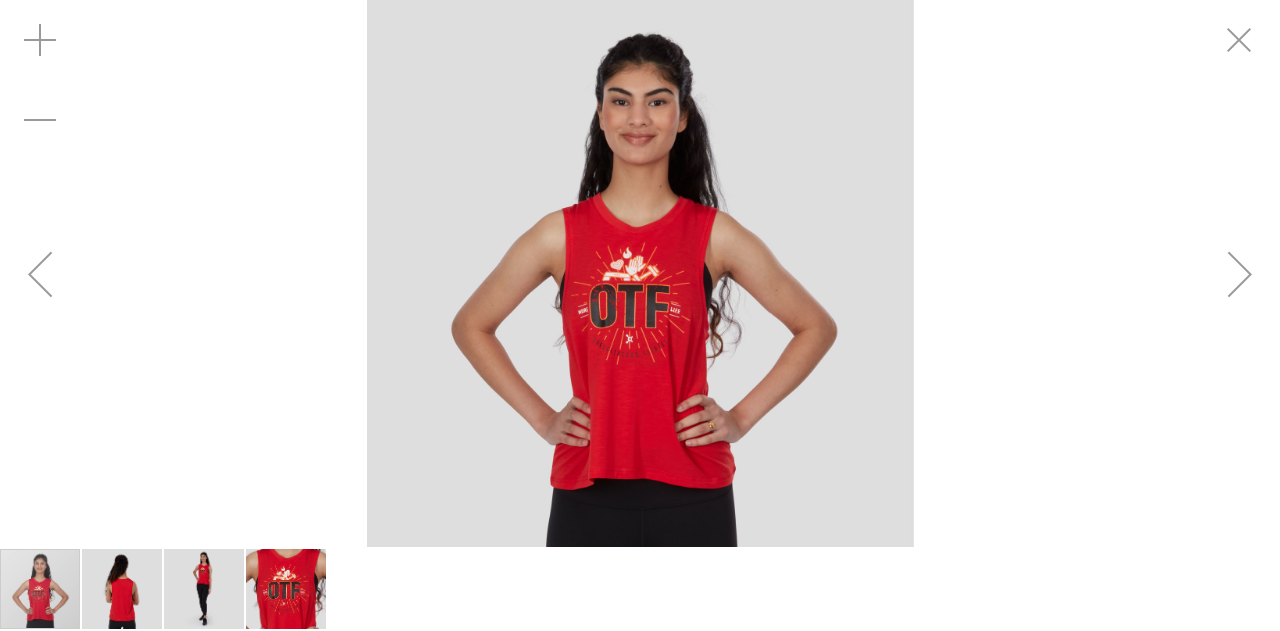 click at bounding box center (1240, 274) 